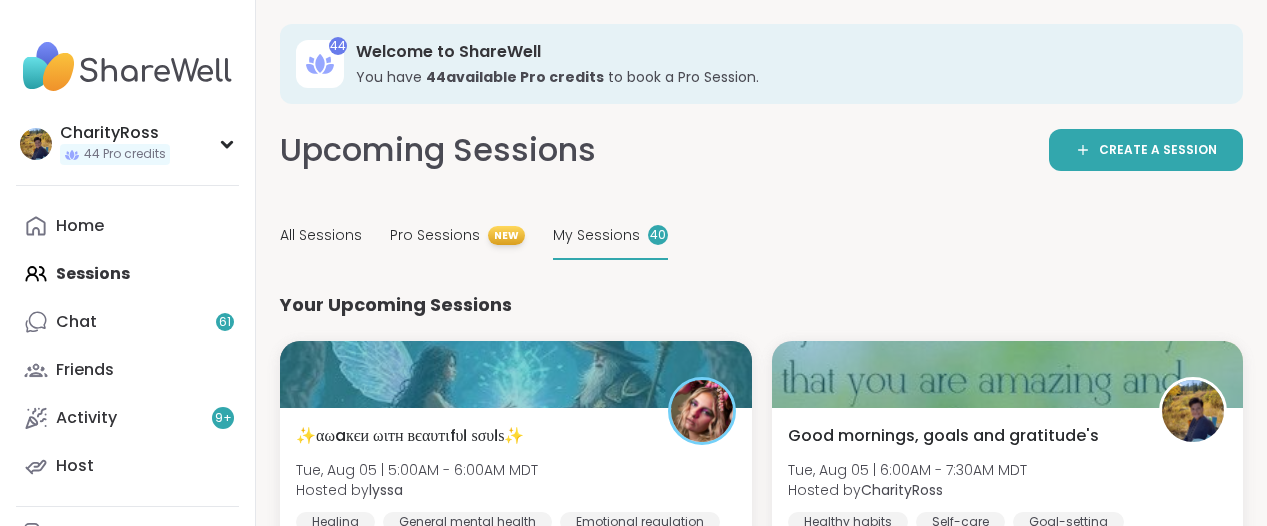 scroll, scrollTop: 625, scrollLeft: 0, axis: vertical 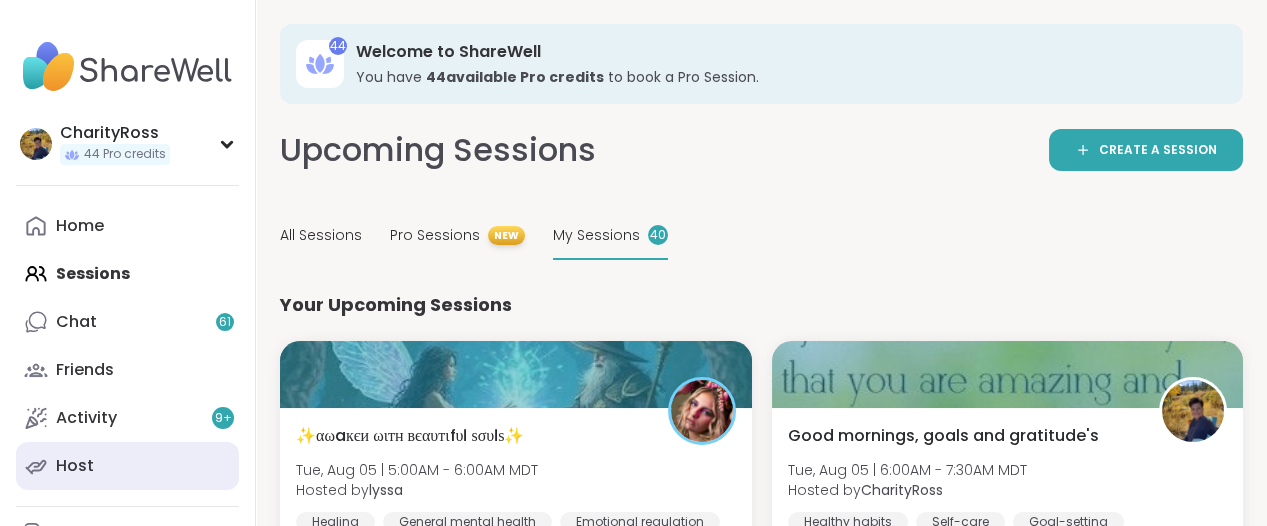 click on "Host" at bounding box center (127, 466) 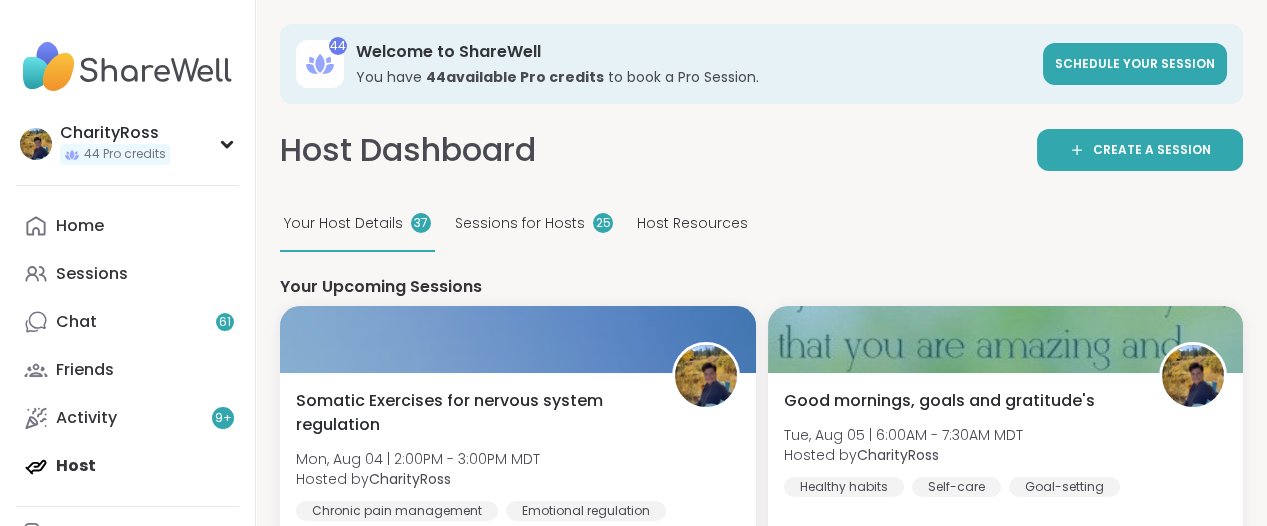 scroll, scrollTop: 0, scrollLeft: 0, axis: both 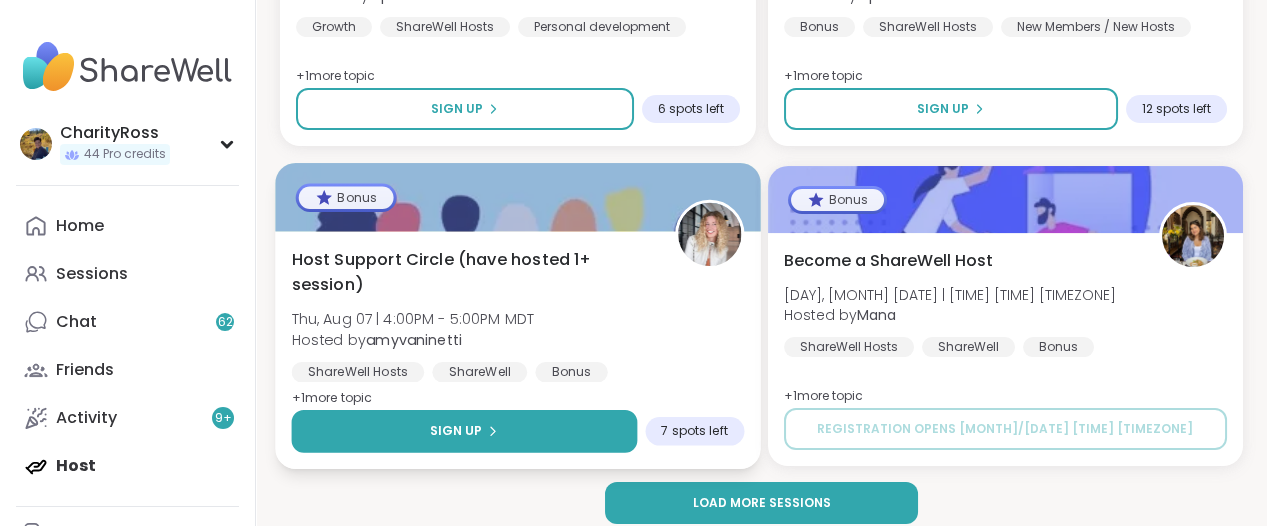 click on "Sign Up" at bounding box center [456, 431] 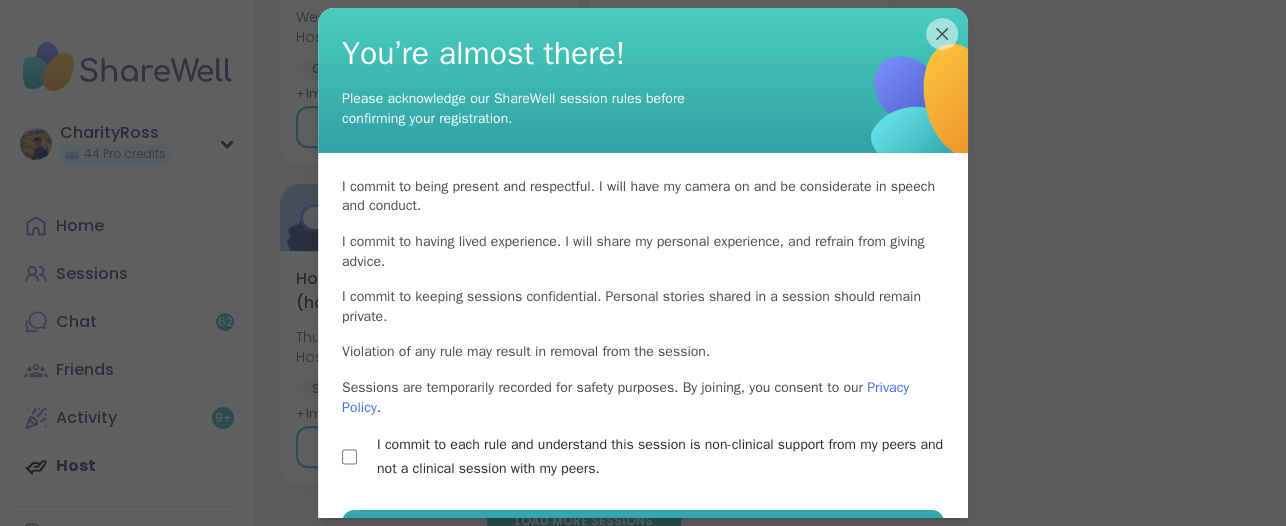 scroll, scrollTop: 58, scrollLeft: 0, axis: vertical 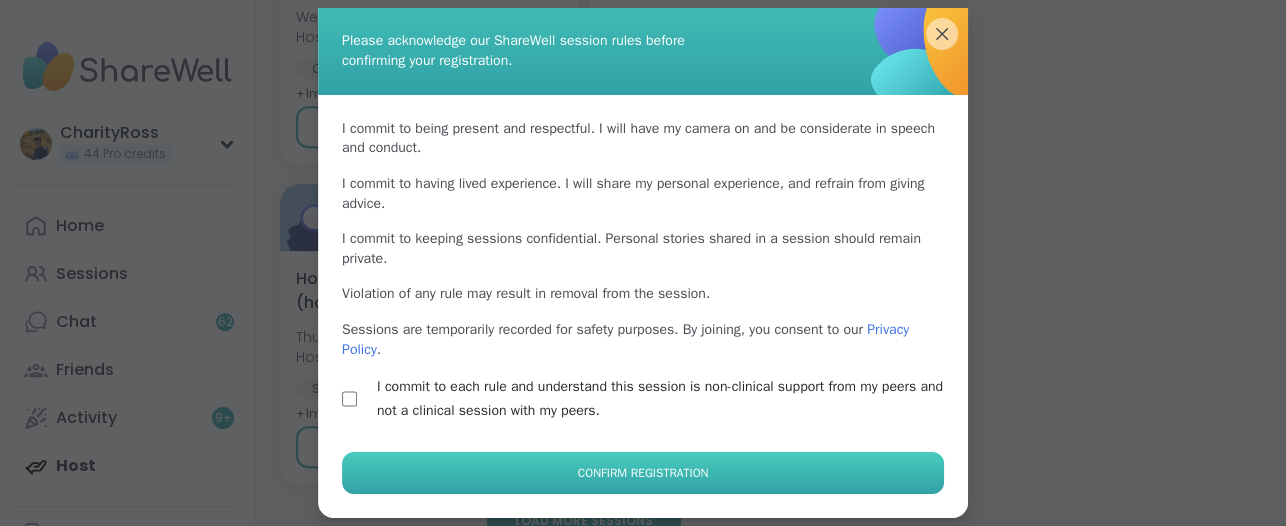 click on "Confirm Registration" at bounding box center [643, 473] 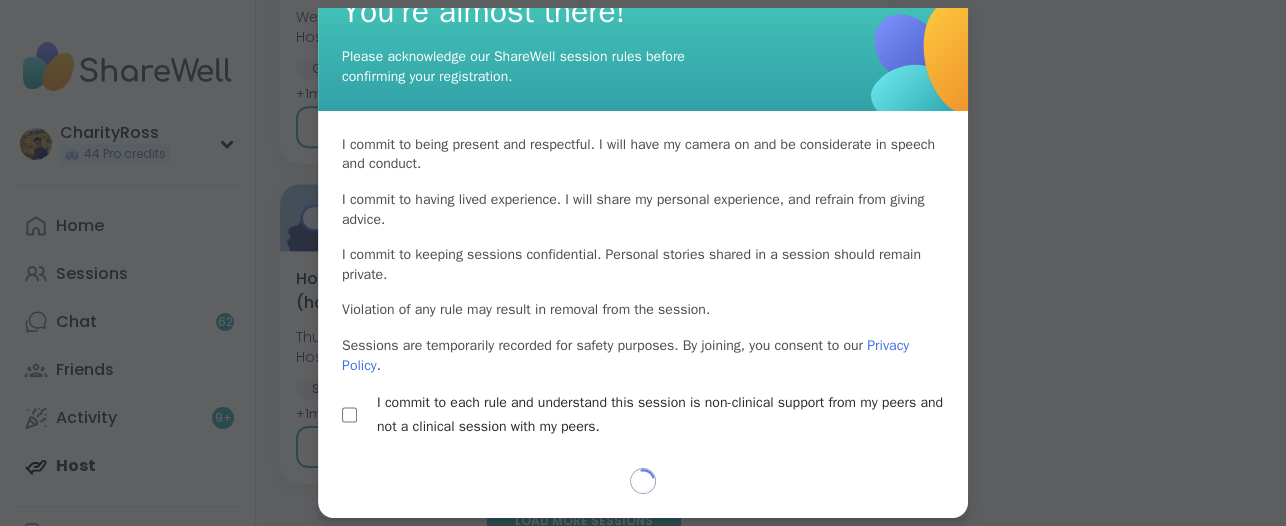 scroll, scrollTop: 41, scrollLeft: 0, axis: vertical 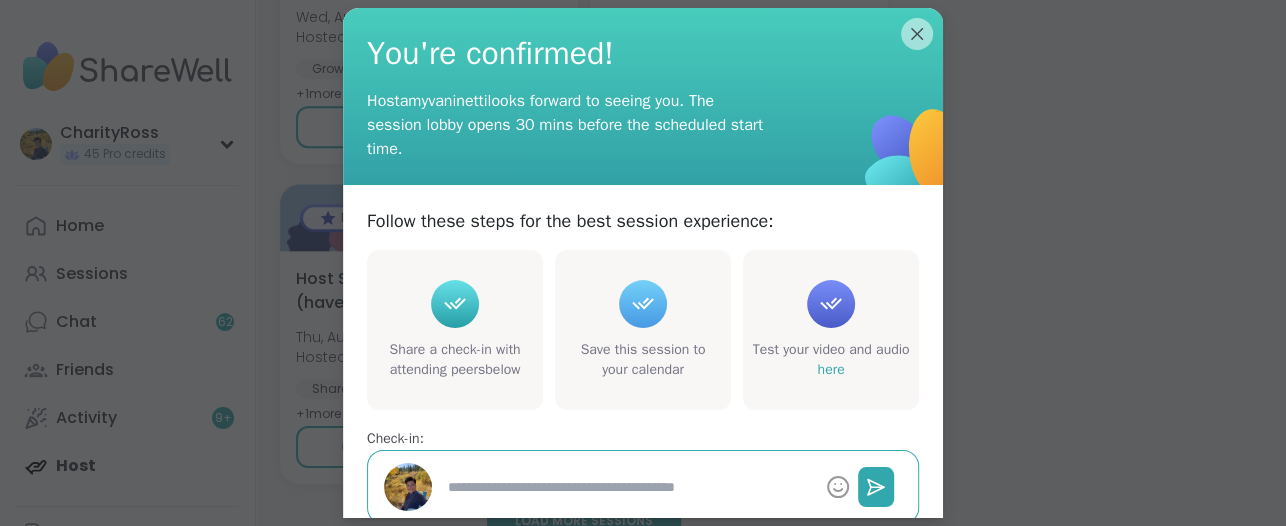 type on "*" 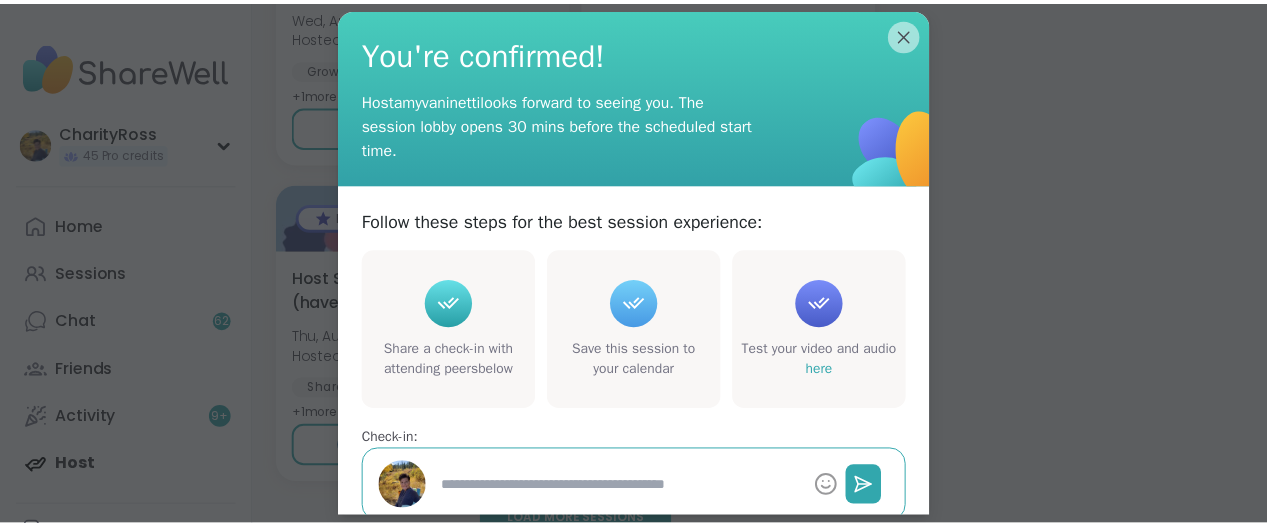 scroll, scrollTop: 145, scrollLeft: 0, axis: vertical 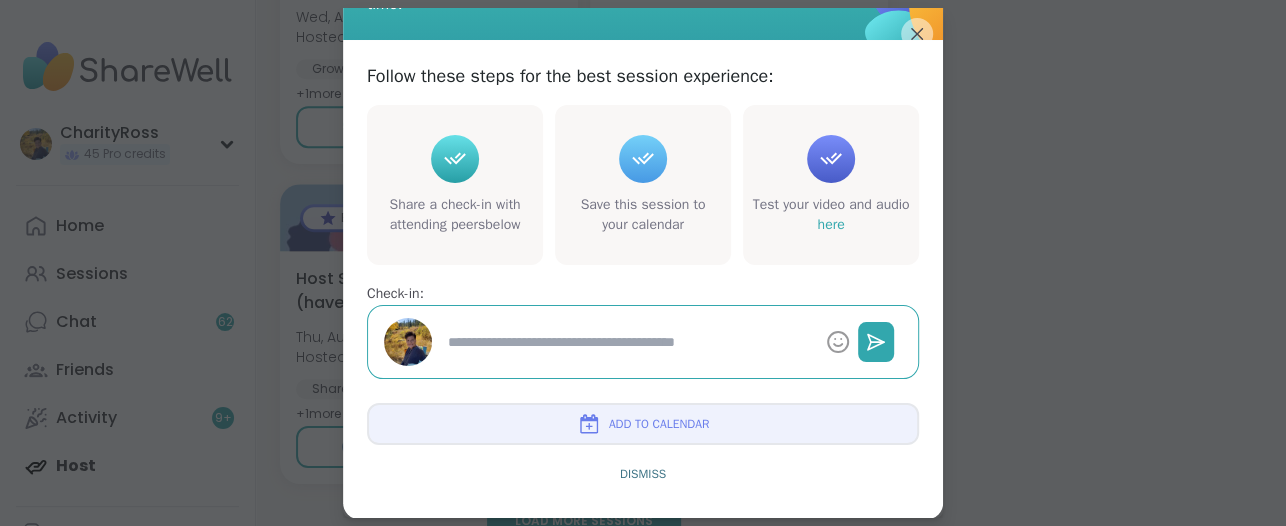 click on "Add to Calendar" at bounding box center (643, 424) 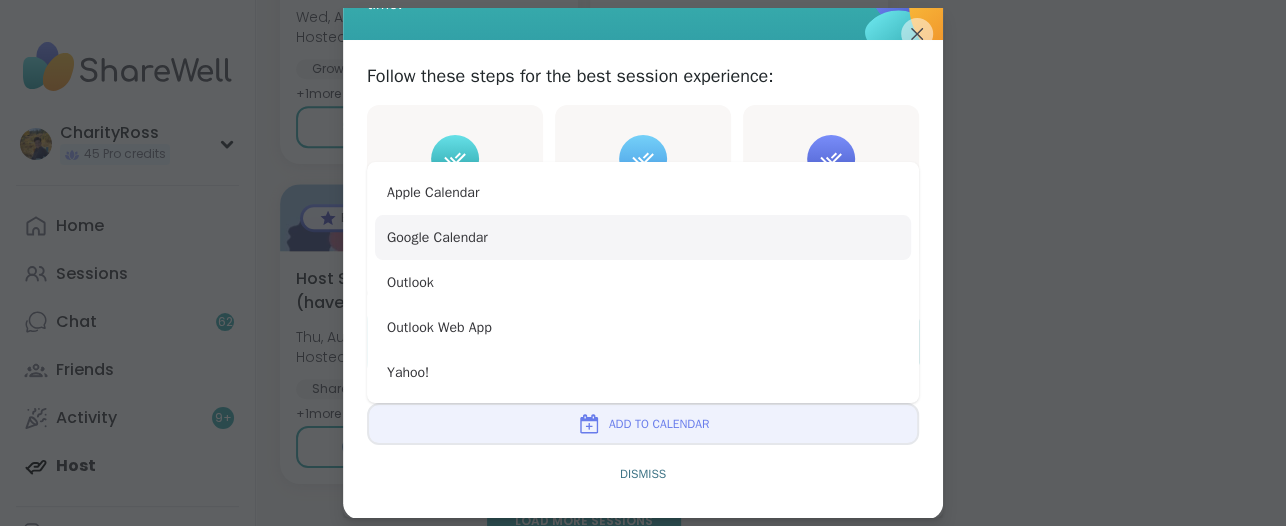 click on "Google Calendar" at bounding box center (643, 237) 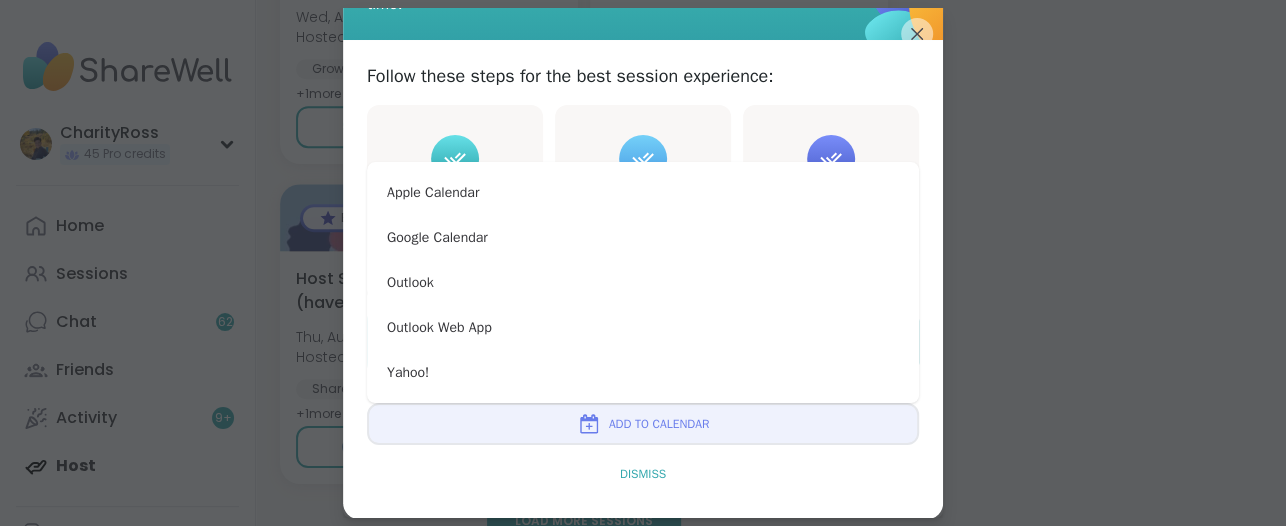 click on "Dismiss" at bounding box center [643, 474] 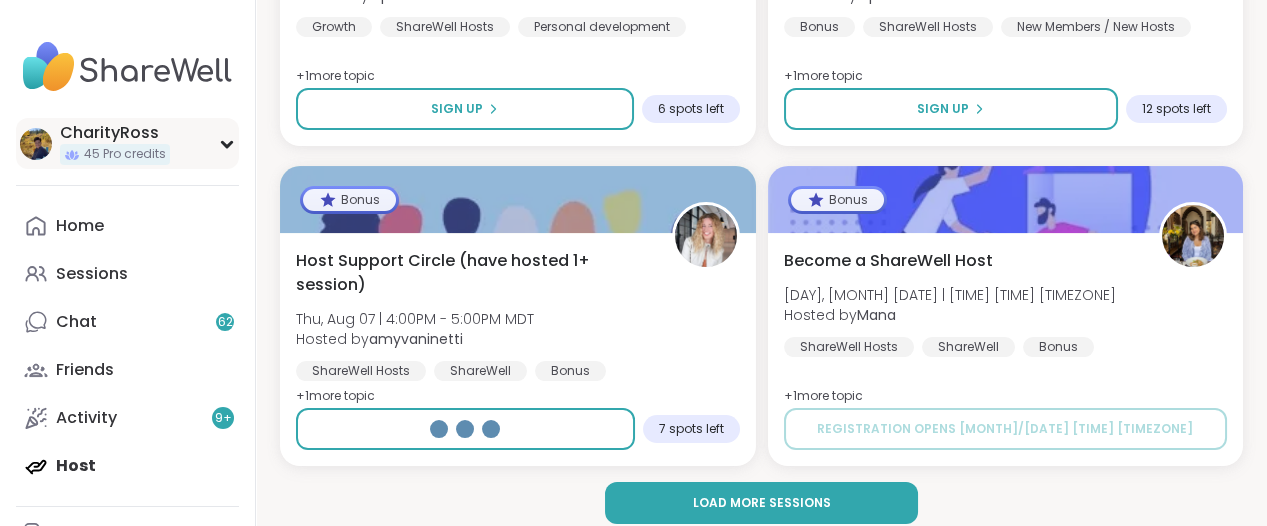 click on "CharityRoss 45 Pro credits" at bounding box center [127, 143] 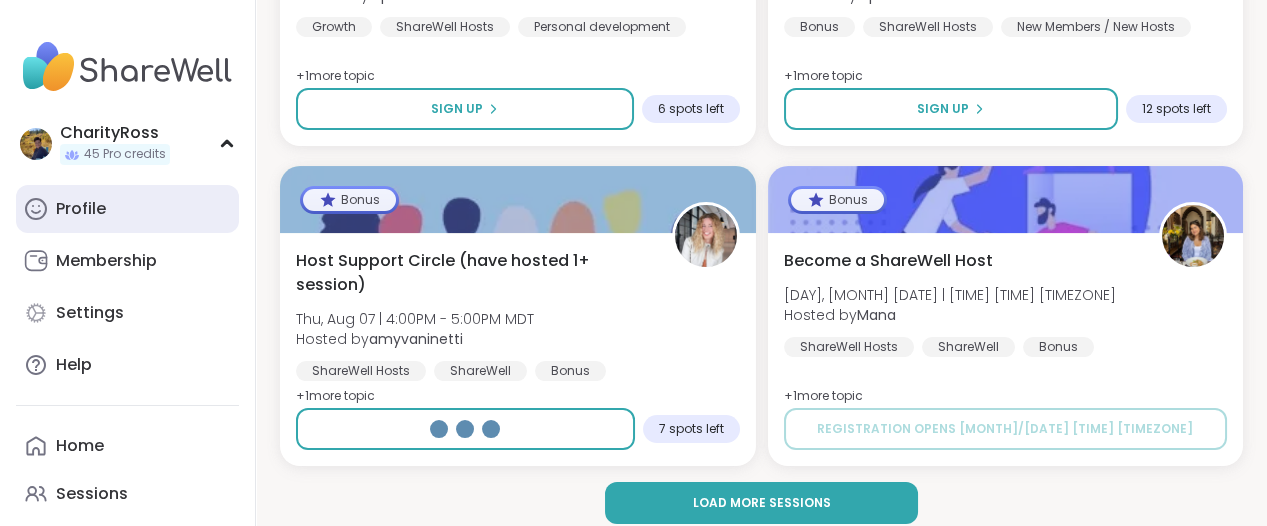 click on "Profile" at bounding box center [127, 209] 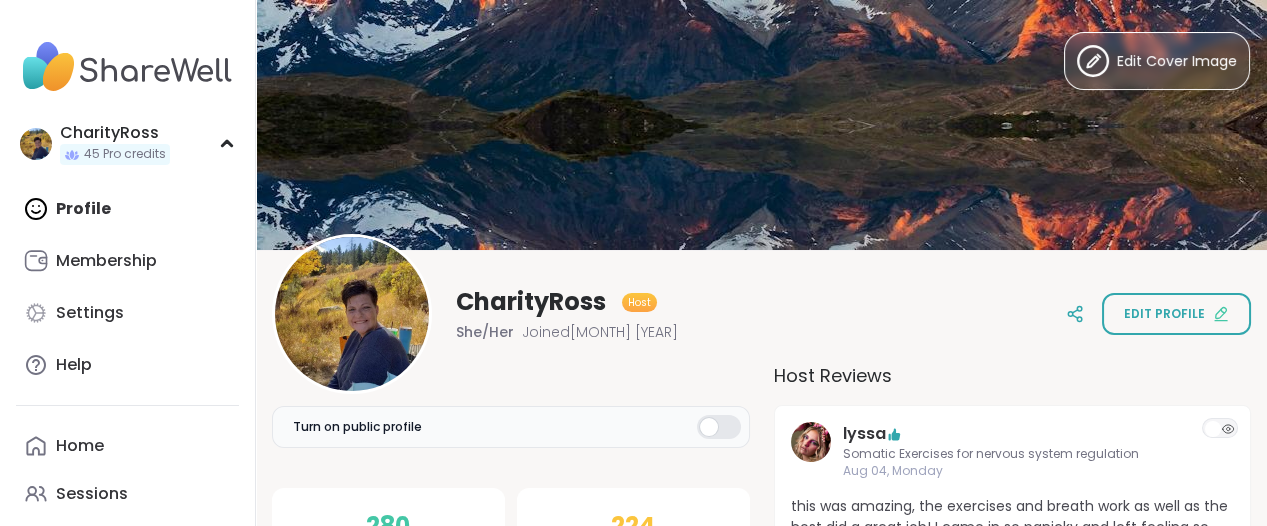 scroll, scrollTop: 0, scrollLeft: 0, axis: both 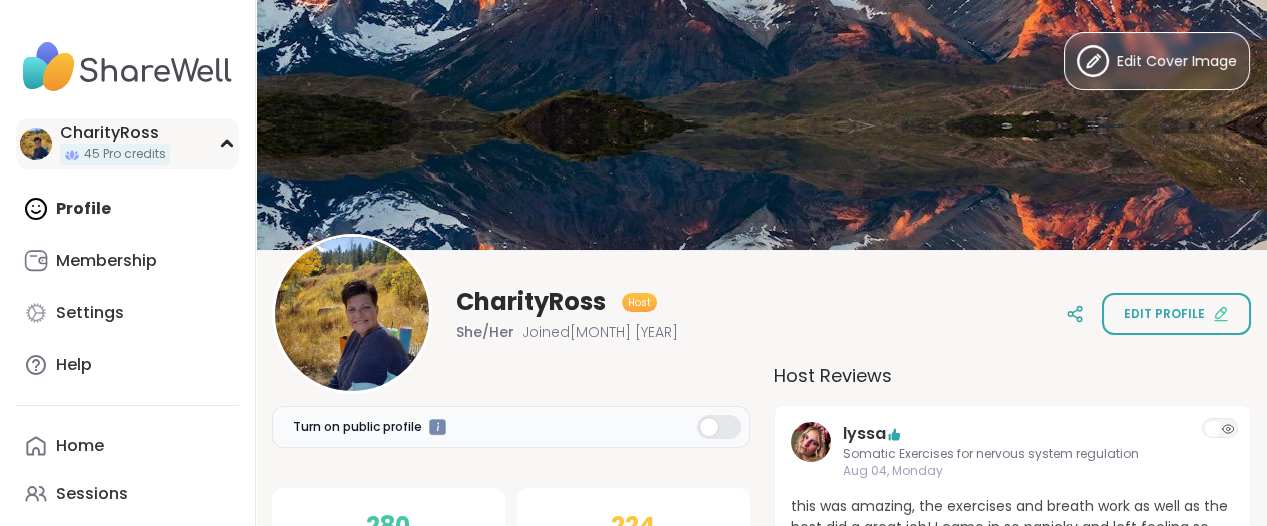 click on "CharityRoss" at bounding box center (115, 133) 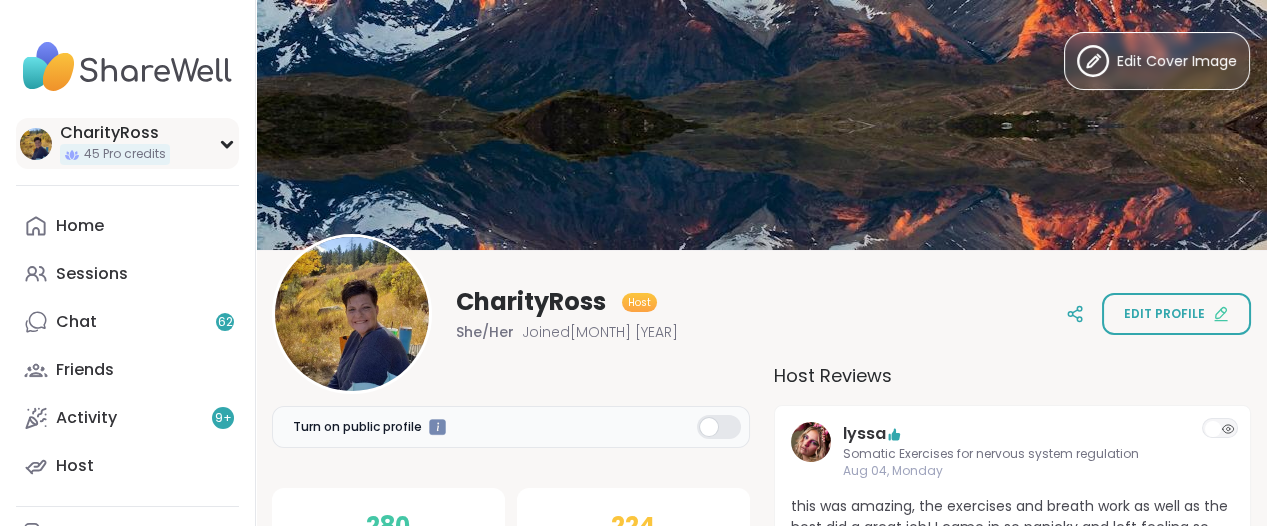 click 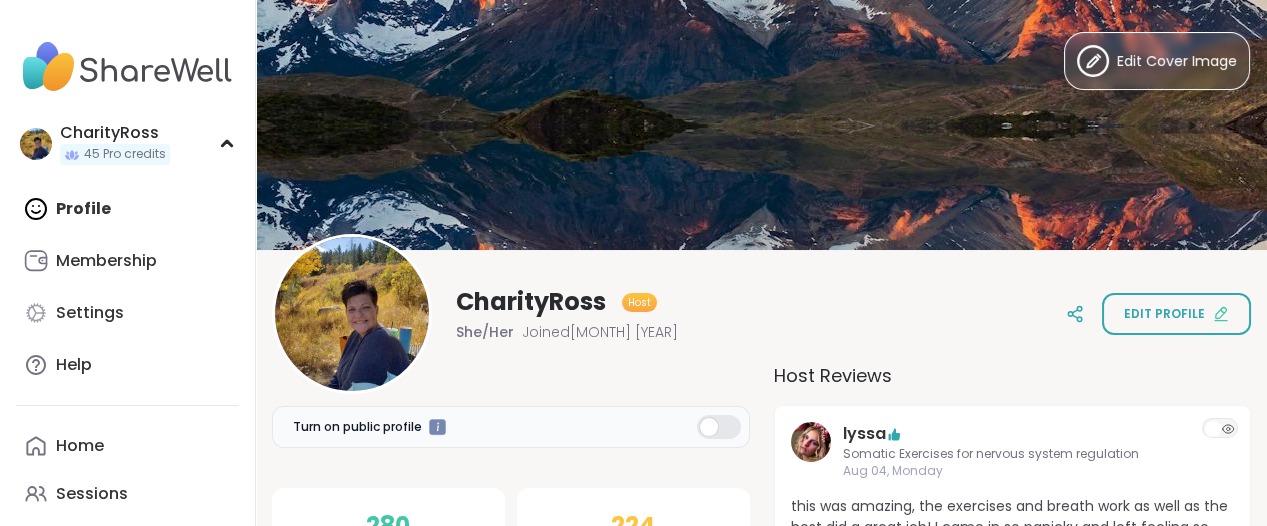 click on "Profile Membership Settings Help" at bounding box center [127, 287] 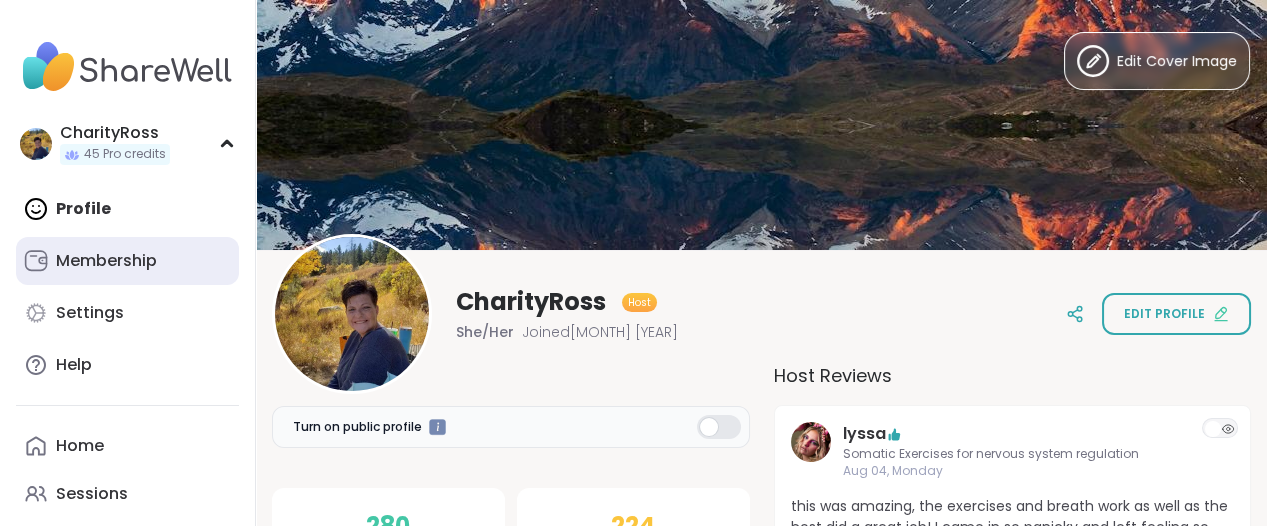 click on "Membership" at bounding box center (106, 261) 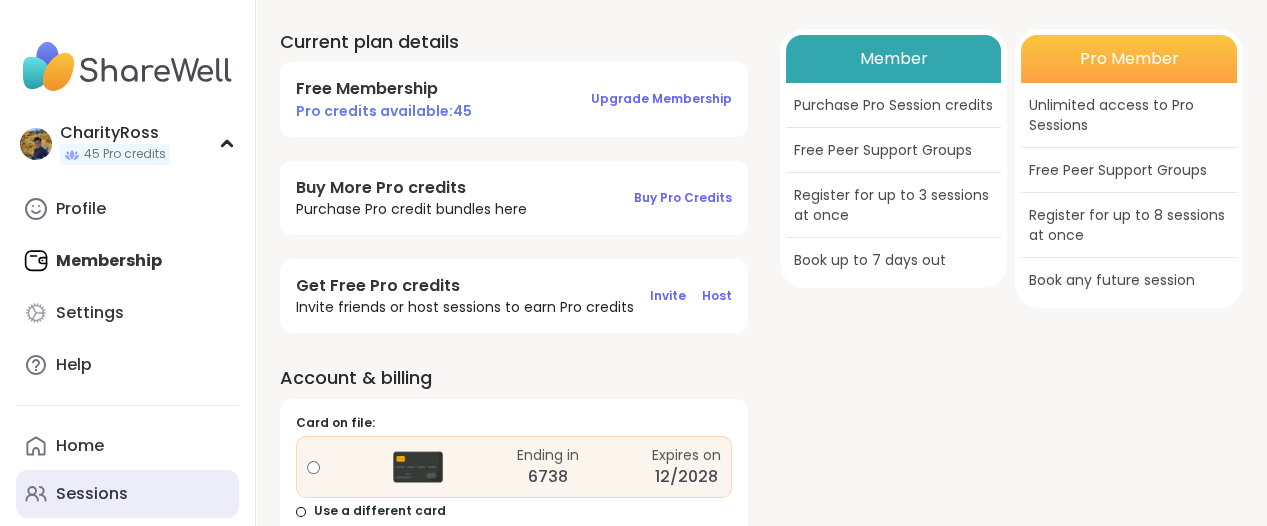scroll, scrollTop: 96, scrollLeft: 0, axis: vertical 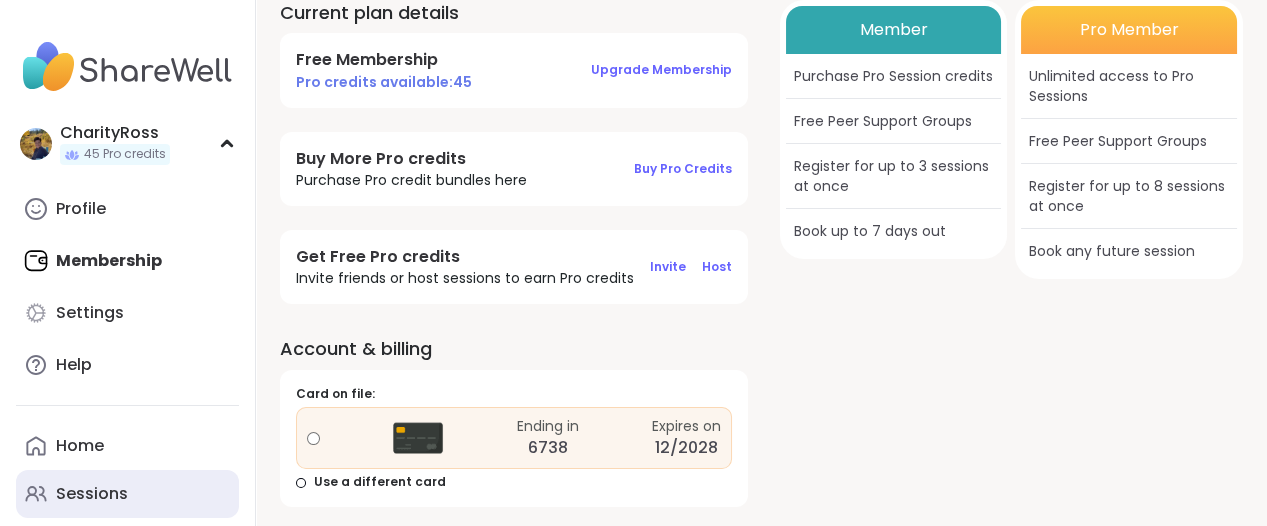 click on "Sessions" at bounding box center [92, 494] 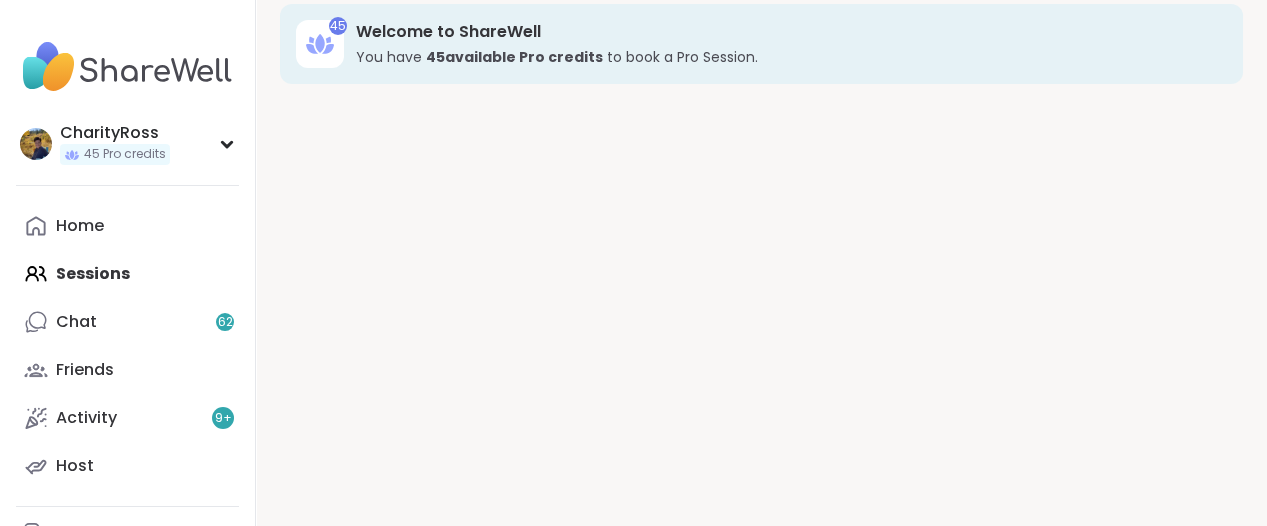 scroll, scrollTop: 0, scrollLeft: 0, axis: both 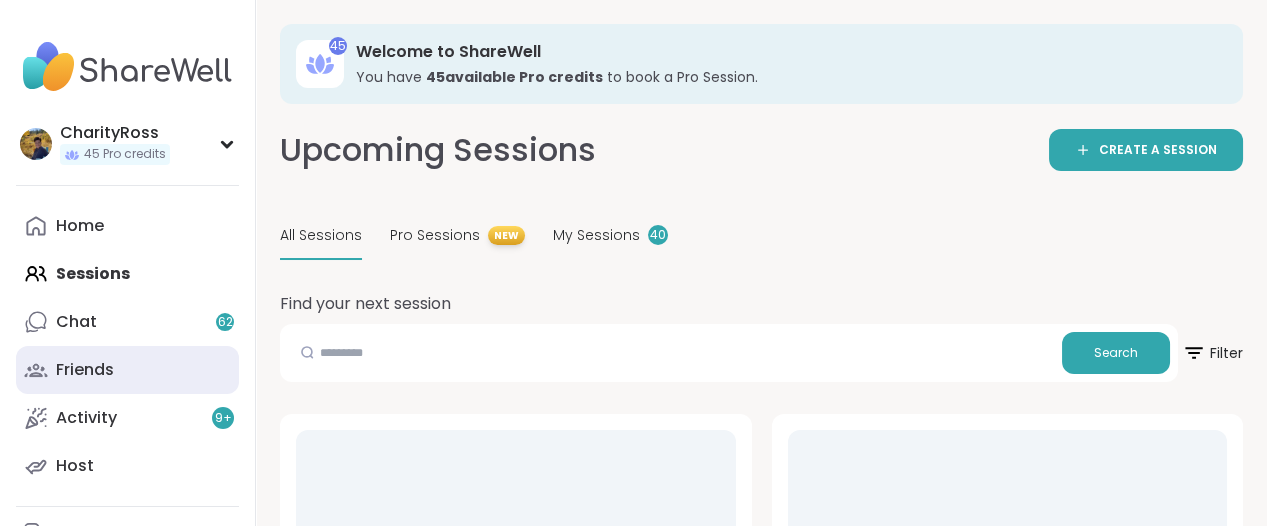 click on "Friends" at bounding box center [127, 370] 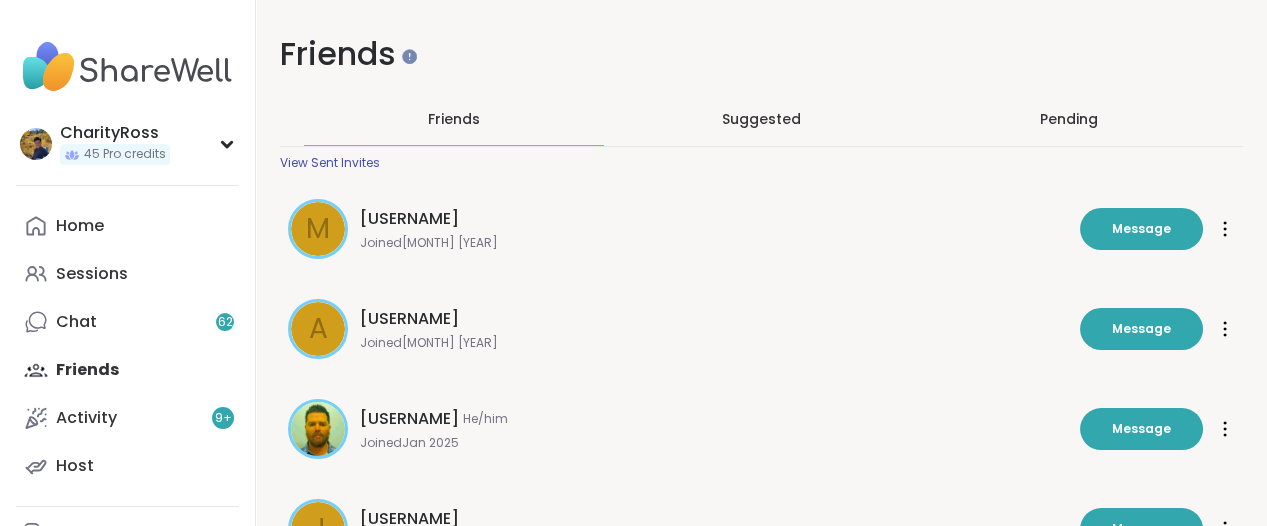 scroll, scrollTop: 0, scrollLeft: 0, axis: both 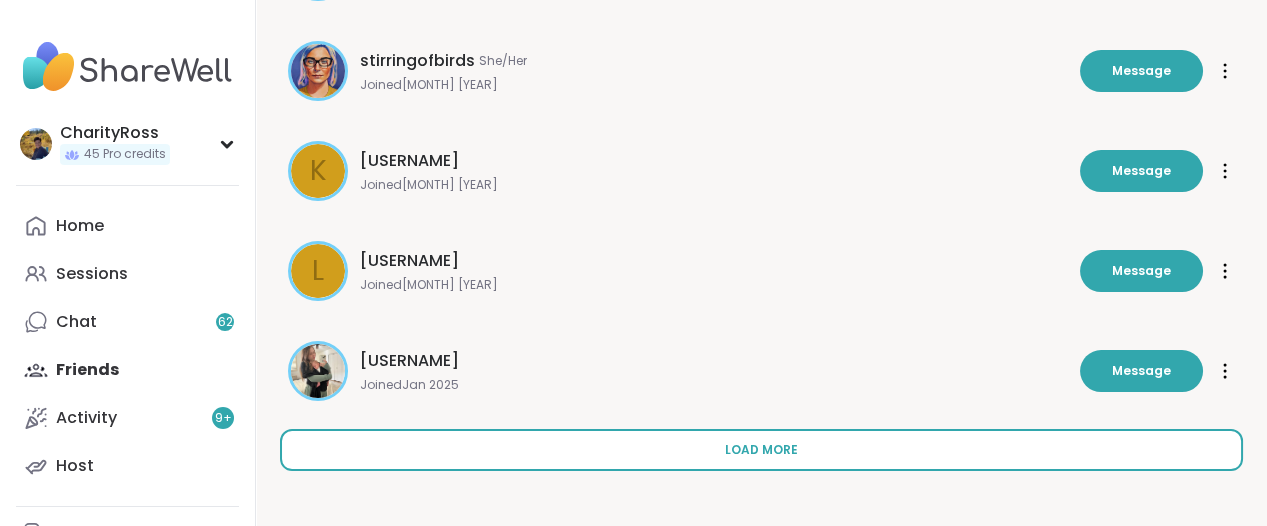 click on "Load more" at bounding box center (761, 450) 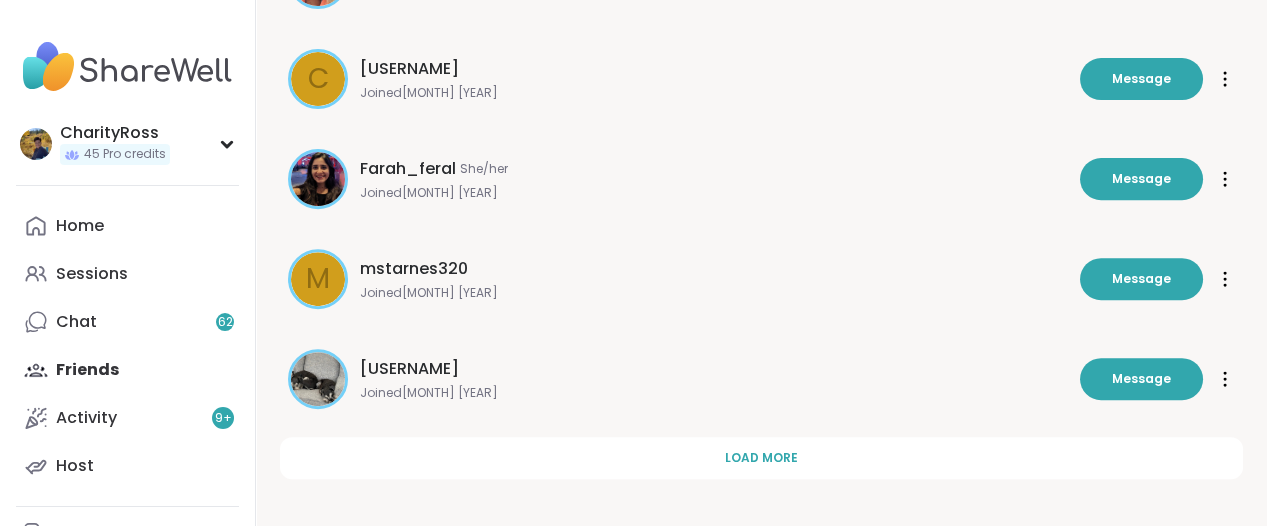 scroll, scrollTop: 1757, scrollLeft: 0, axis: vertical 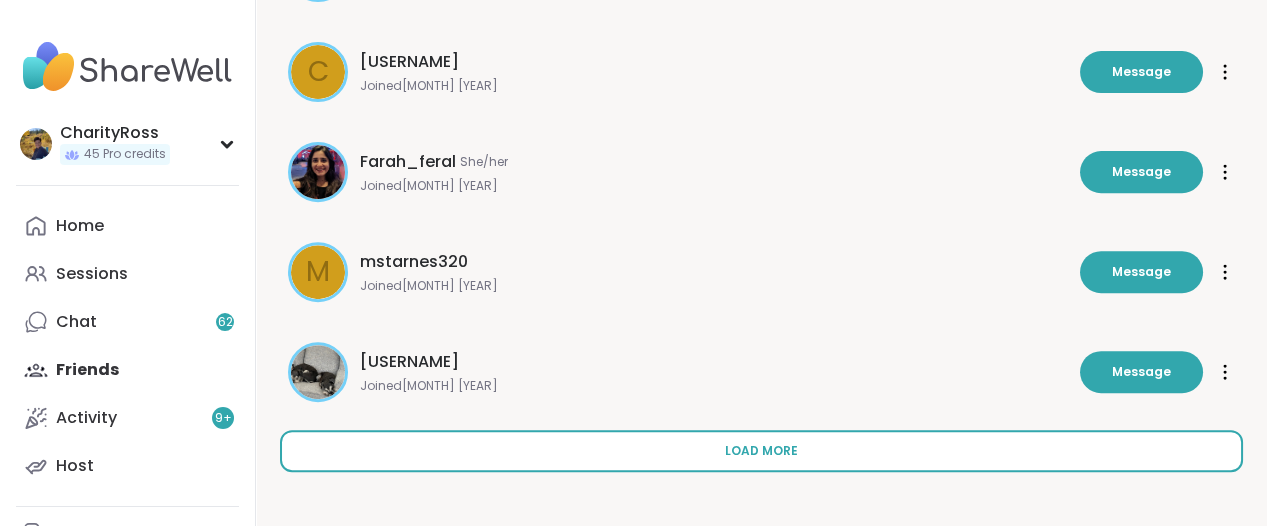 click on "Load more" at bounding box center (761, 451) 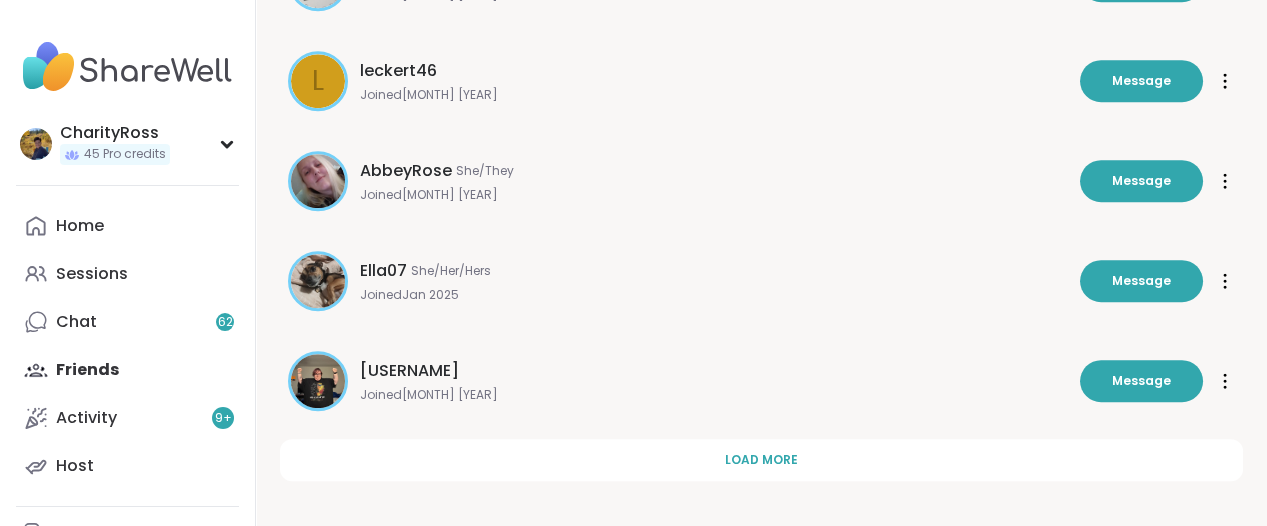scroll, scrollTop: 2757, scrollLeft: 0, axis: vertical 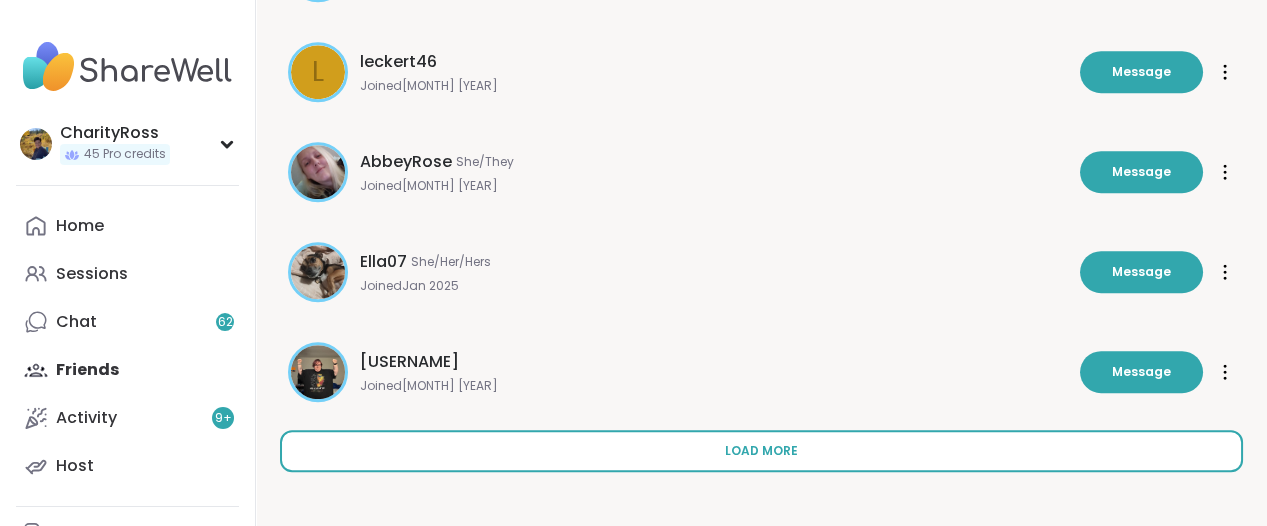 click on "Load more" at bounding box center (761, 451) 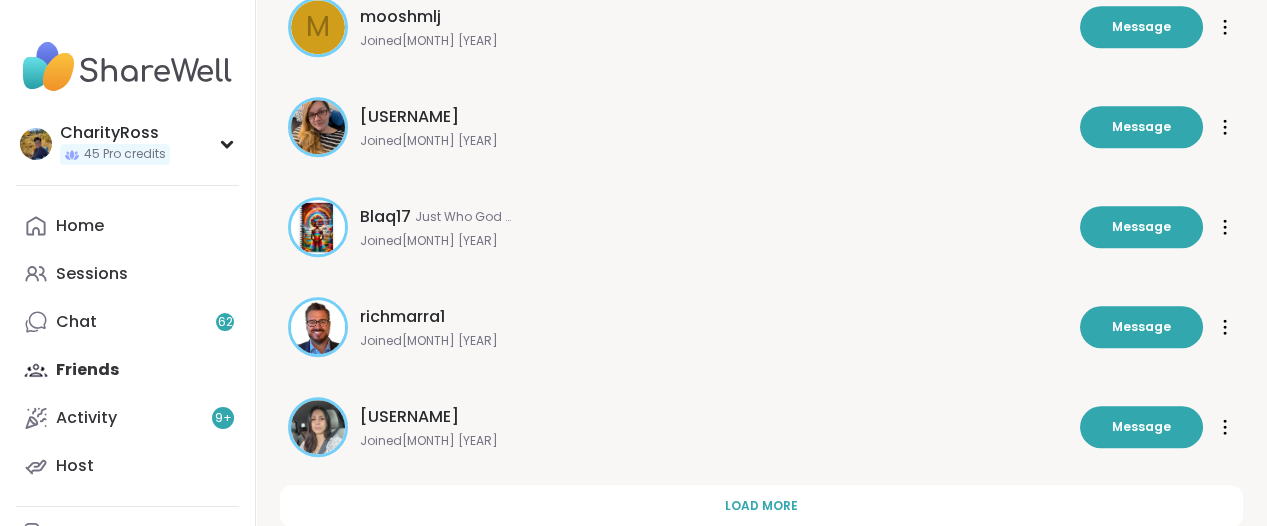 scroll, scrollTop: 3757, scrollLeft: 0, axis: vertical 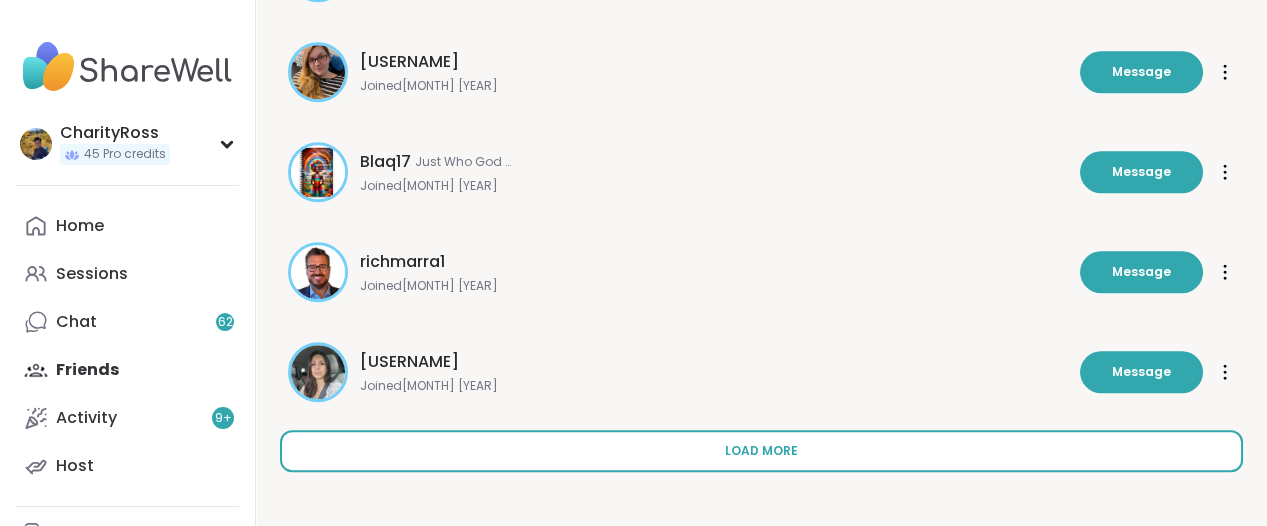 click on "Load more" at bounding box center (761, 451) 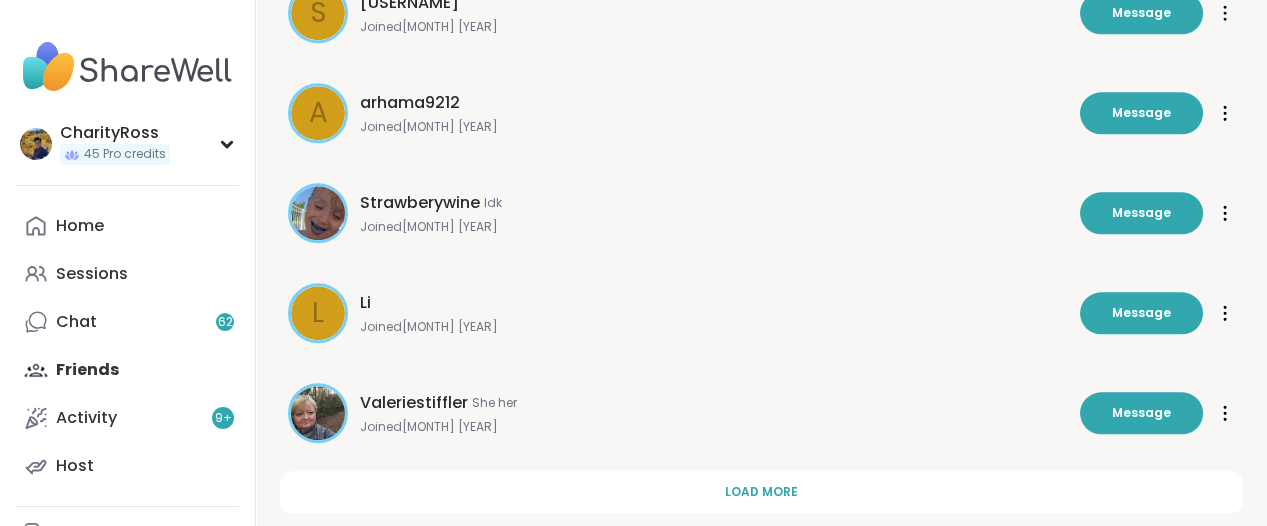 scroll, scrollTop: 4757, scrollLeft: 0, axis: vertical 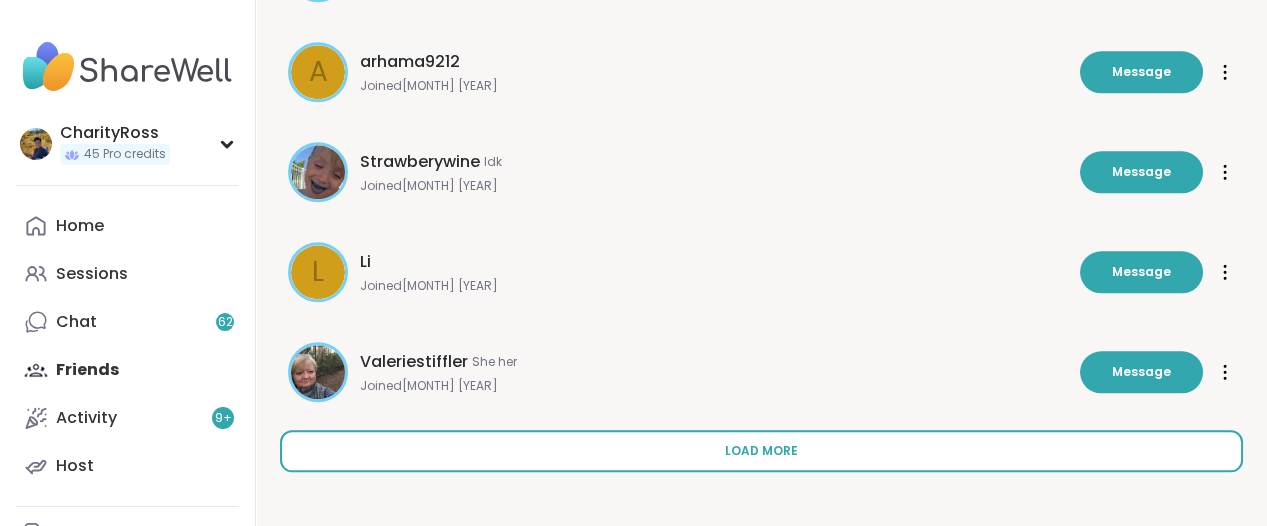 click on "Load more" at bounding box center (761, 451) 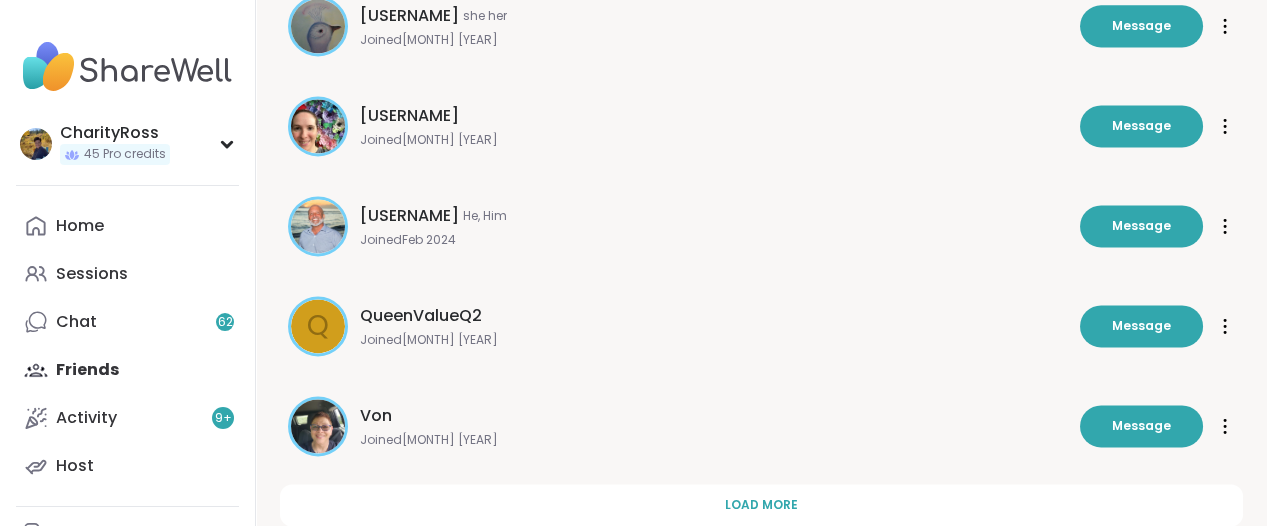 scroll, scrollTop: 5756, scrollLeft: 0, axis: vertical 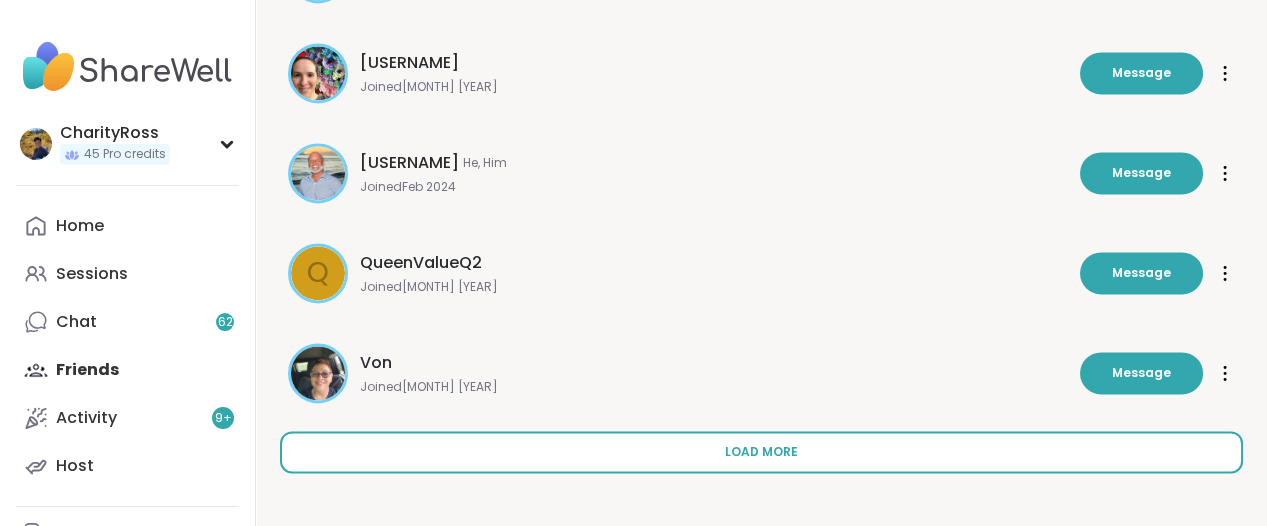 click on "Load more" at bounding box center (761, 452) 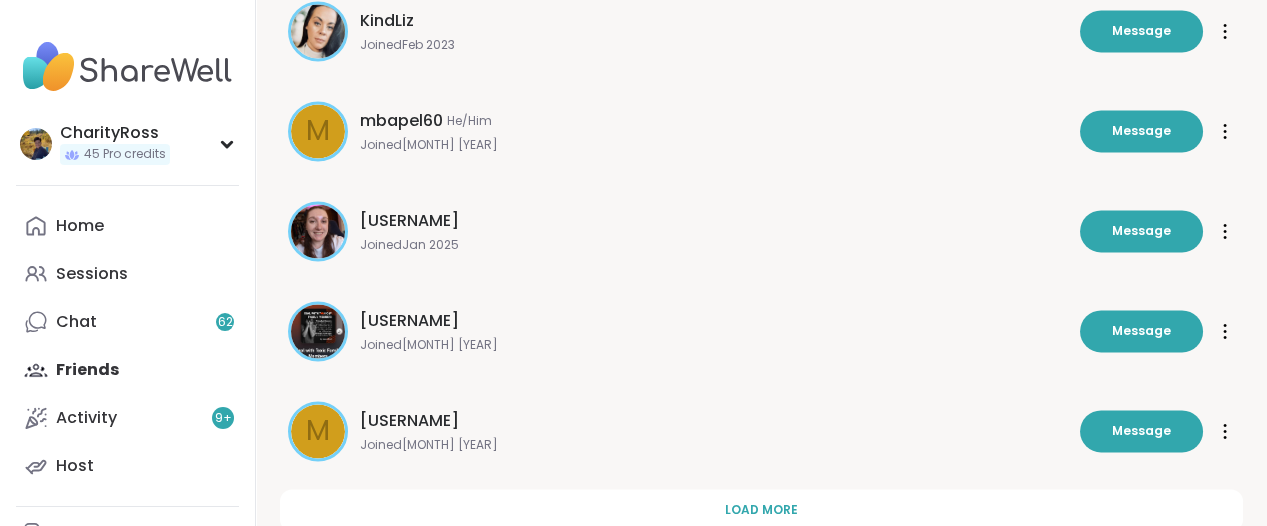 scroll, scrollTop: 6756, scrollLeft: 0, axis: vertical 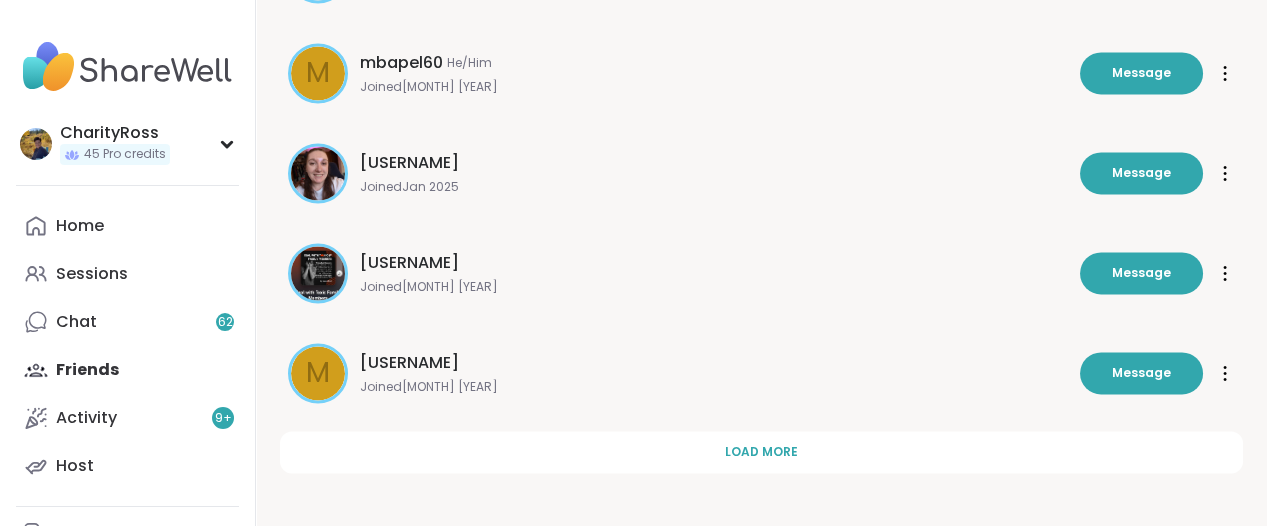 click on "Load more" at bounding box center (761, 452) 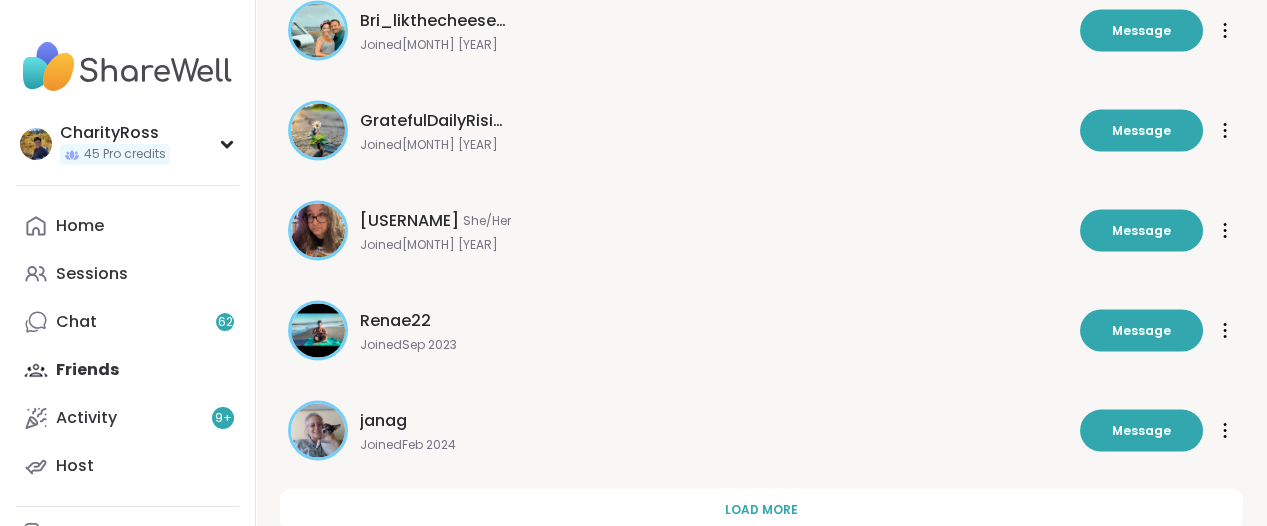 scroll, scrollTop: 7756, scrollLeft: 0, axis: vertical 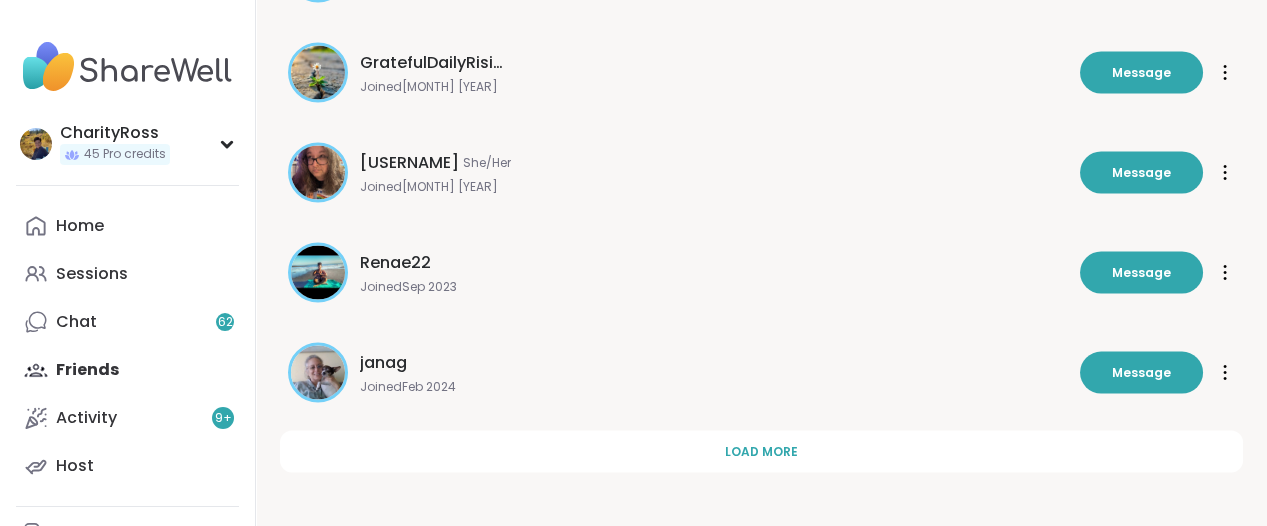 click on "Load more" at bounding box center [761, 452] 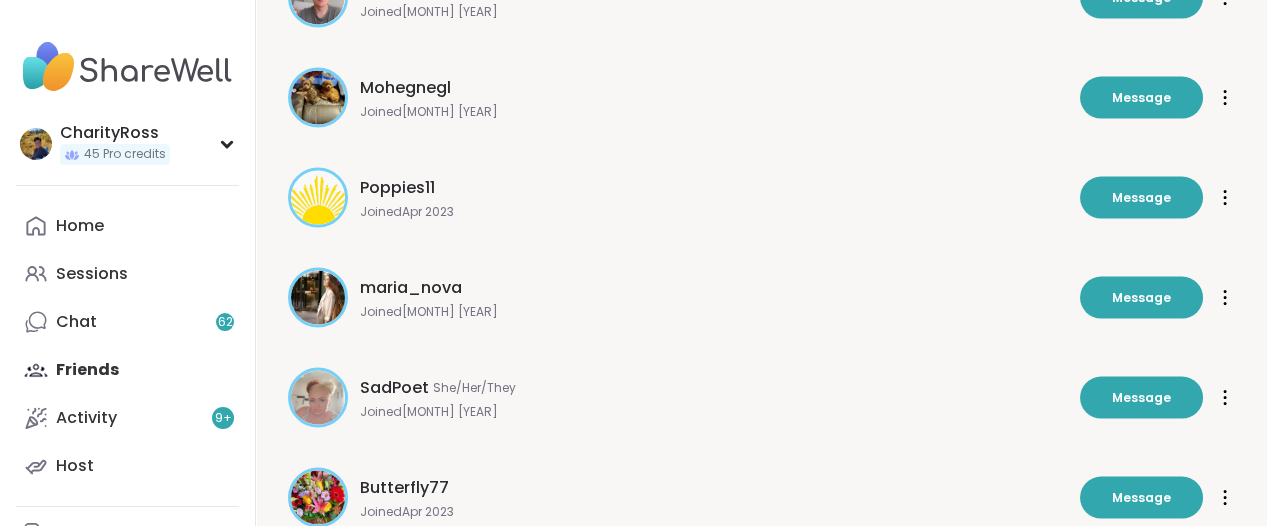 scroll, scrollTop: 8756, scrollLeft: 0, axis: vertical 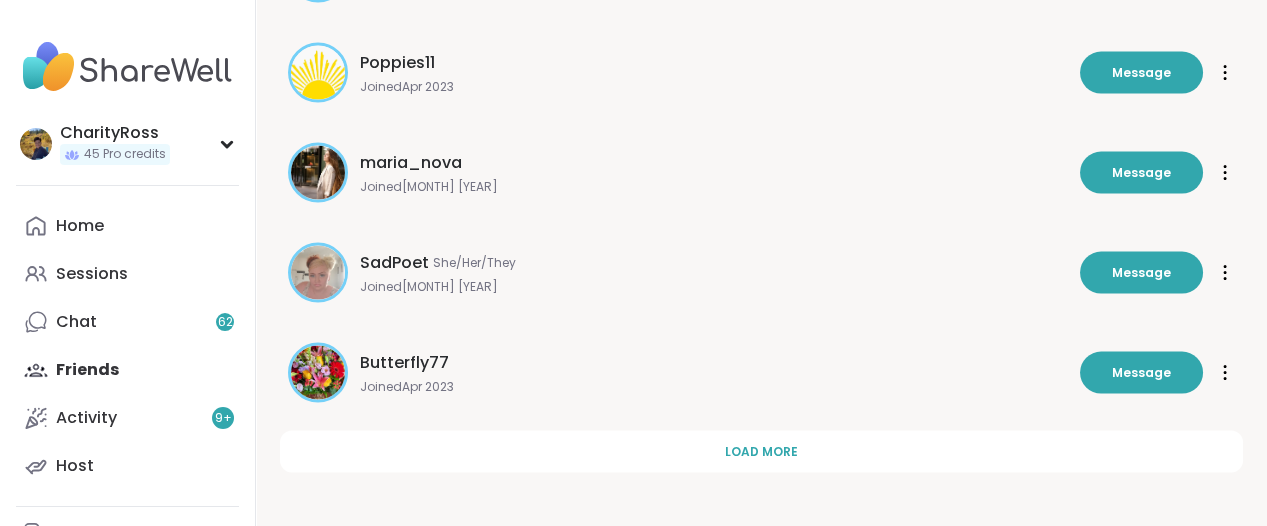 click on "Load more" at bounding box center [761, 452] 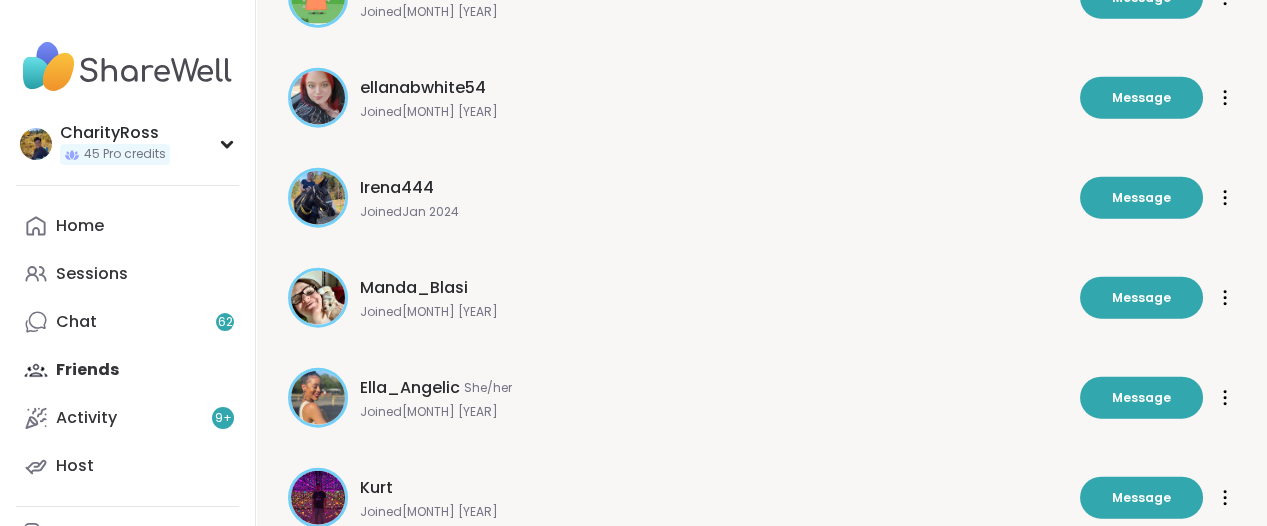 scroll, scrollTop: 9755, scrollLeft: 0, axis: vertical 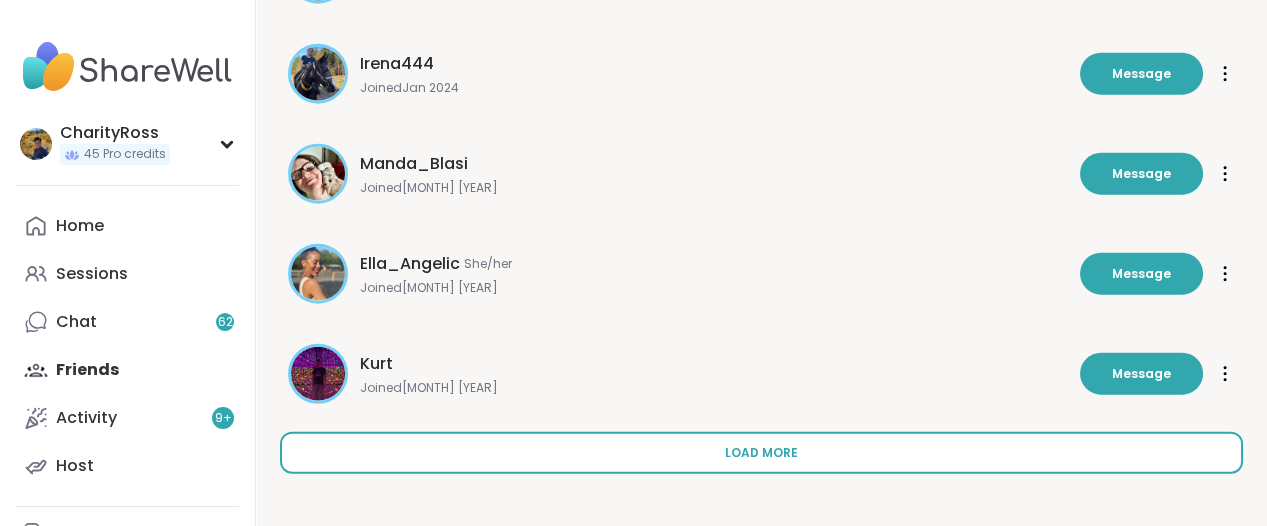 click on "Load more" at bounding box center [761, 453] 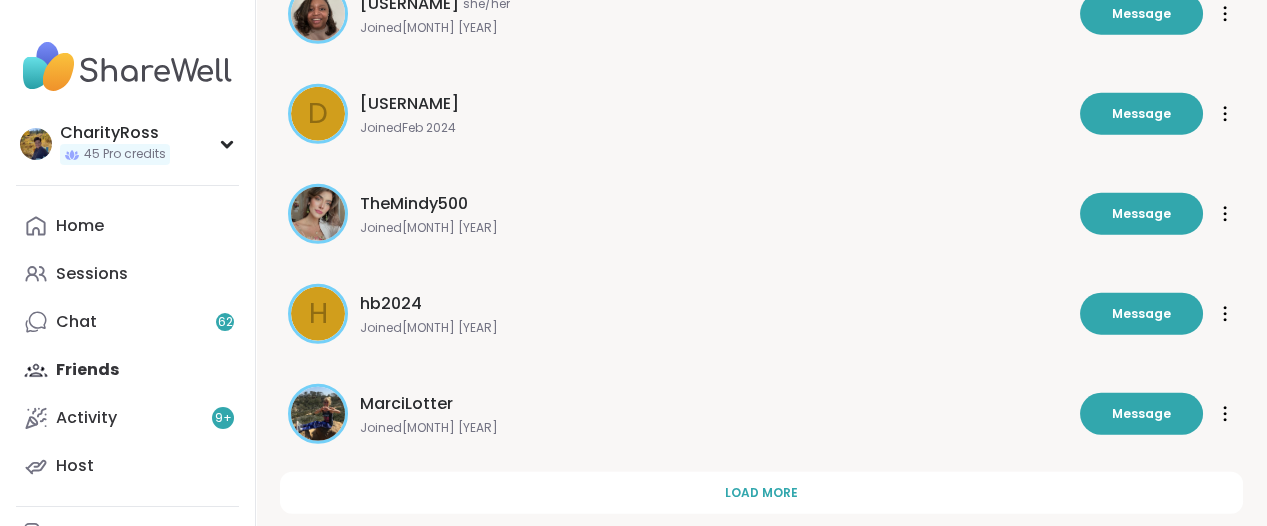scroll, scrollTop: 10755, scrollLeft: 0, axis: vertical 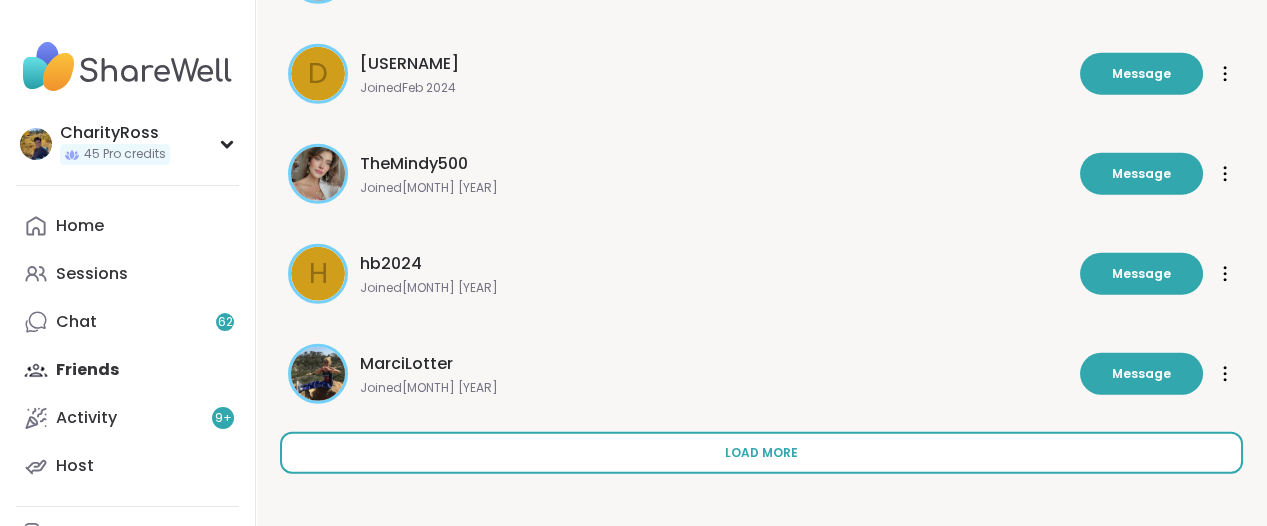 click on "Load more" at bounding box center [761, 453] 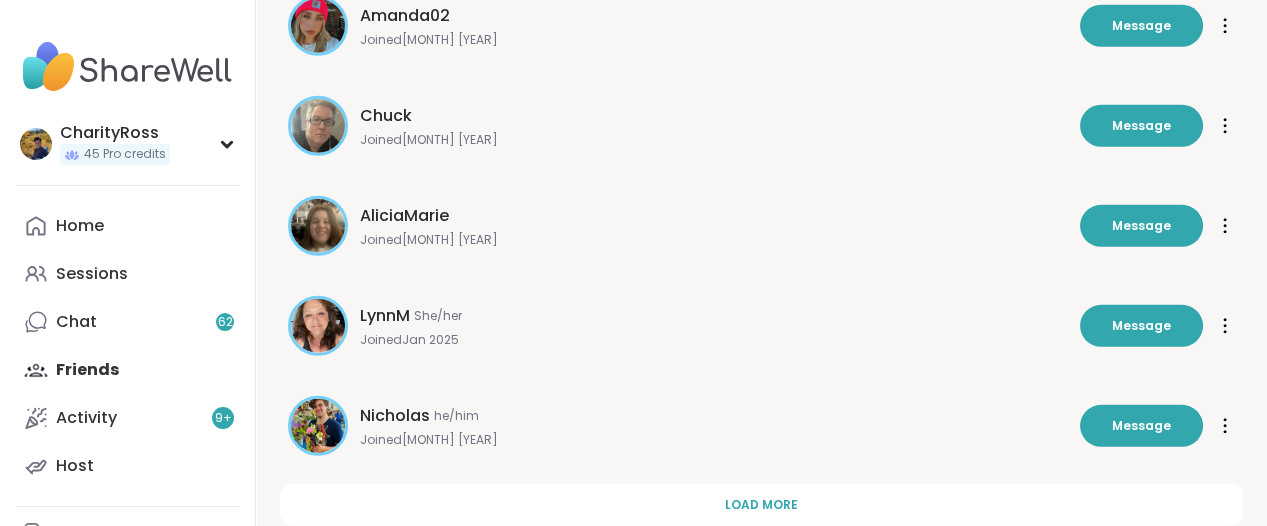 scroll, scrollTop: 11755, scrollLeft: 0, axis: vertical 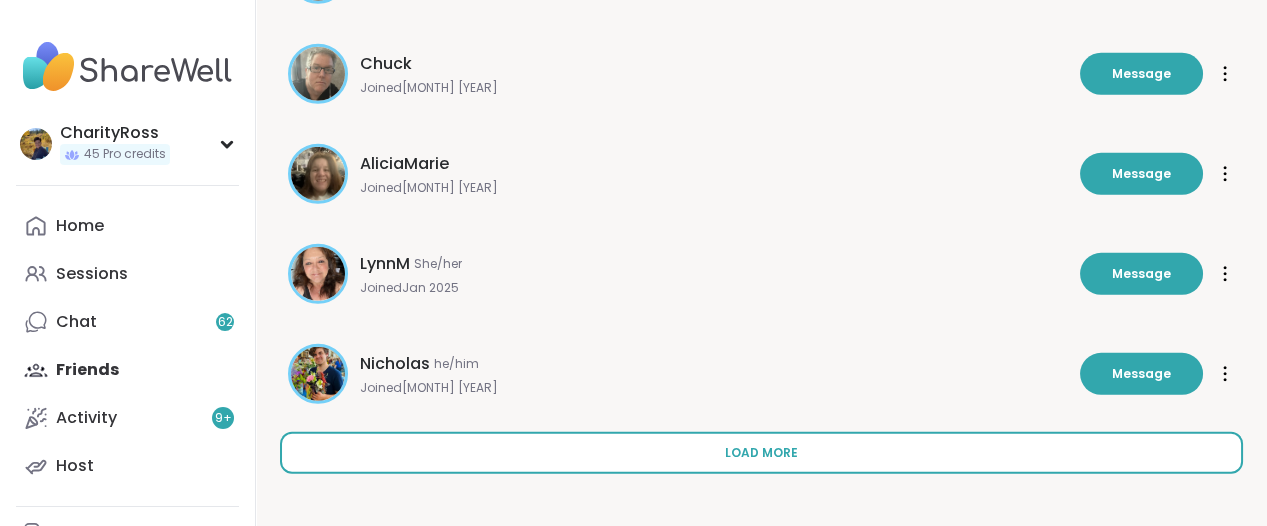 click on "Load more" at bounding box center [761, 453] 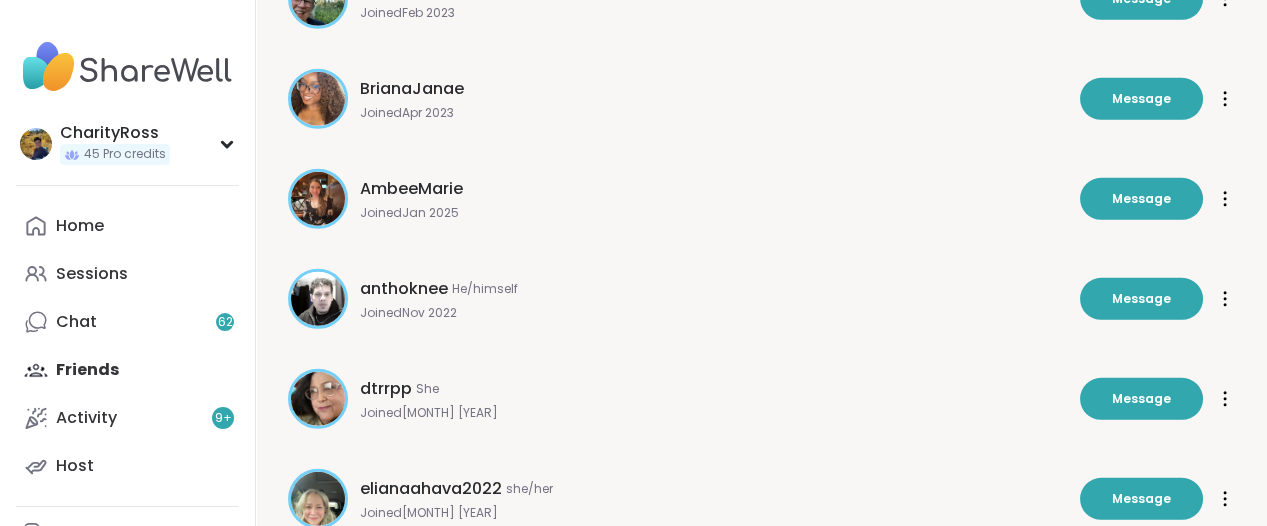 scroll, scrollTop: 12755, scrollLeft: 0, axis: vertical 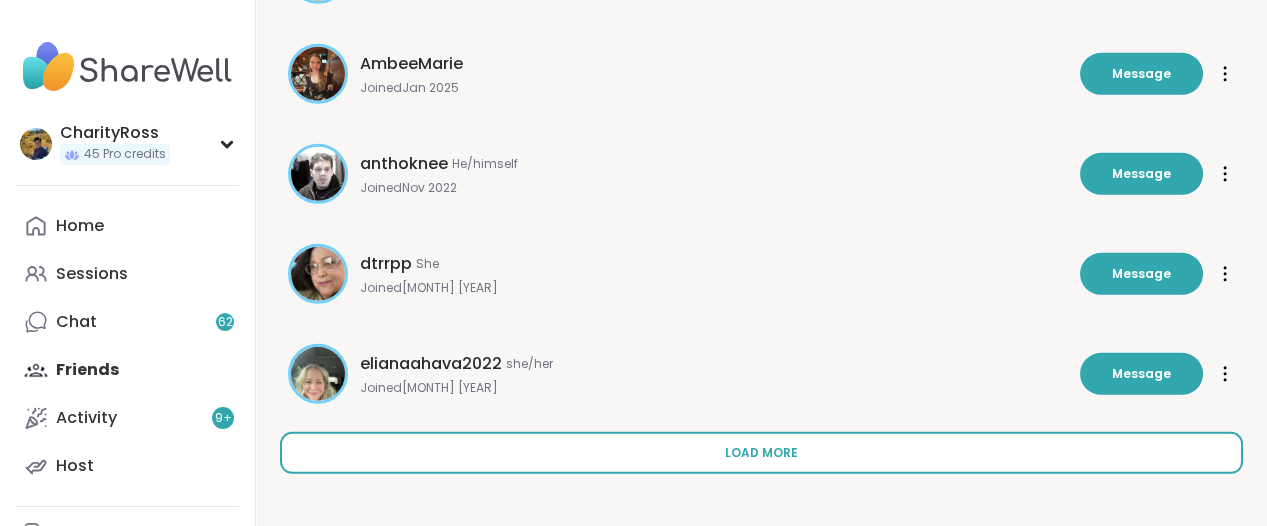 click on "Load more" at bounding box center (761, 453) 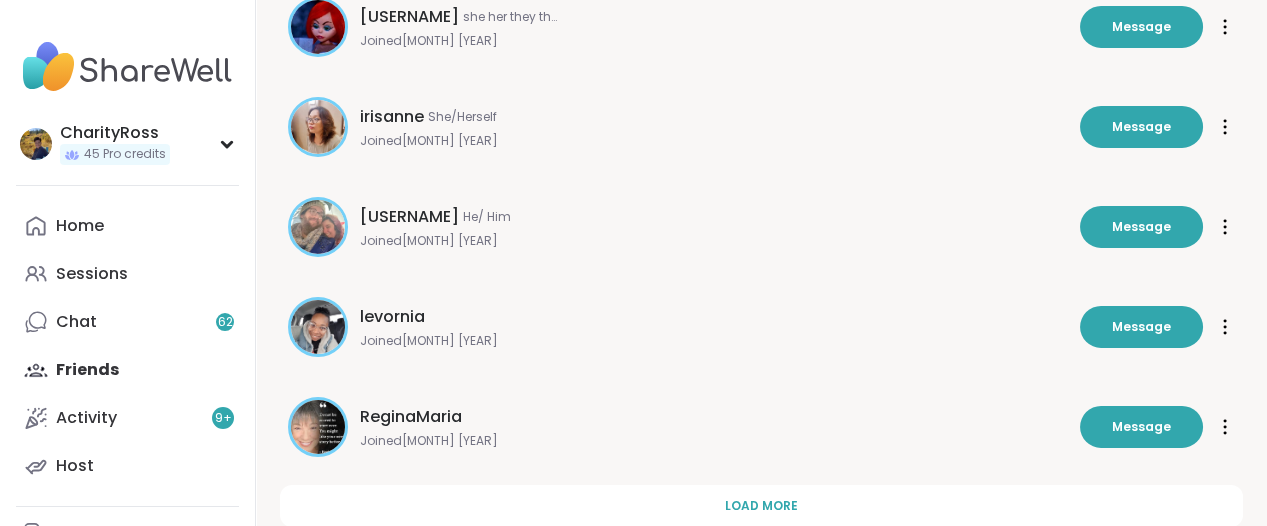 scroll, scrollTop: 13754, scrollLeft: 0, axis: vertical 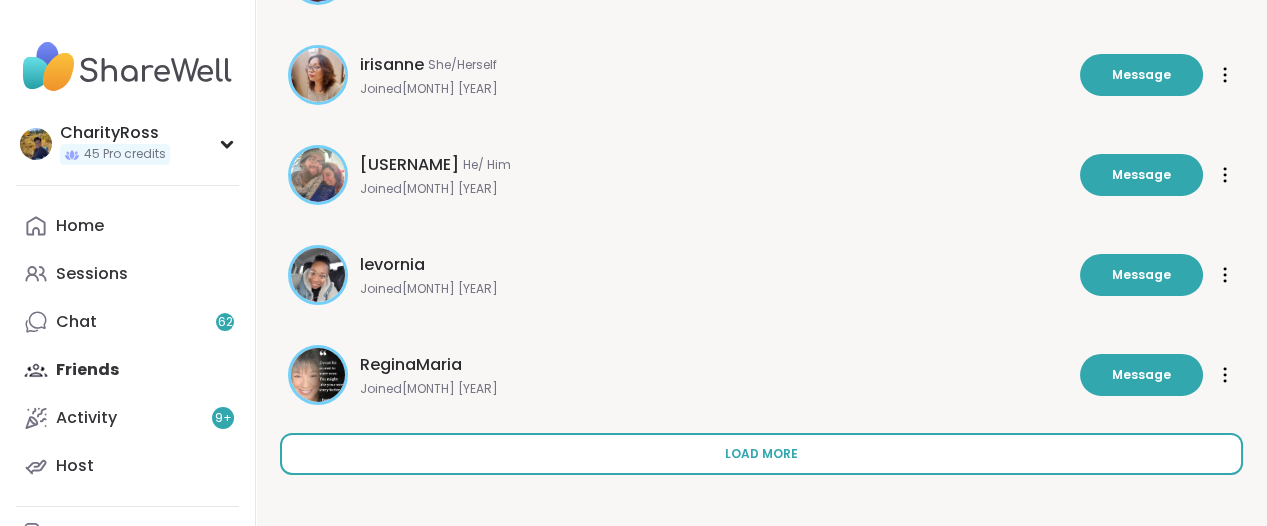 click on "Load more" at bounding box center (761, 454) 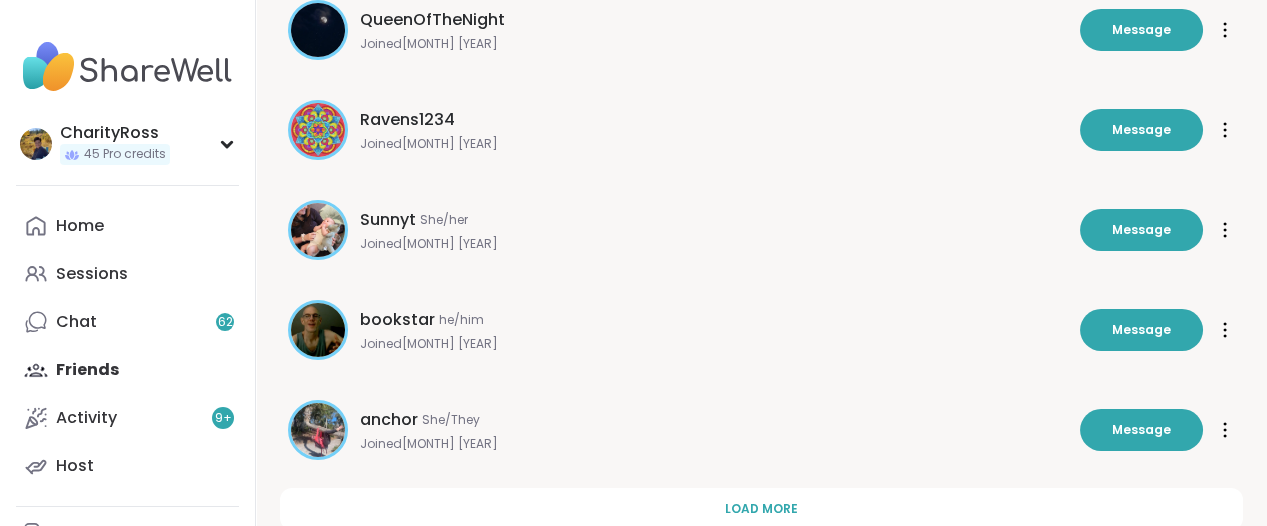 scroll, scrollTop: 14754, scrollLeft: 0, axis: vertical 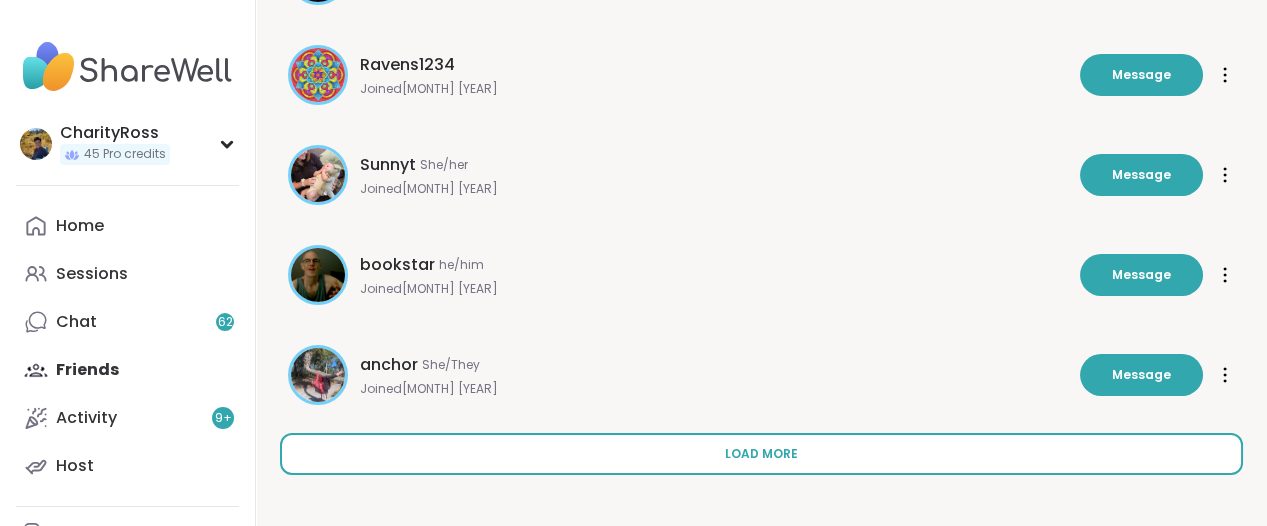 click on "Load more" at bounding box center [761, 454] 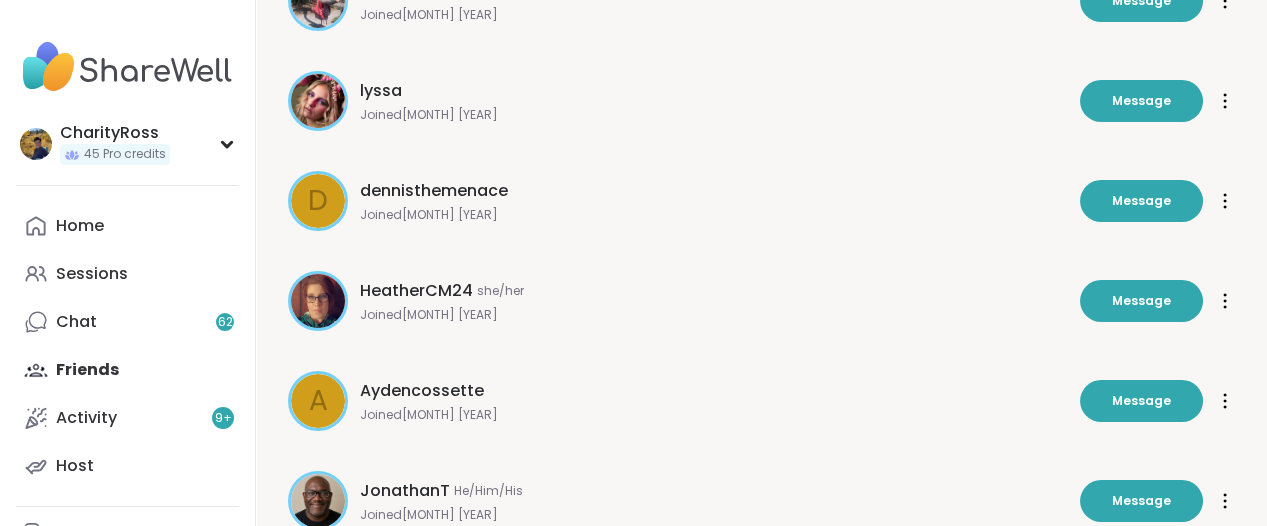 scroll, scrollTop: 15129, scrollLeft: 0, axis: vertical 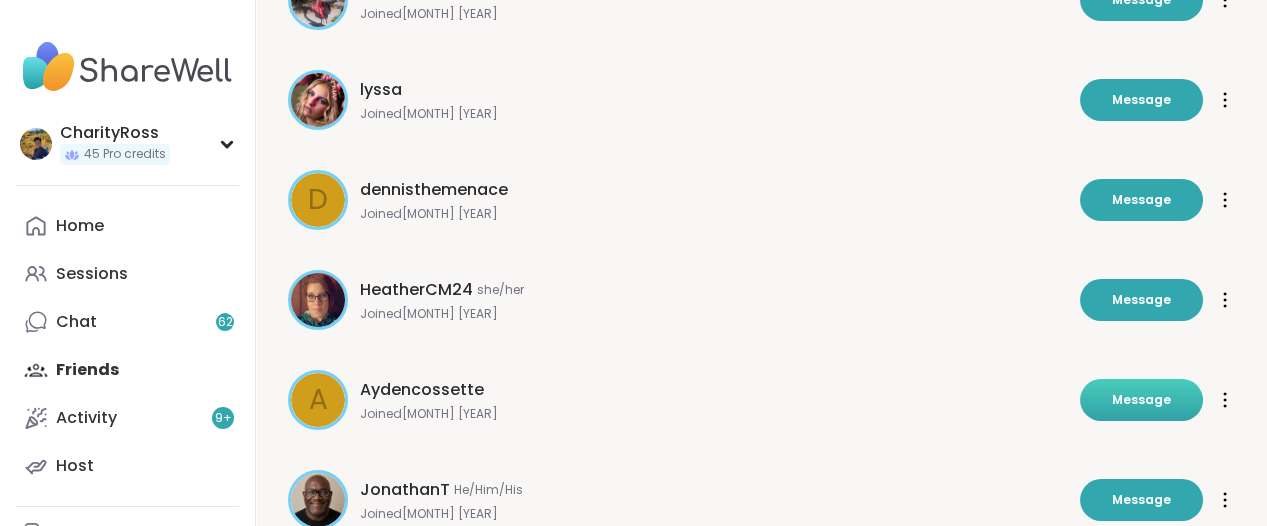 click on "Message" at bounding box center [1141, 400] 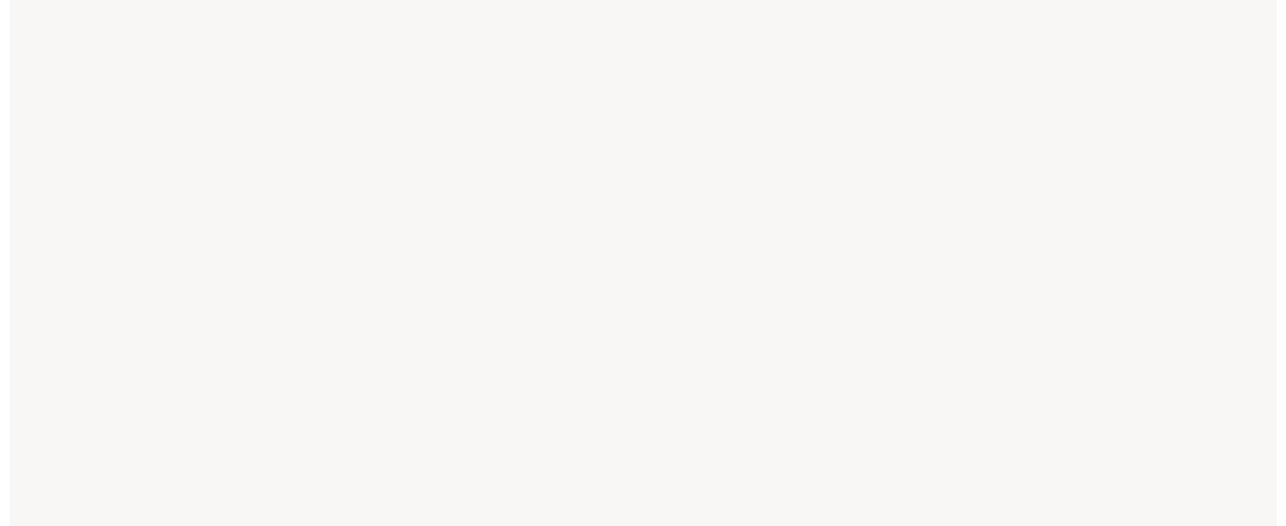 scroll, scrollTop: 0, scrollLeft: 0, axis: both 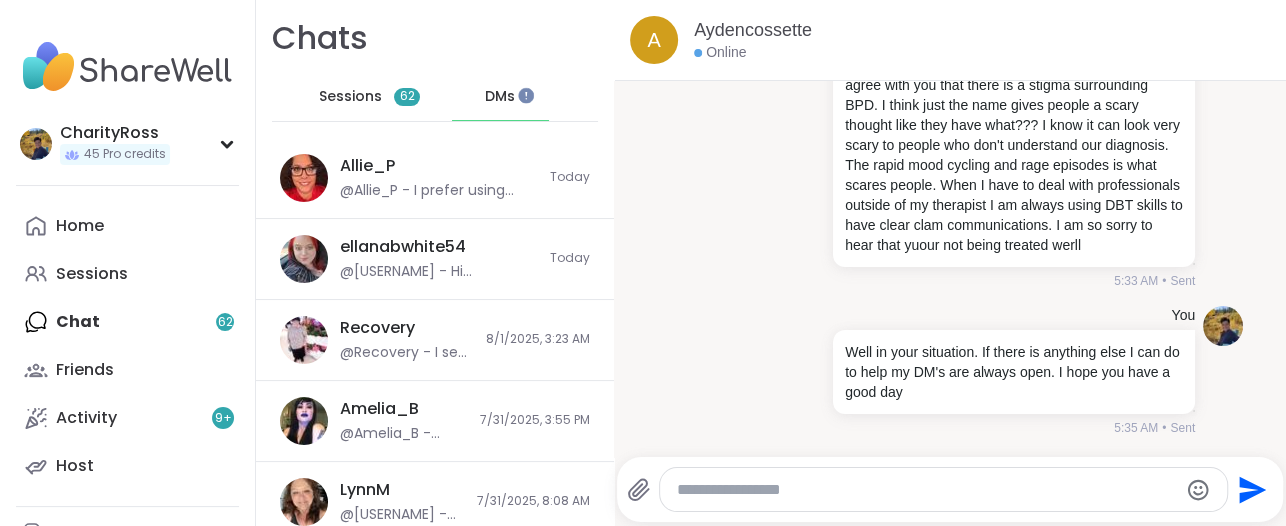 click at bounding box center (926, 490) 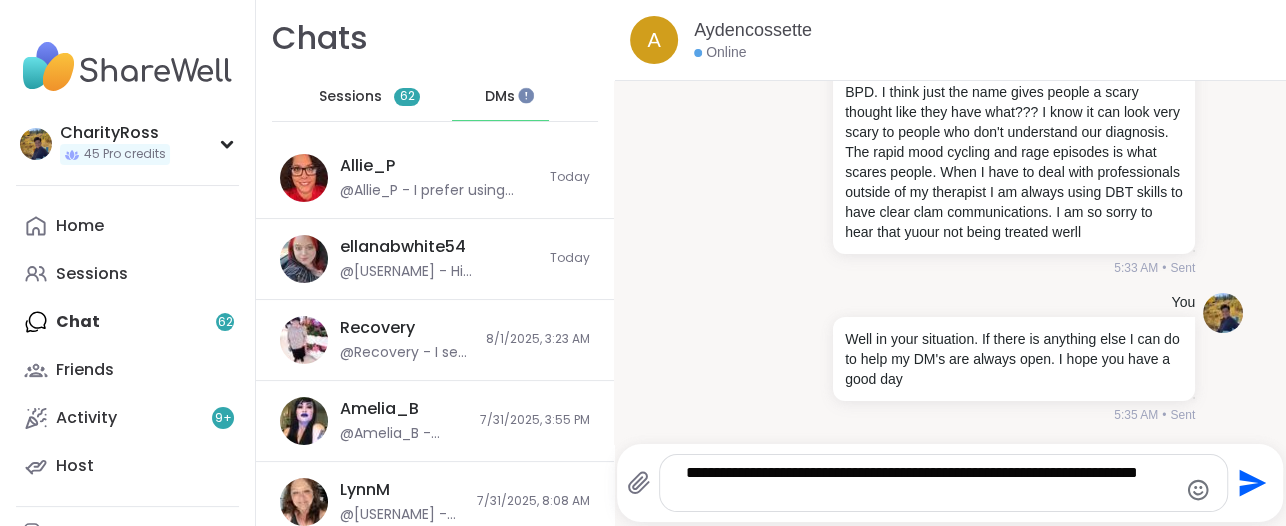 click on "**********" at bounding box center [927, 483] 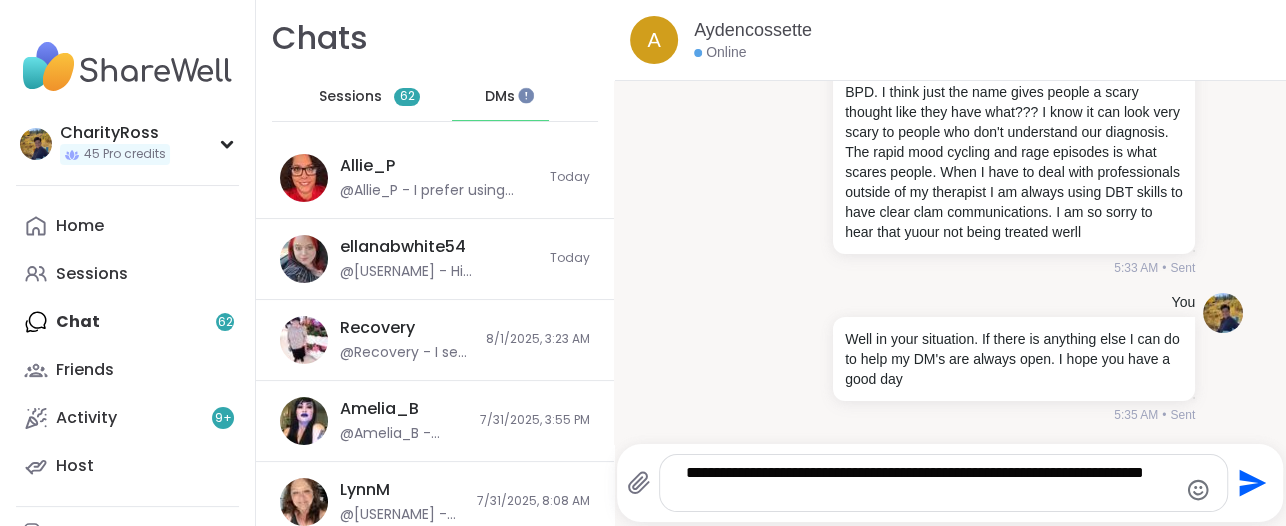 click on "**********" at bounding box center [927, 483] 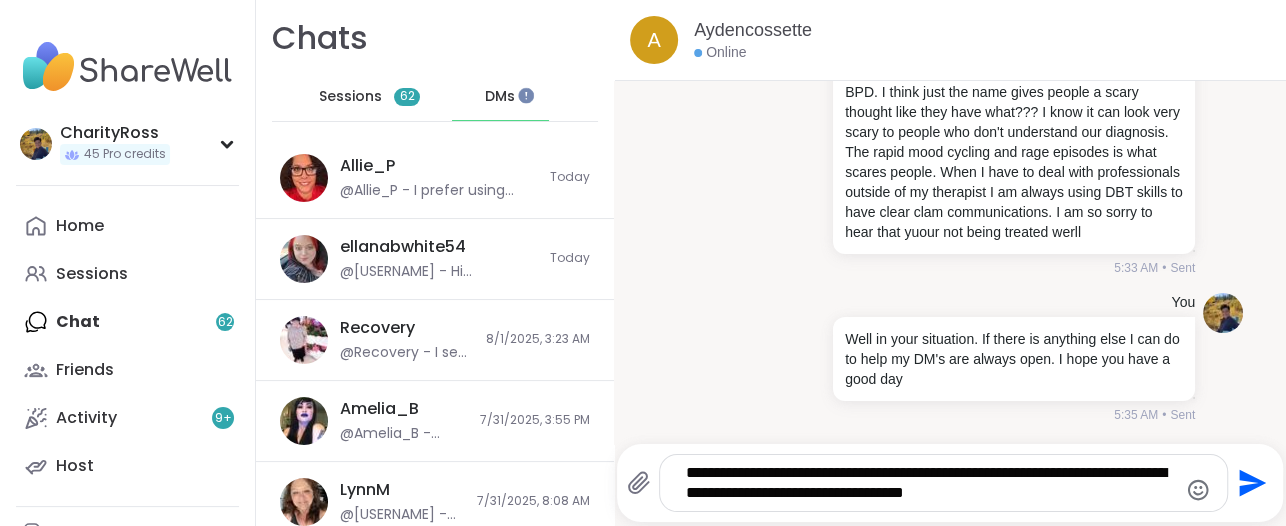 type on "**********" 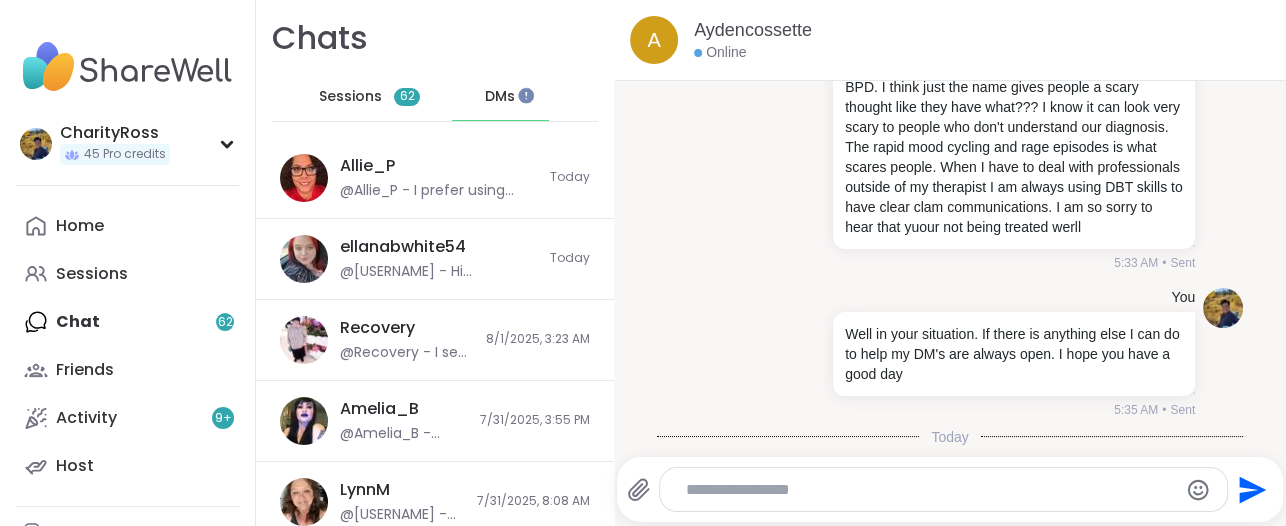 scroll, scrollTop: 774, scrollLeft: 0, axis: vertical 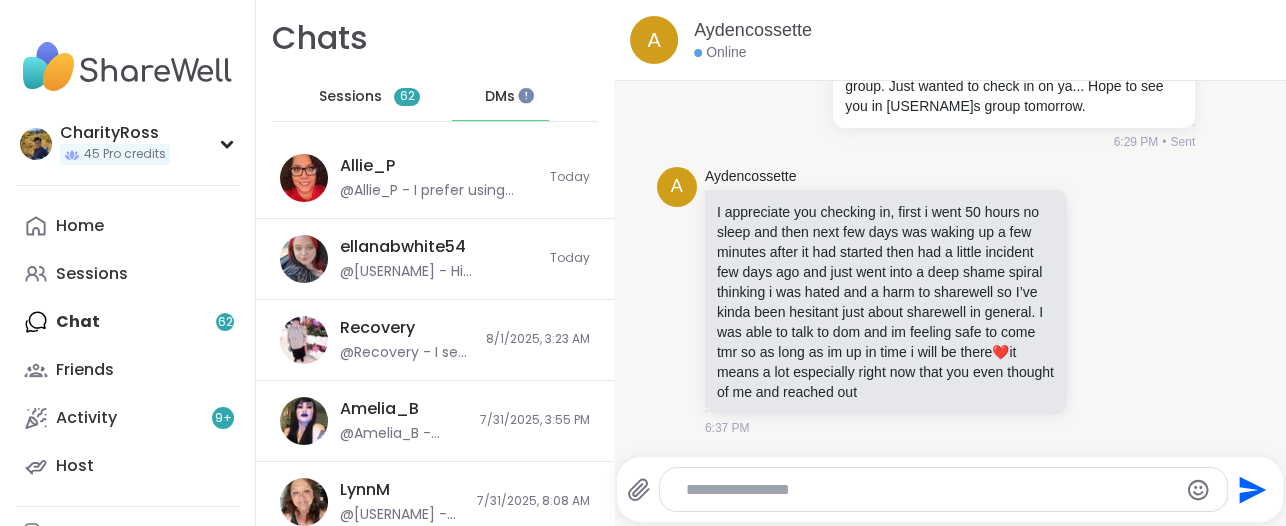click at bounding box center (927, 490) 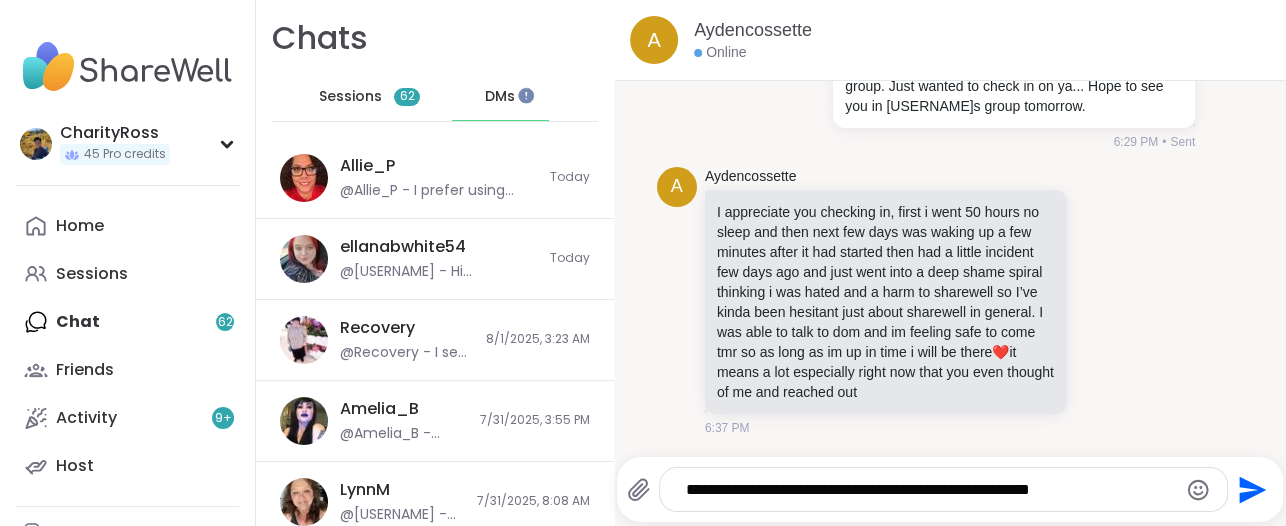 type on "**********" 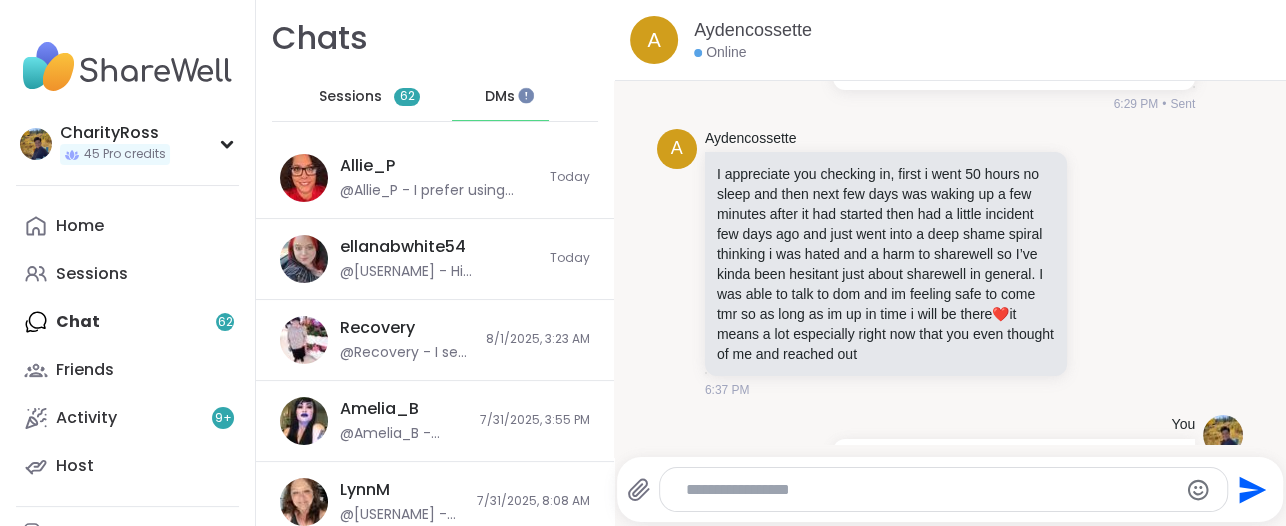 scroll, scrollTop: 1206, scrollLeft: 0, axis: vertical 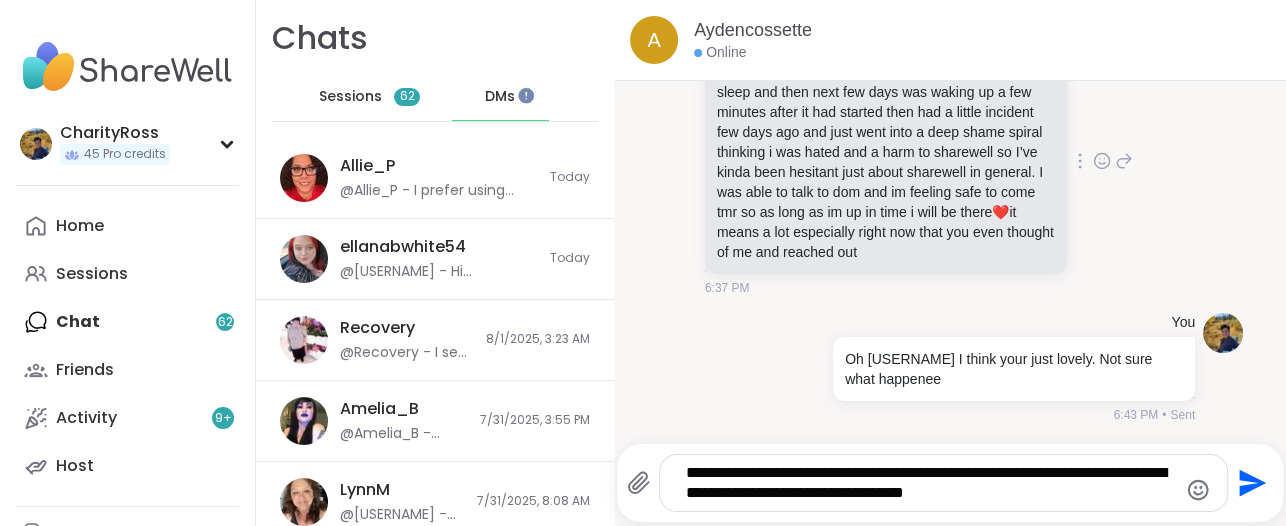 type on "**********" 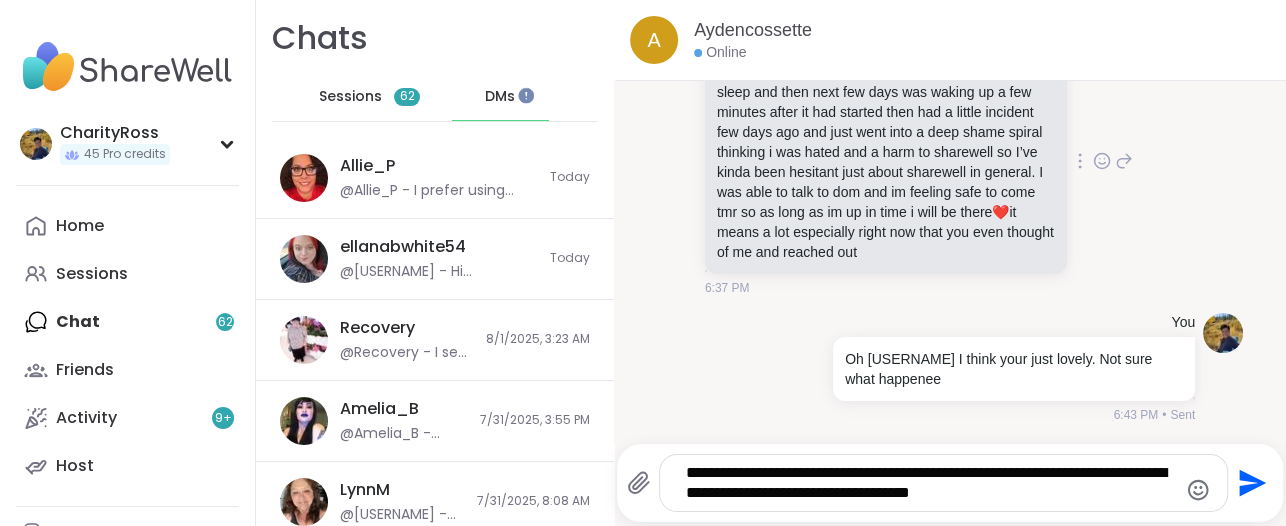 type 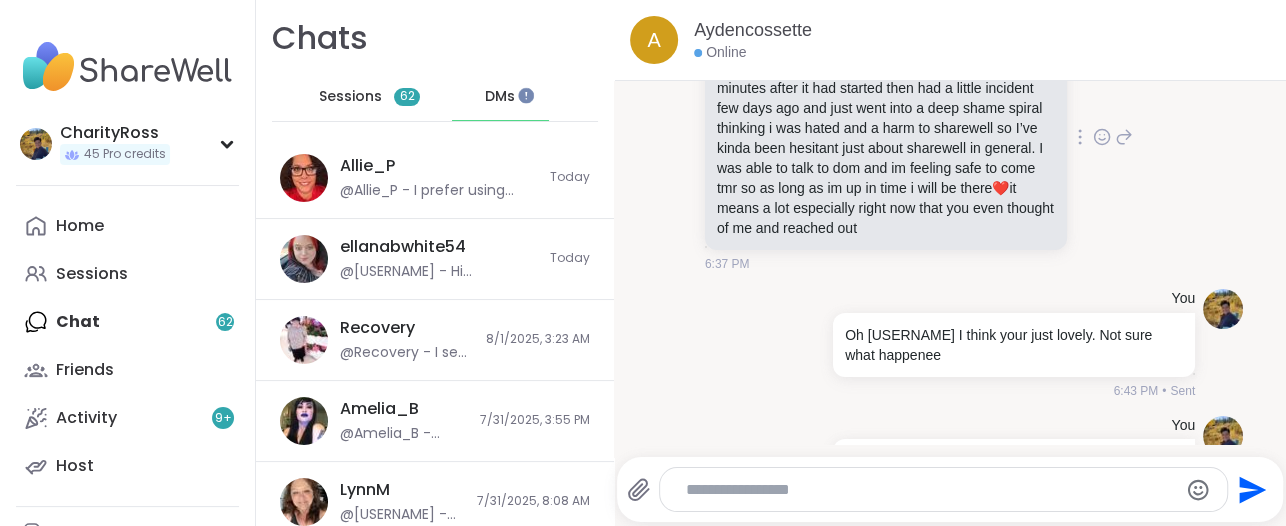 scroll, scrollTop: 1353, scrollLeft: 0, axis: vertical 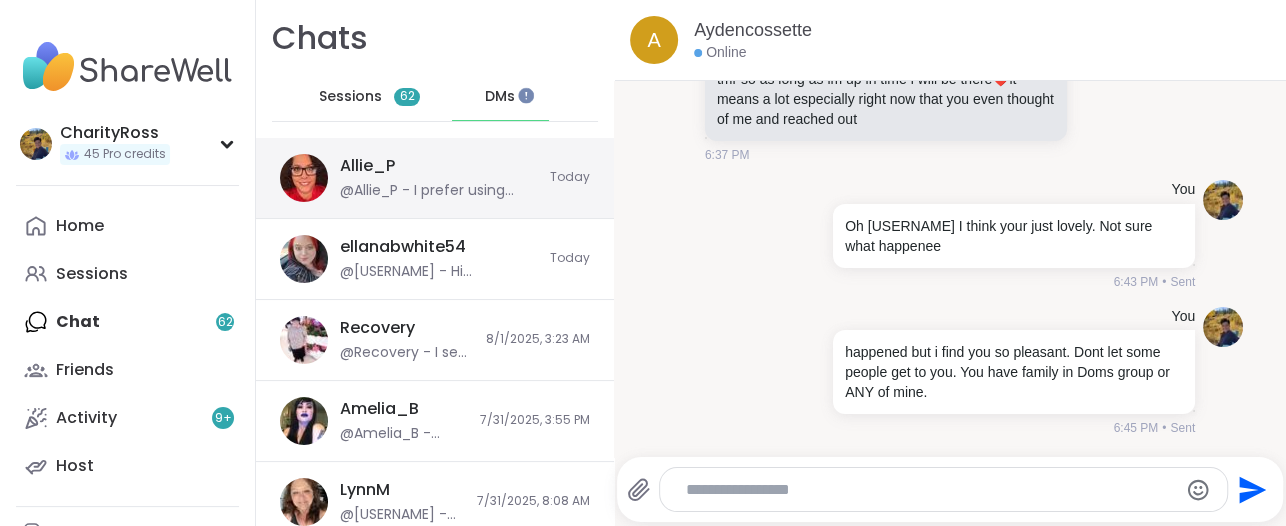 click on "Allie_P @Allie_P - I prefer using DMs. Would love to hear your birthday ideas. Thank you for understanding.  Today" at bounding box center [435, 178] 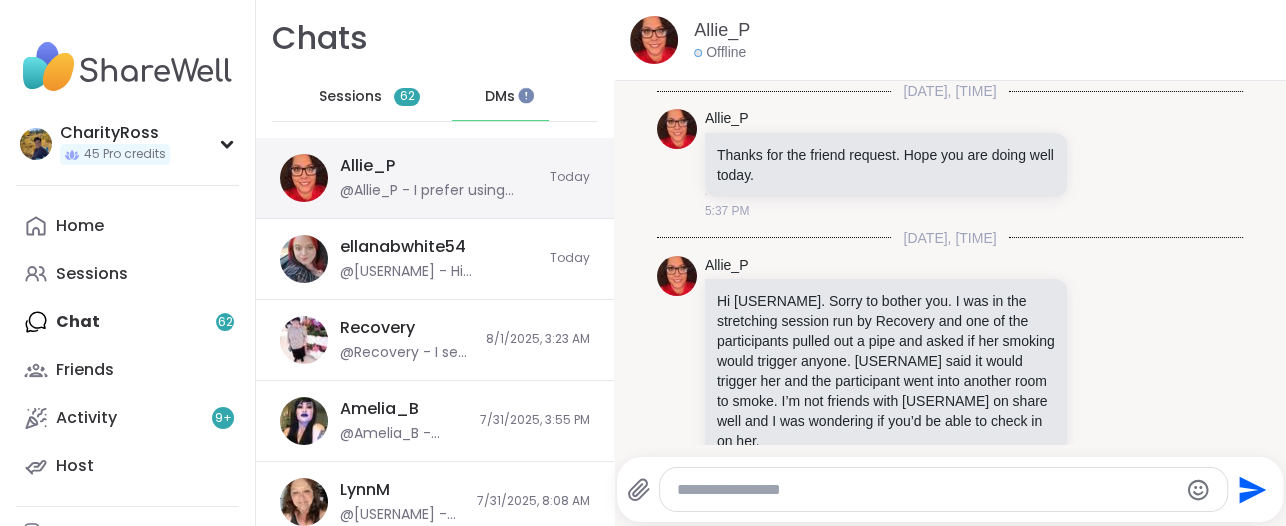 scroll, scrollTop: 5166, scrollLeft: 0, axis: vertical 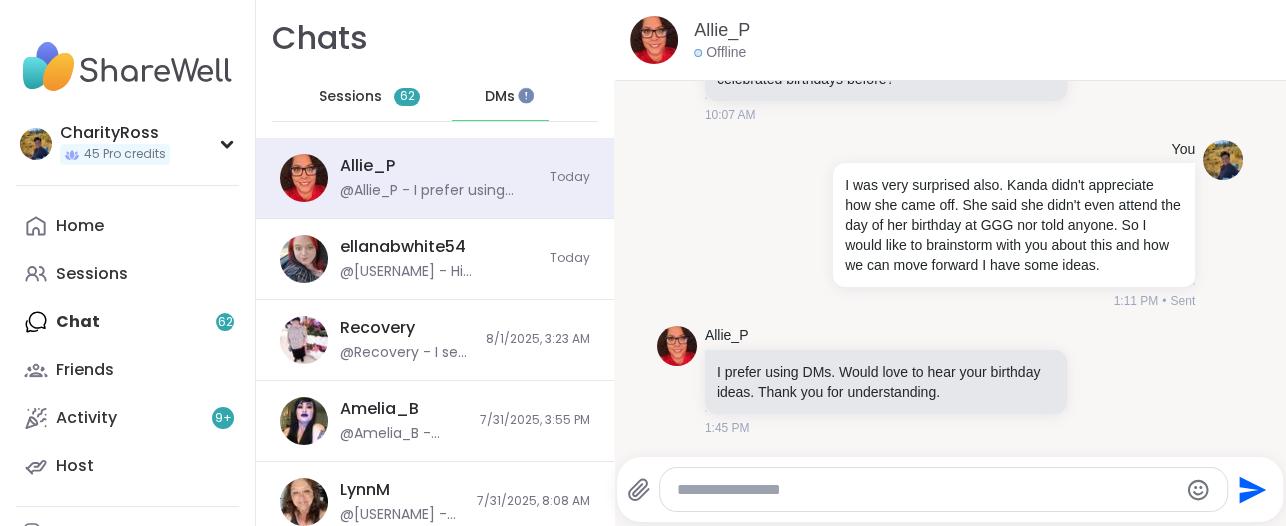 click at bounding box center (943, 489) 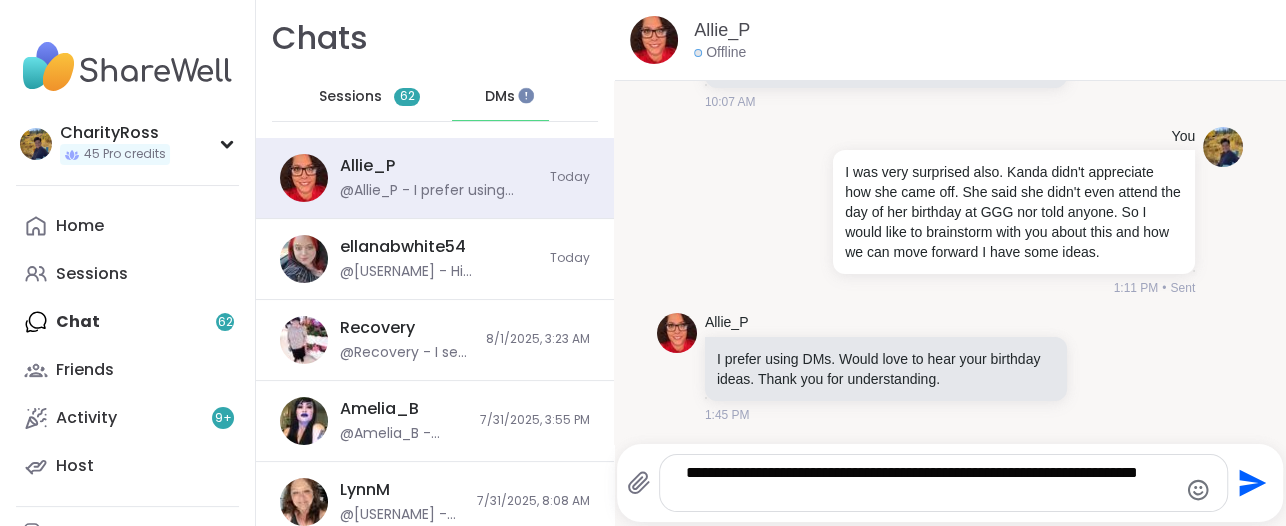 click on "**********" at bounding box center (927, 483) 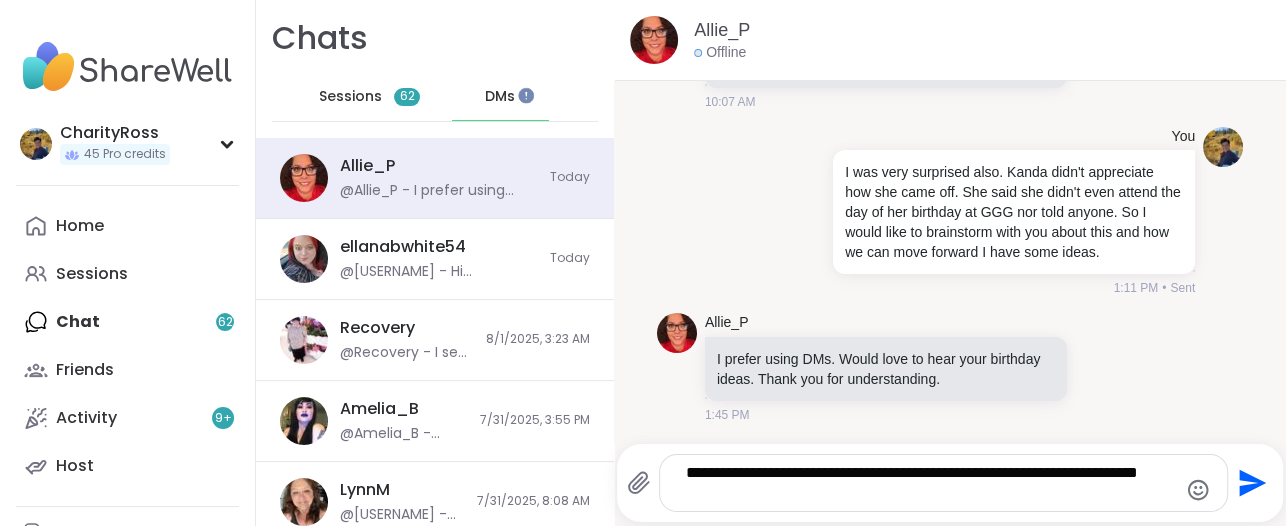 click on "**********" at bounding box center [927, 483] 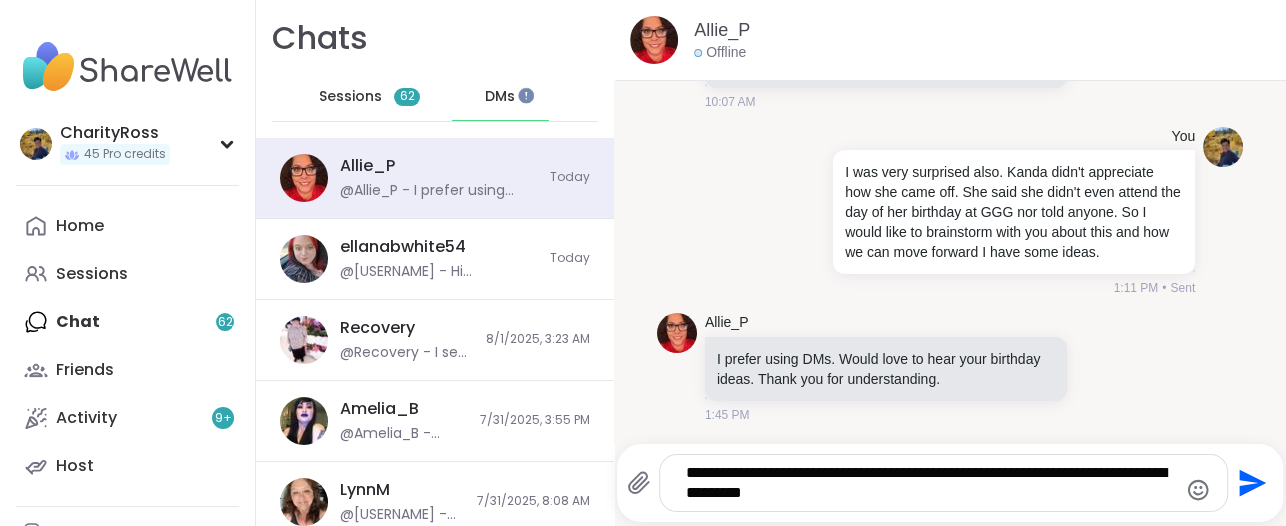 click on "**********" at bounding box center [927, 483] 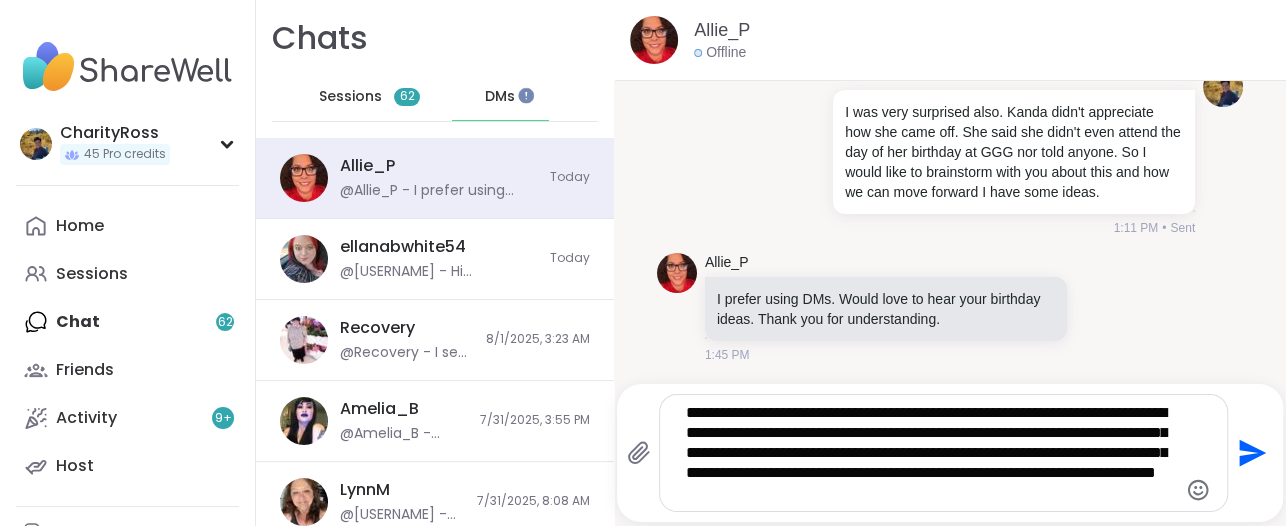click on "**********" at bounding box center [943, 453] 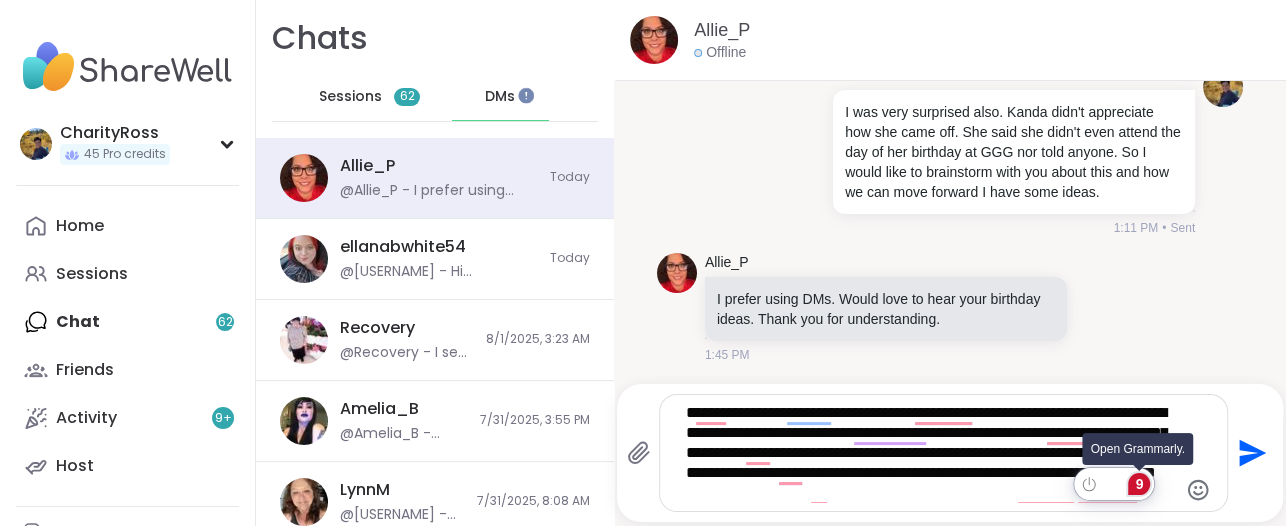 click on "9" 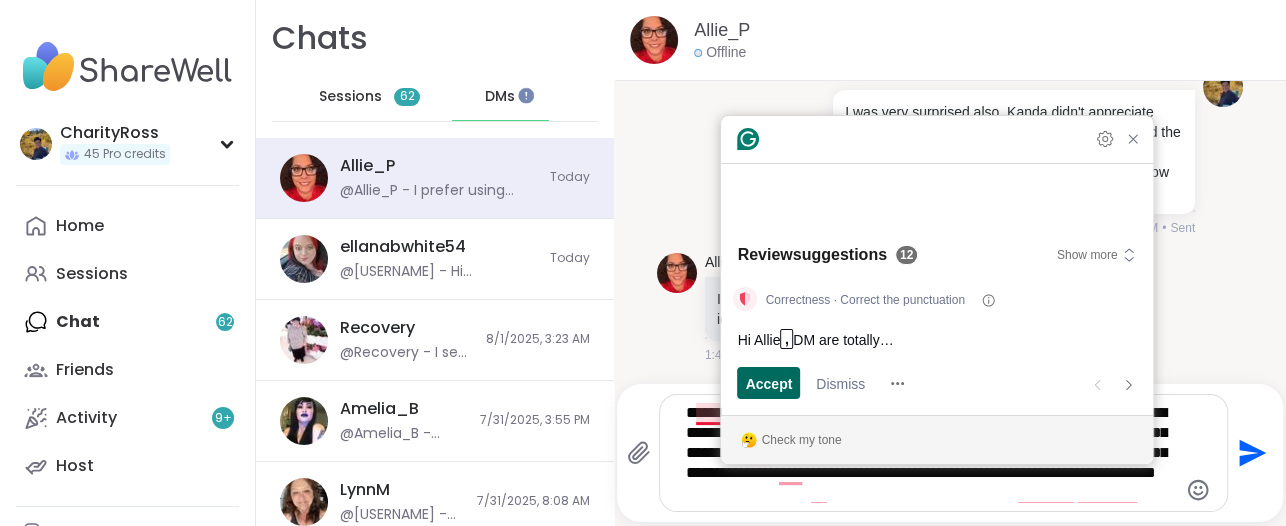 click on "Accept" at bounding box center (768, 383) 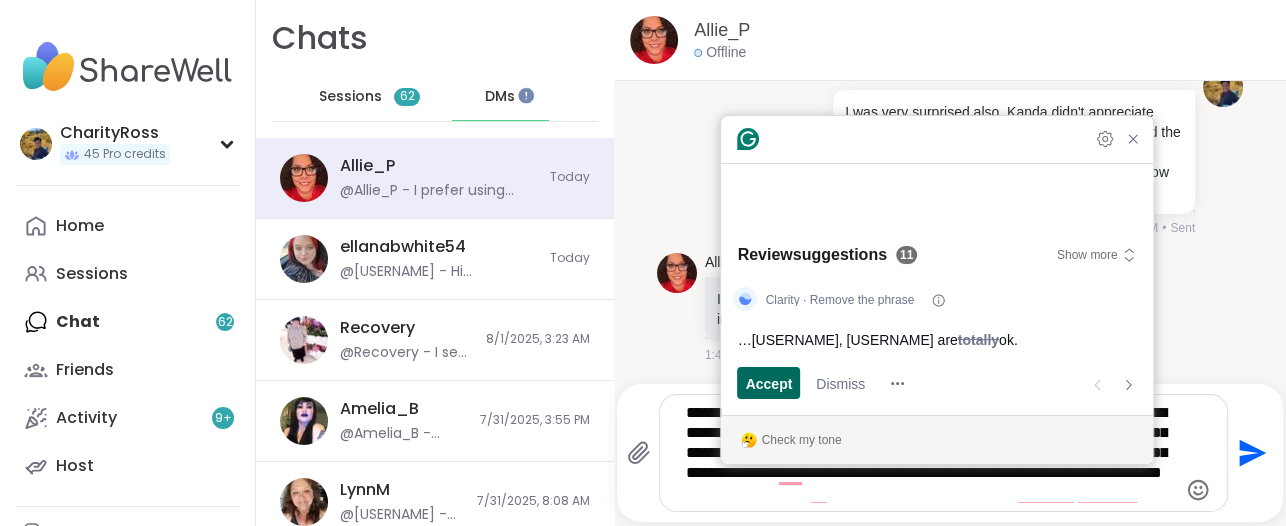 click on "Accept" at bounding box center (768, 383) 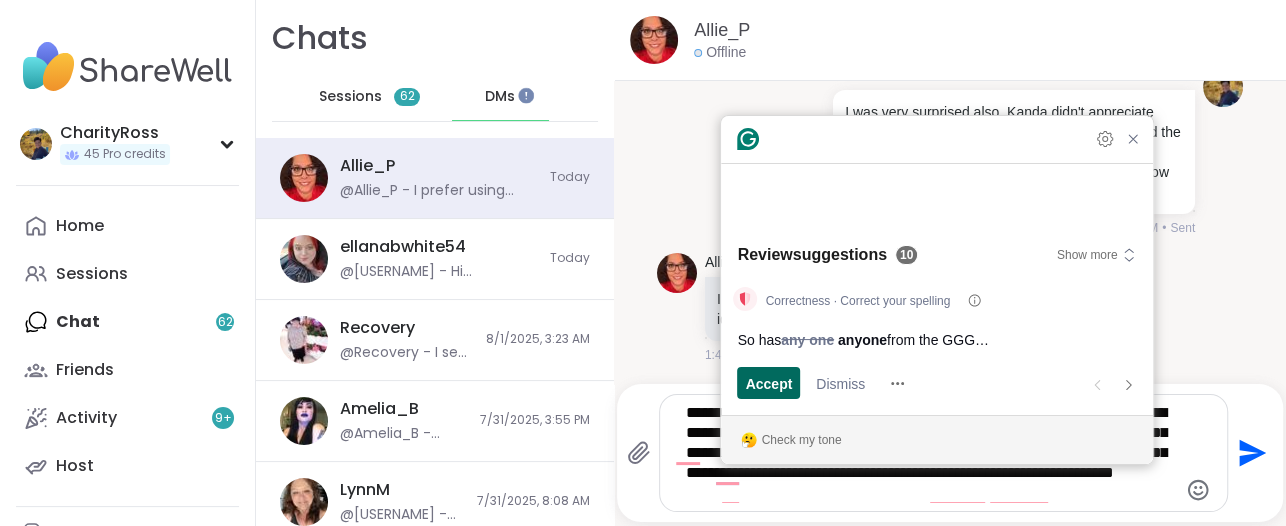 click on "Accept" at bounding box center [768, 383] 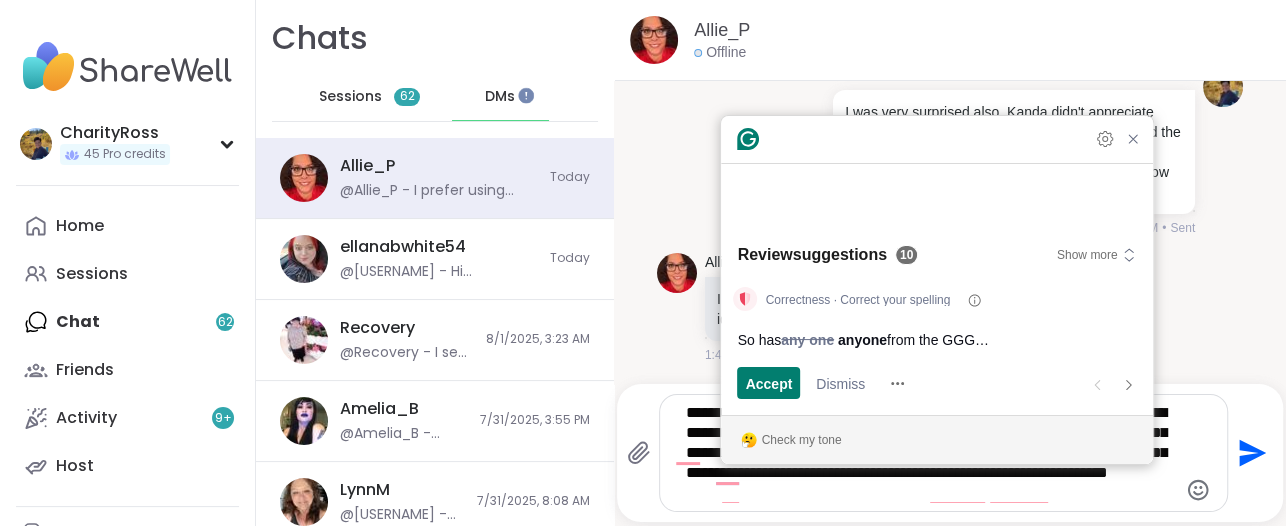 type on "**********" 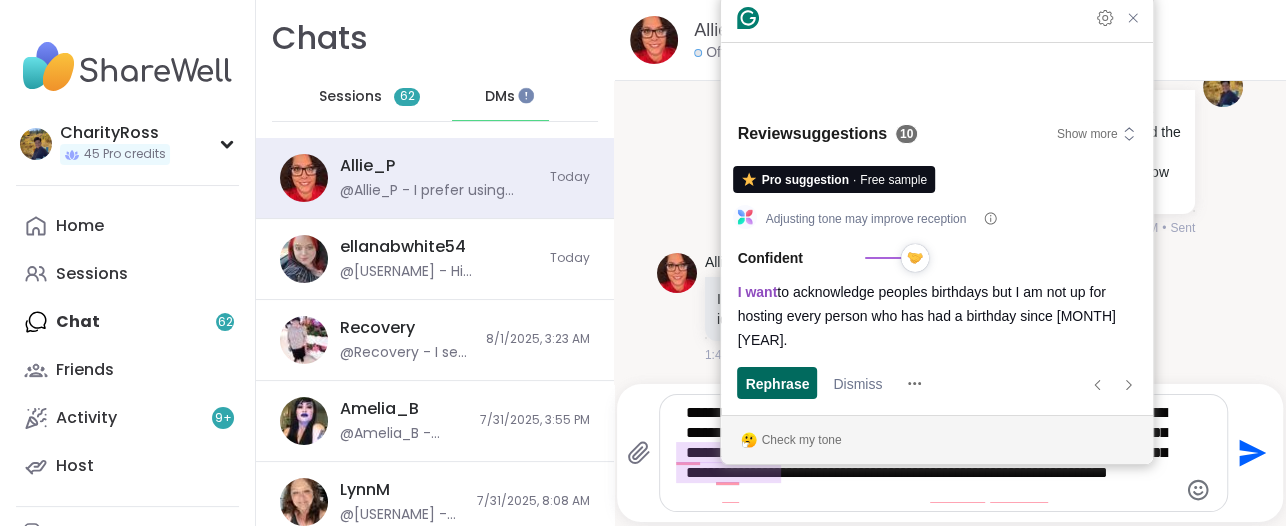 click on "Rephrase" at bounding box center [777, 383] 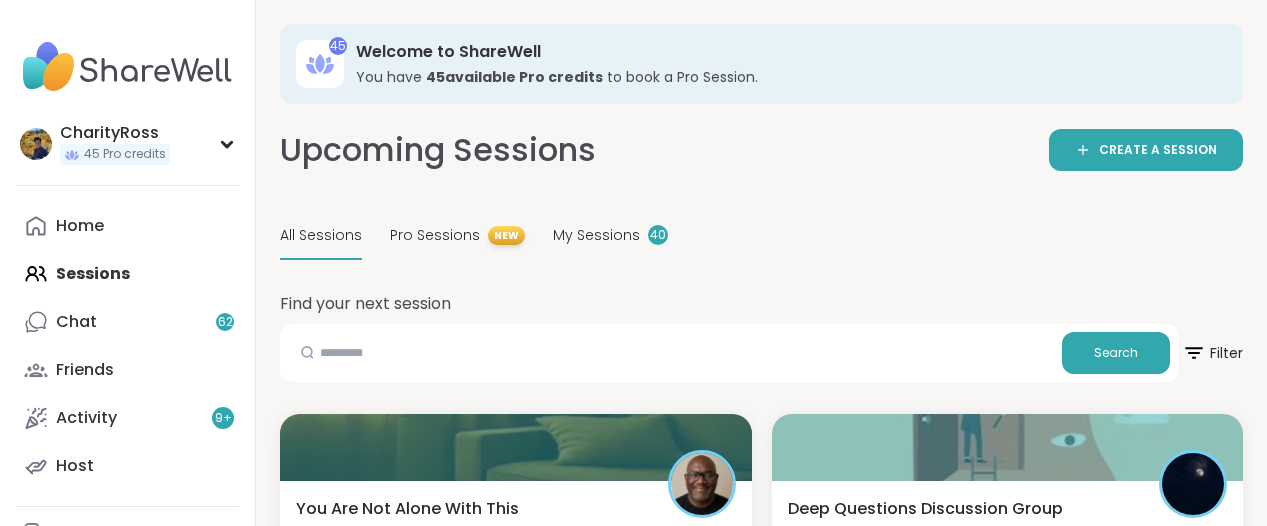 scroll, scrollTop: 875, scrollLeft: 0, axis: vertical 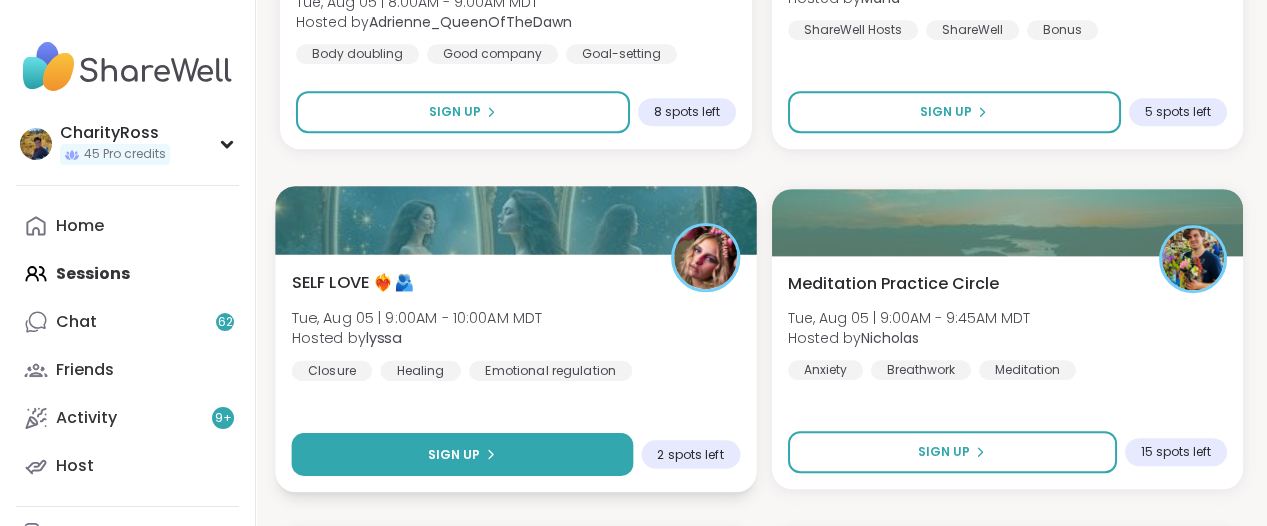 click on "Sign Up" at bounding box center [462, 454] 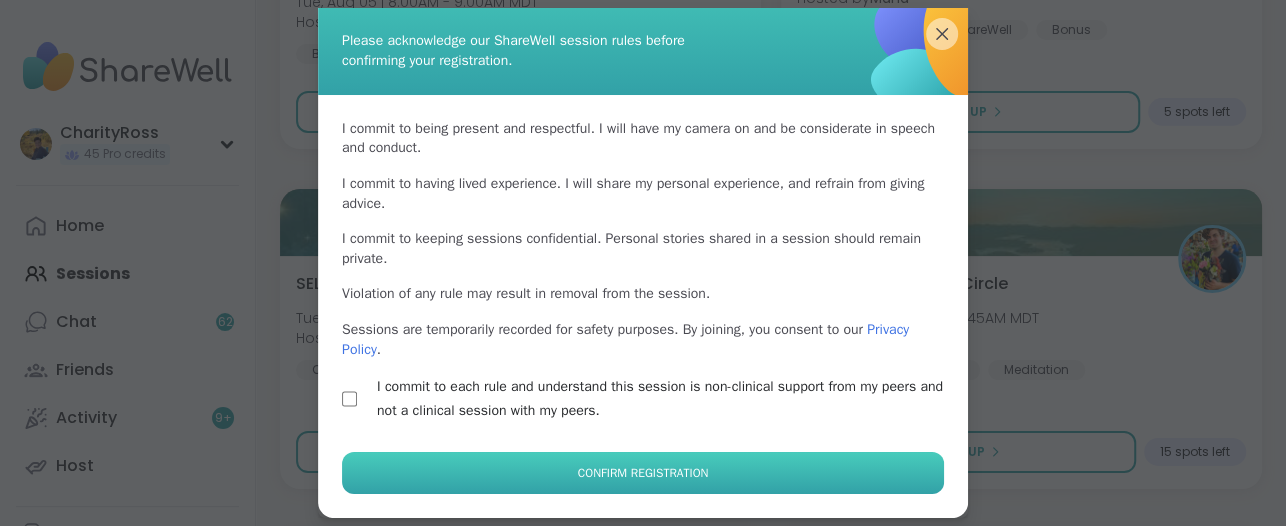 click on "Confirm Registration" at bounding box center [643, 473] 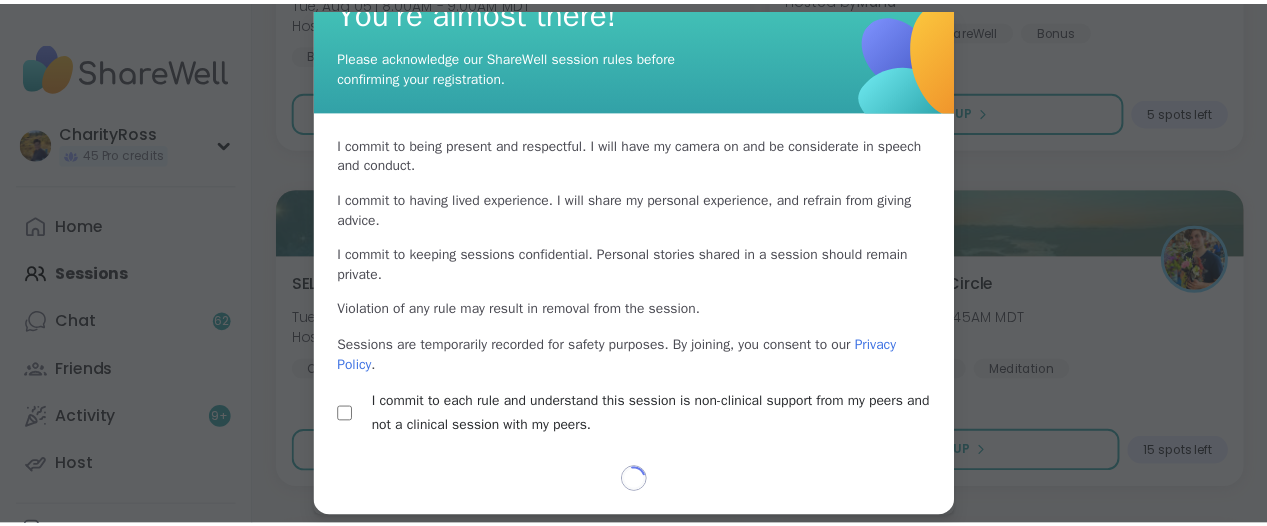 scroll, scrollTop: 41, scrollLeft: 0, axis: vertical 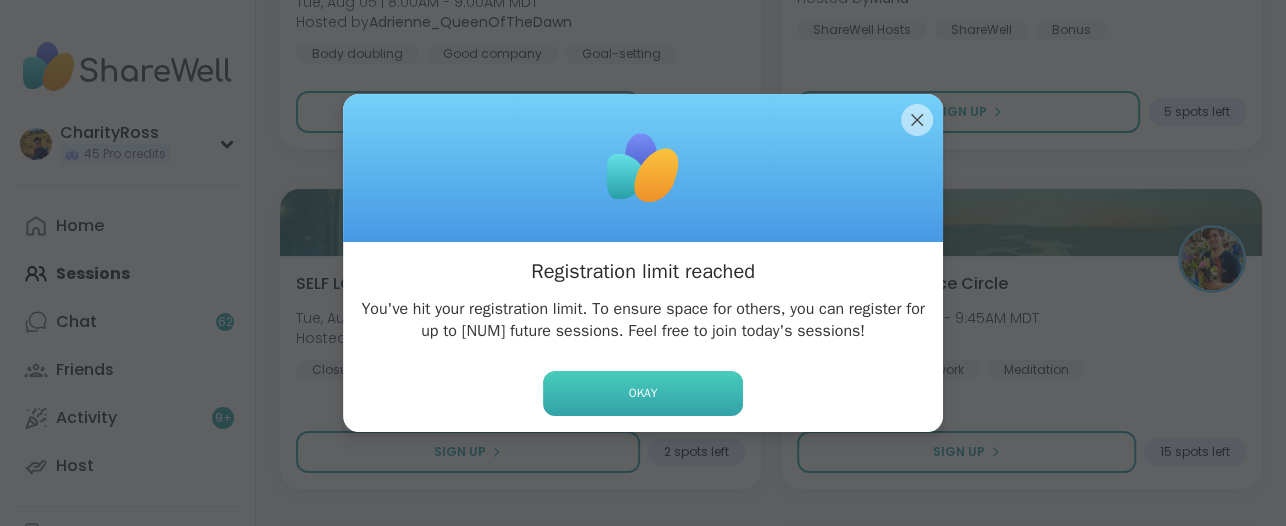 click on "Okay" at bounding box center [643, 393] 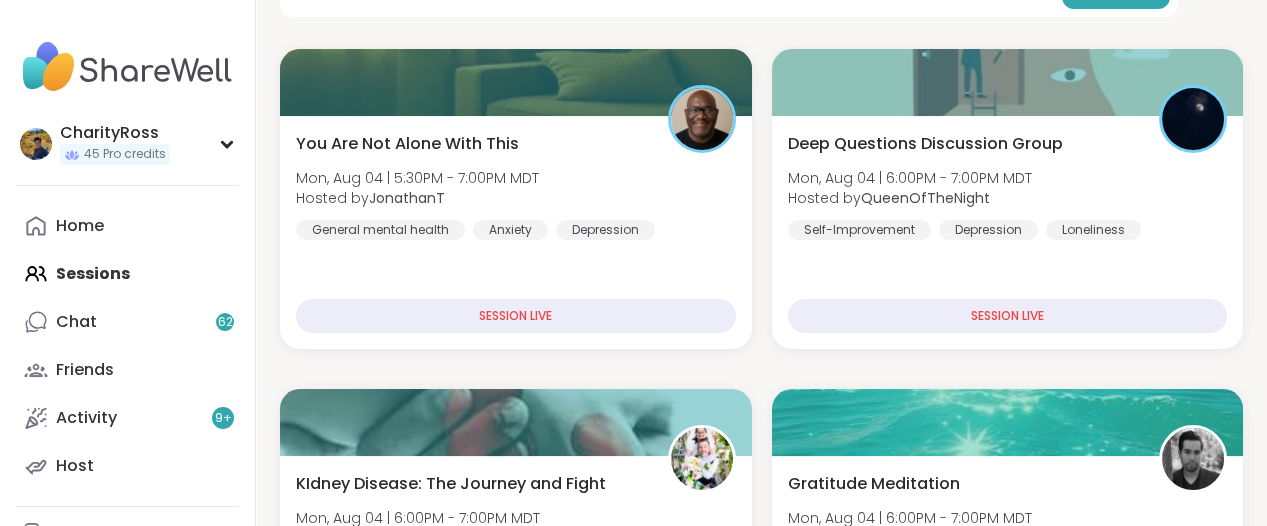 scroll, scrollTop: 125, scrollLeft: 0, axis: vertical 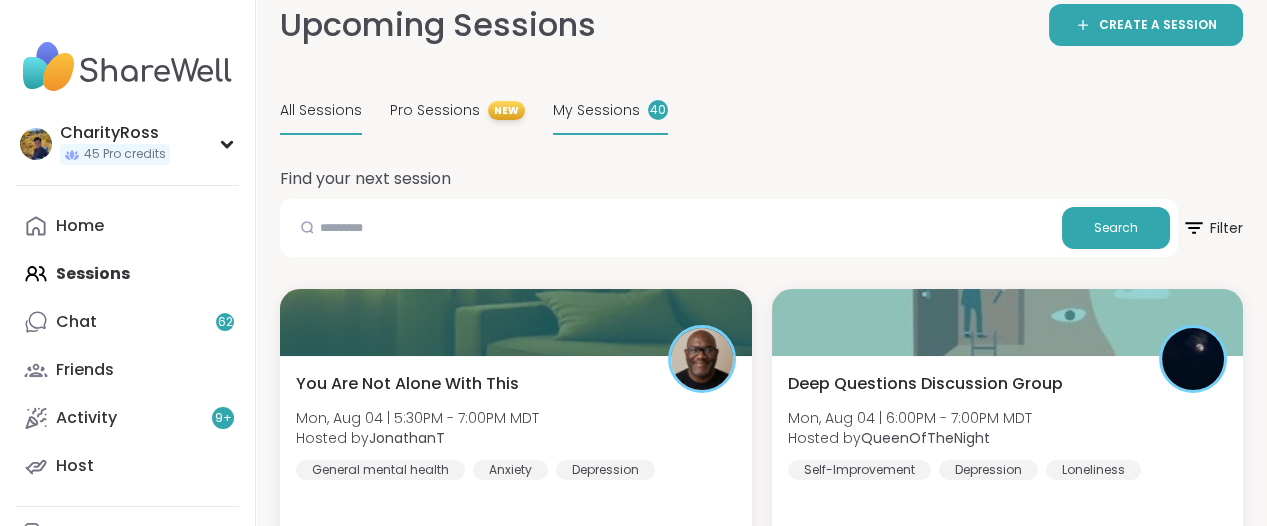 click on "My Sessions" at bounding box center [596, 110] 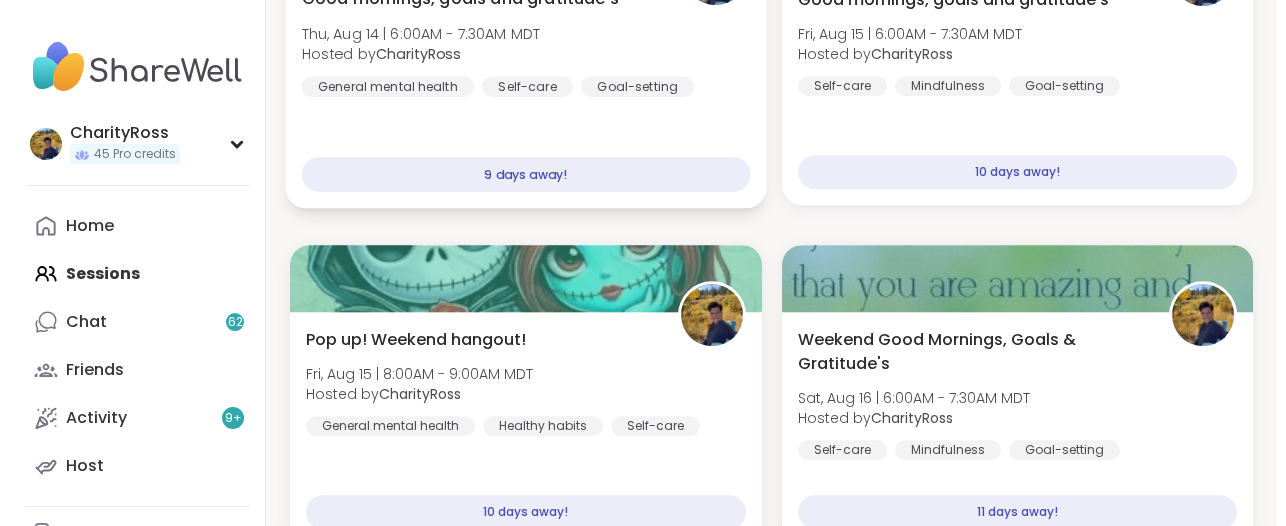 scroll, scrollTop: 2875, scrollLeft: 0, axis: vertical 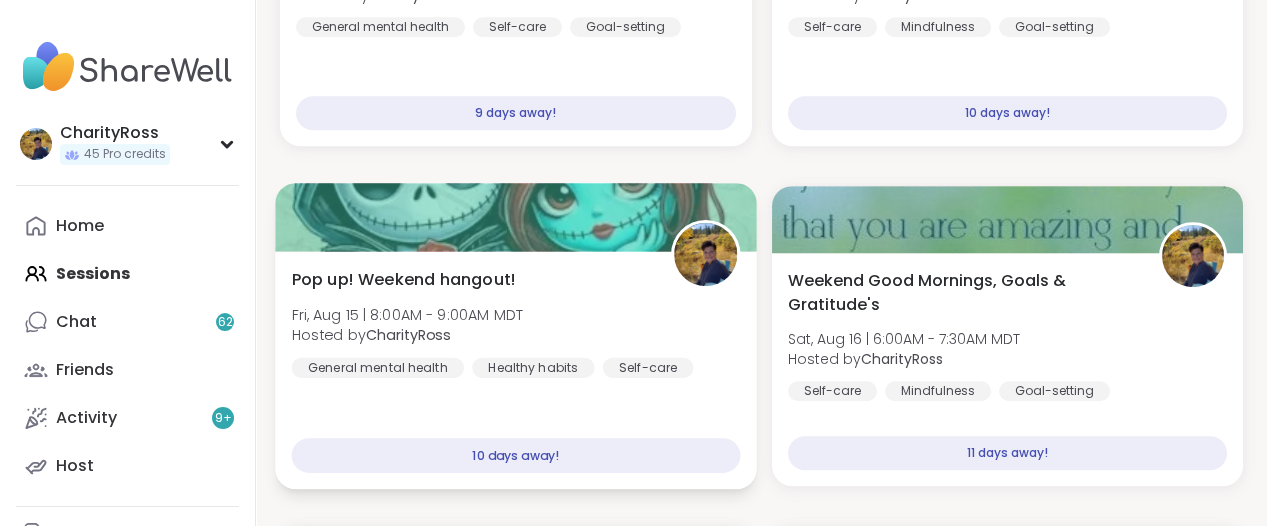 click on "Pop up! Weekend hangout! Fri, Aug 15 | 8:00AM - 9:00AM MDT Hosted by  CharityRoss General mental health Healthy habits Self-care 10 days away!" at bounding box center [515, 370] 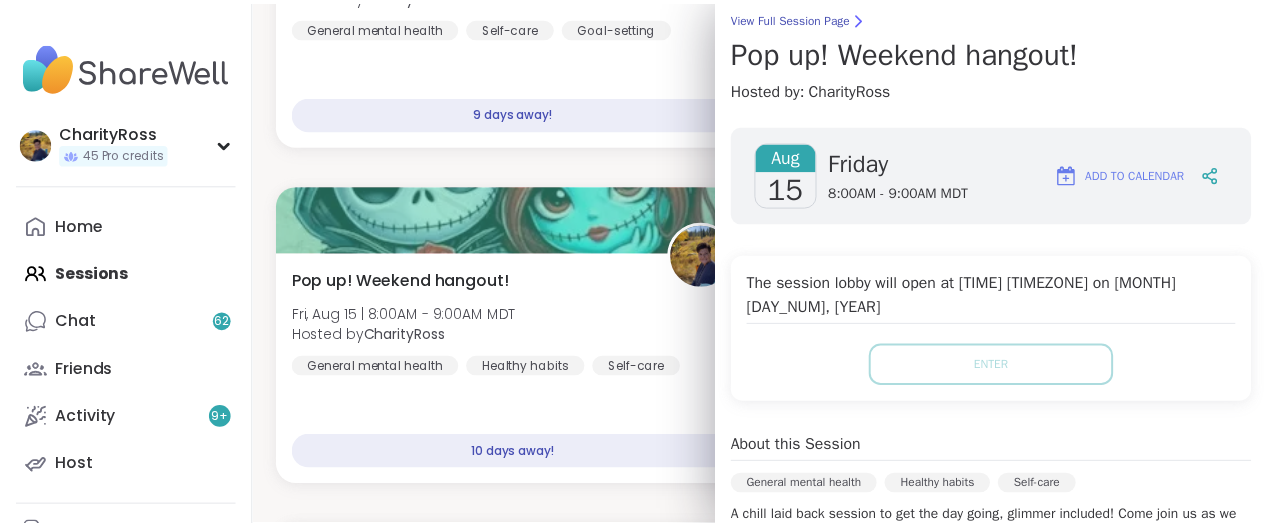 scroll, scrollTop: 250, scrollLeft: 0, axis: vertical 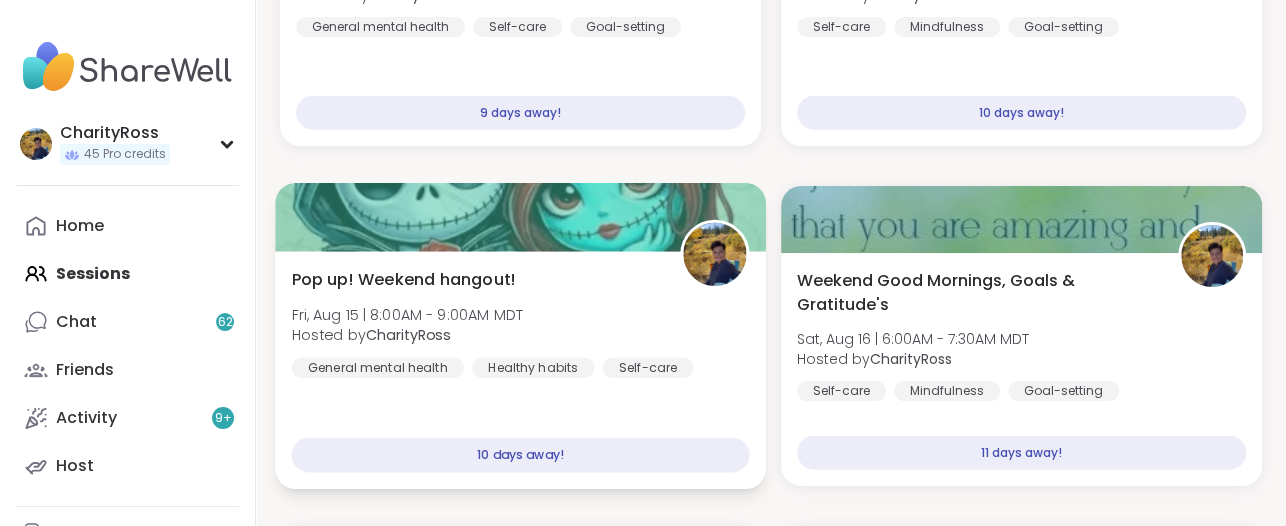 click on "Pop up! Weekend hangout! Fri, Aug 15 | 8:00AM - 9:00AM MDT Hosted by  CharityRoss General mental health Healthy habits Self-care 10 days away!" at bounding box center (520, 370) 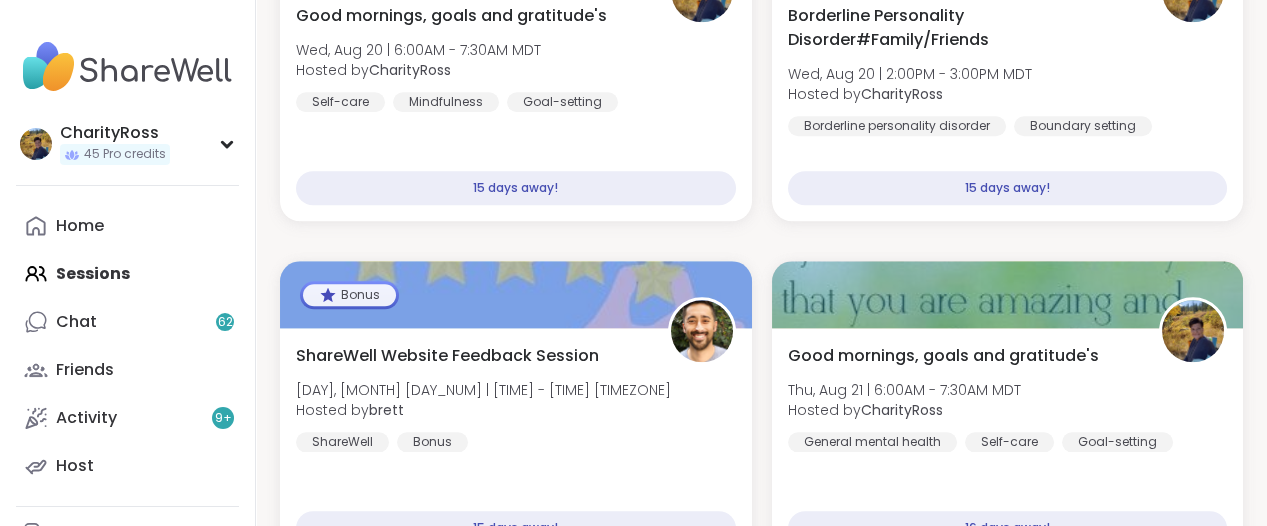 scroll, scrollTop: 4625, scrollLeft: 0, axis: vertical 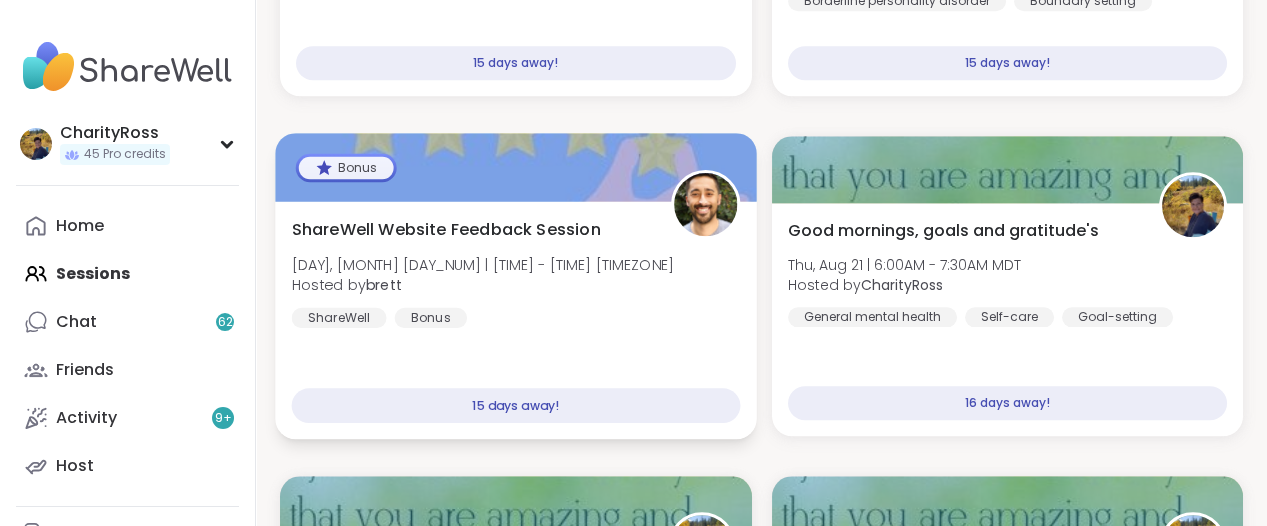 click on "ShareWell Website Feedback Session Wed, Aug 20 | 3:00PM - 3:30PM MDT Hosted by  brett ShareWell Bonus 15 days away!" at bounding box center [515, 320] 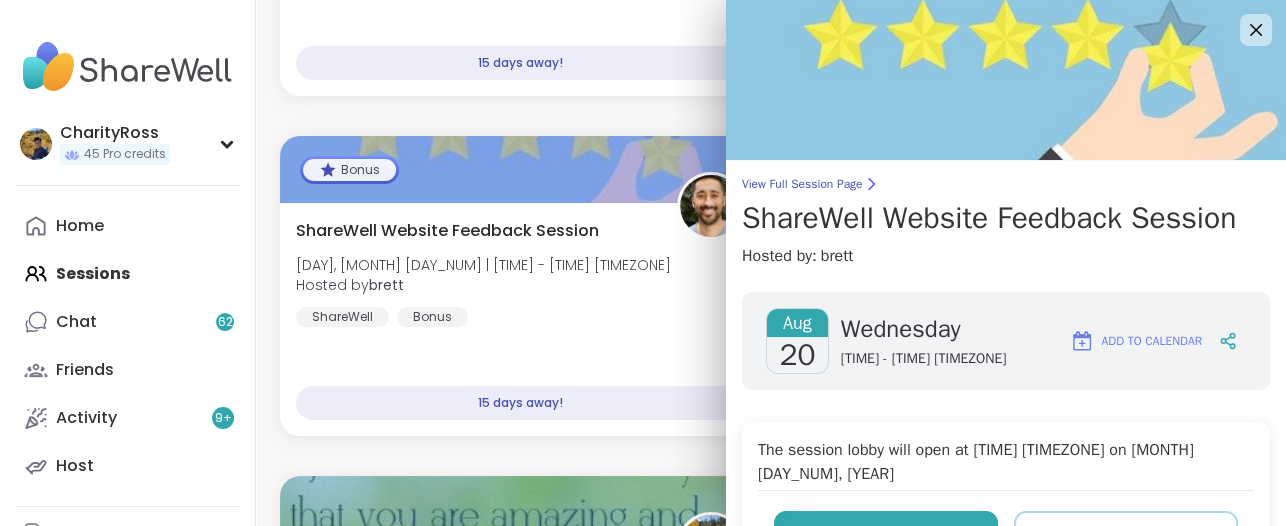 click on "Unregister" at bounding box center [886, 532] 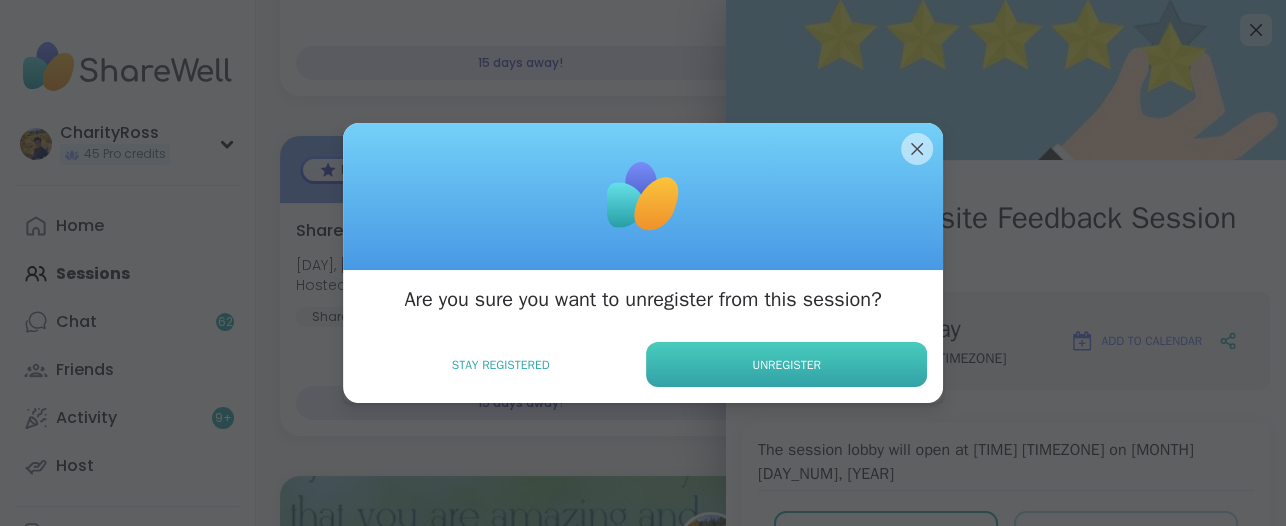 click on "Unregister" at bounding box center (786, 365) 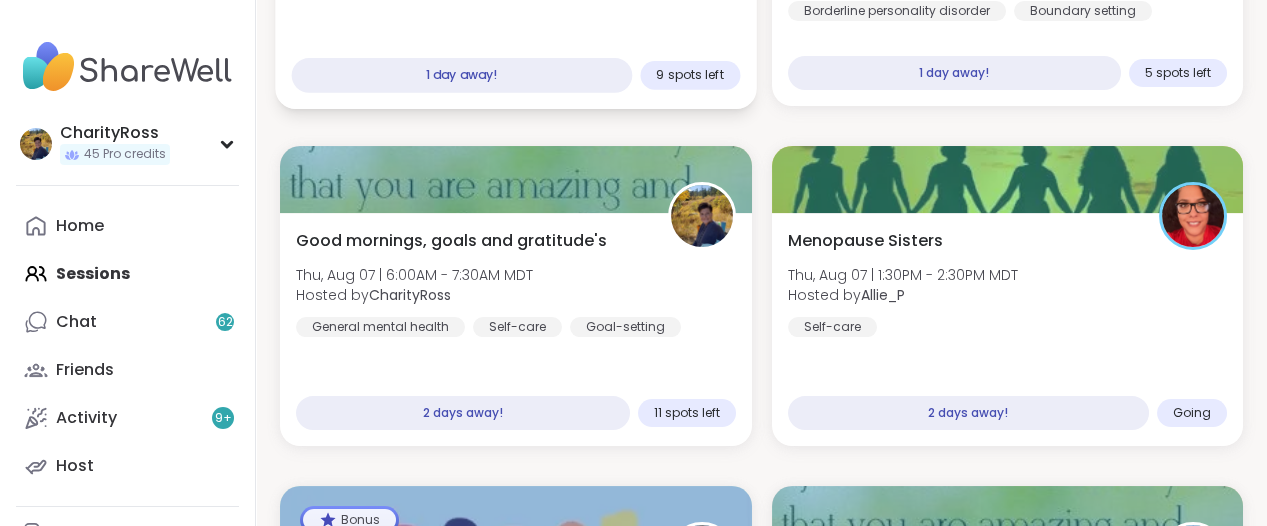 scroll, scrollTop: 0, scrollLeft: 0, axis: both 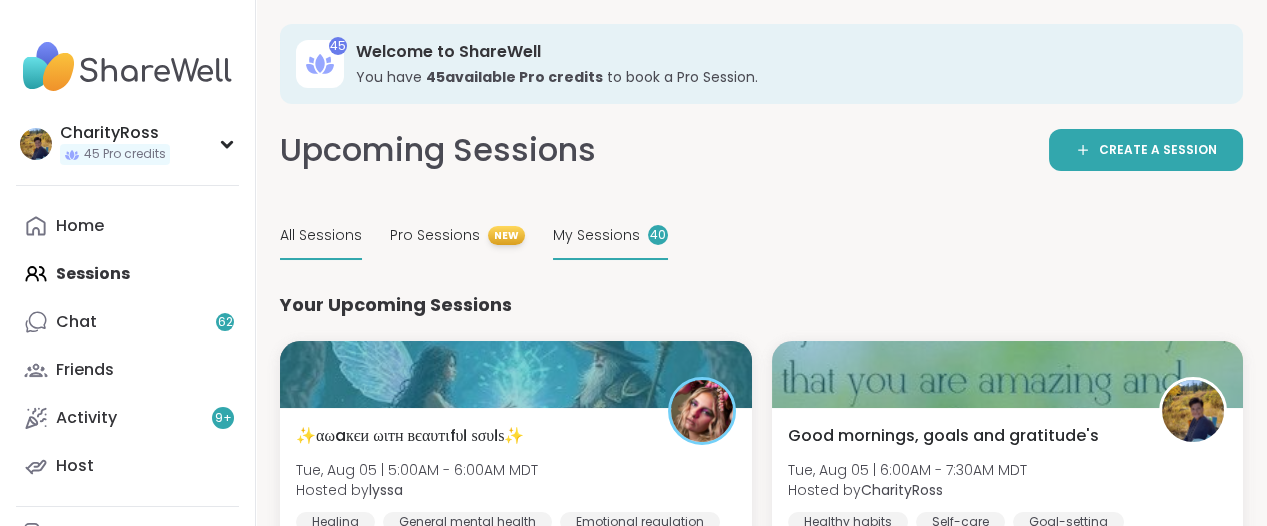 click on "All Sessions" at bounding box center [321, 235] 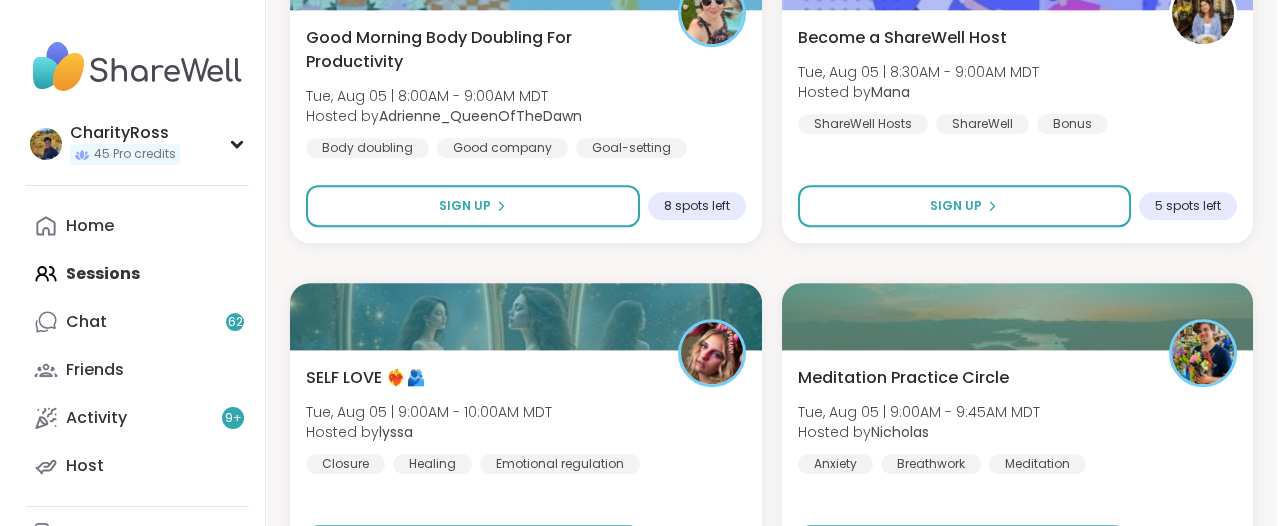 scroll, scrollTop: 3625, scrollLeft: 0, axis: vertical 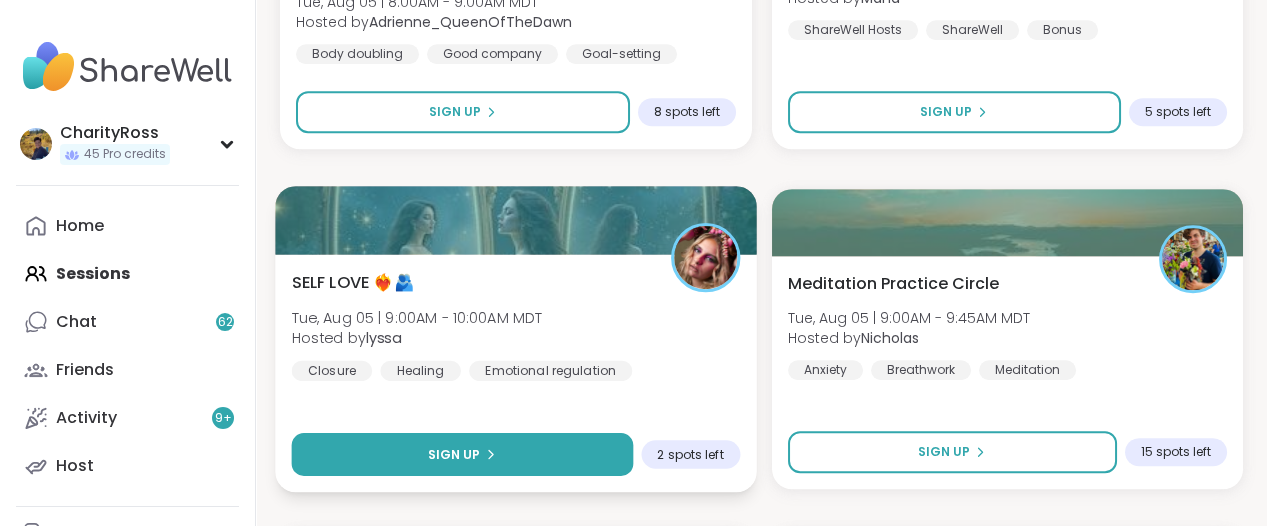 click on "Sign Up" at bounding box center [462, 454] 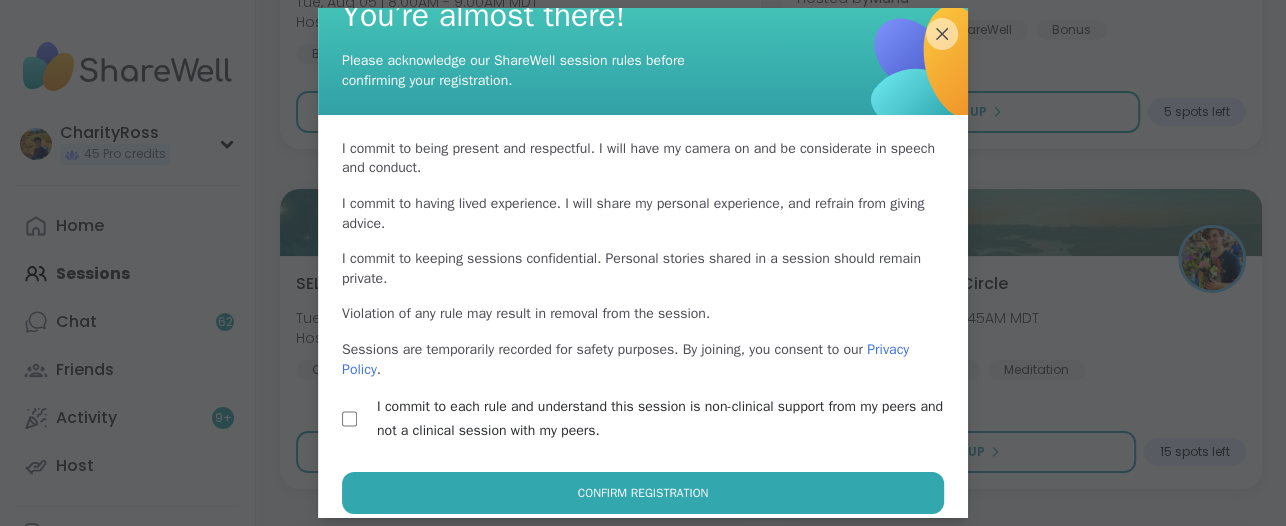 scroll, scrollTop: 58, scrollLeft: 0, axis: vertical 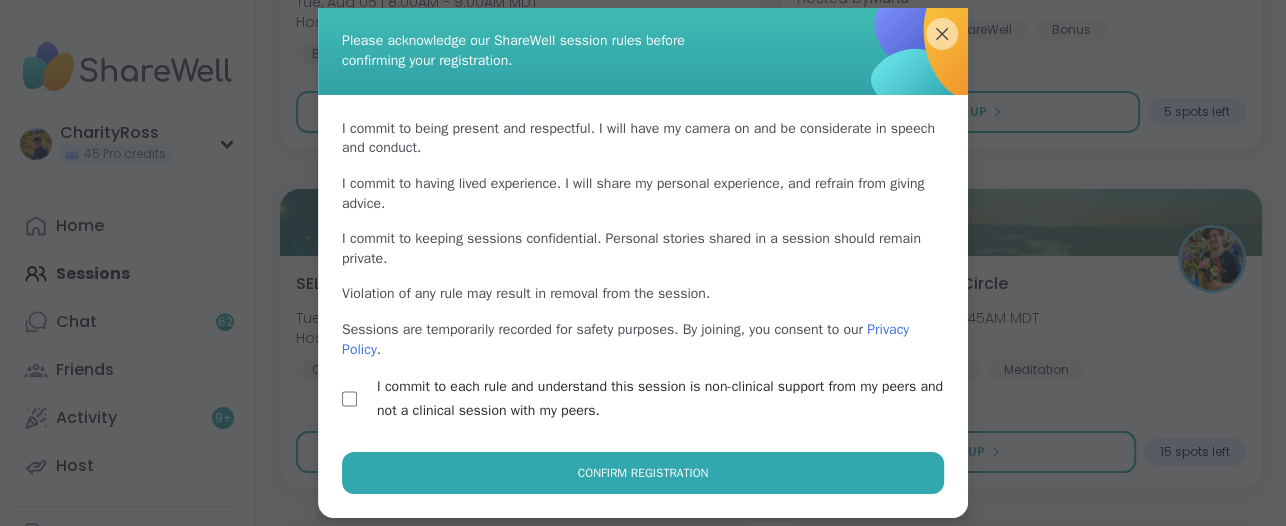 click on "Confirm Registration" at bounding box center [643, 473] 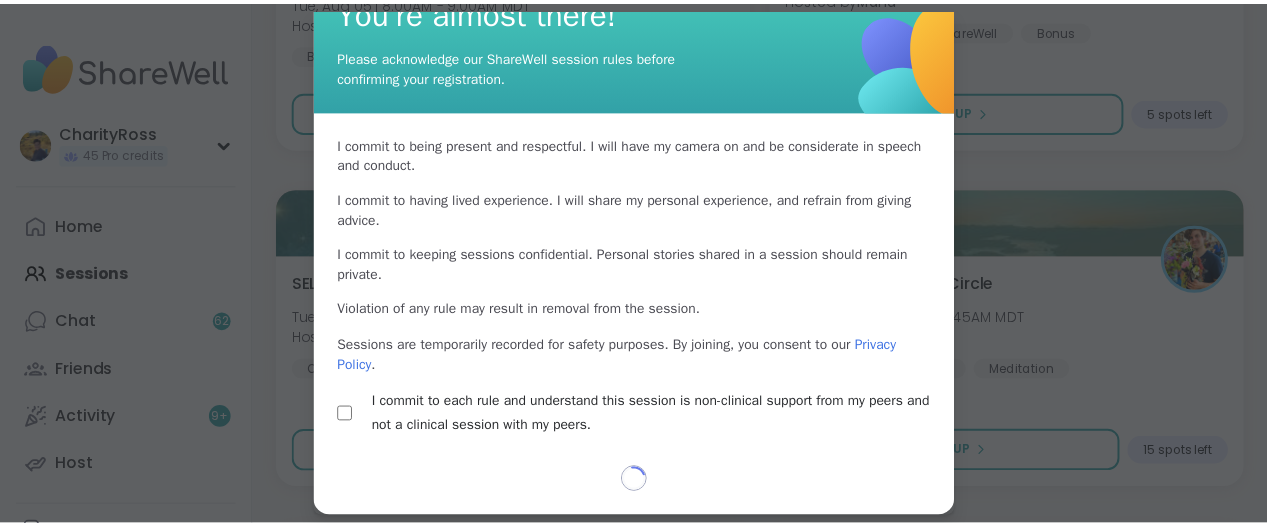 scroll, scrollTop: 41, scrollLeft: 0, axis: vertical 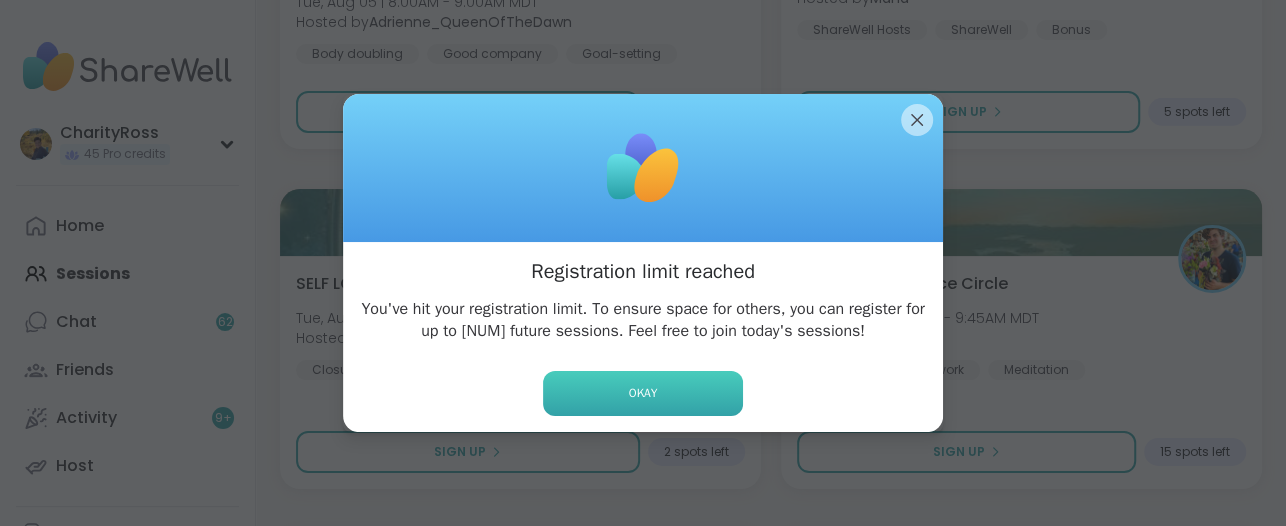 click on "Okay" at bounding box center (643, 393) 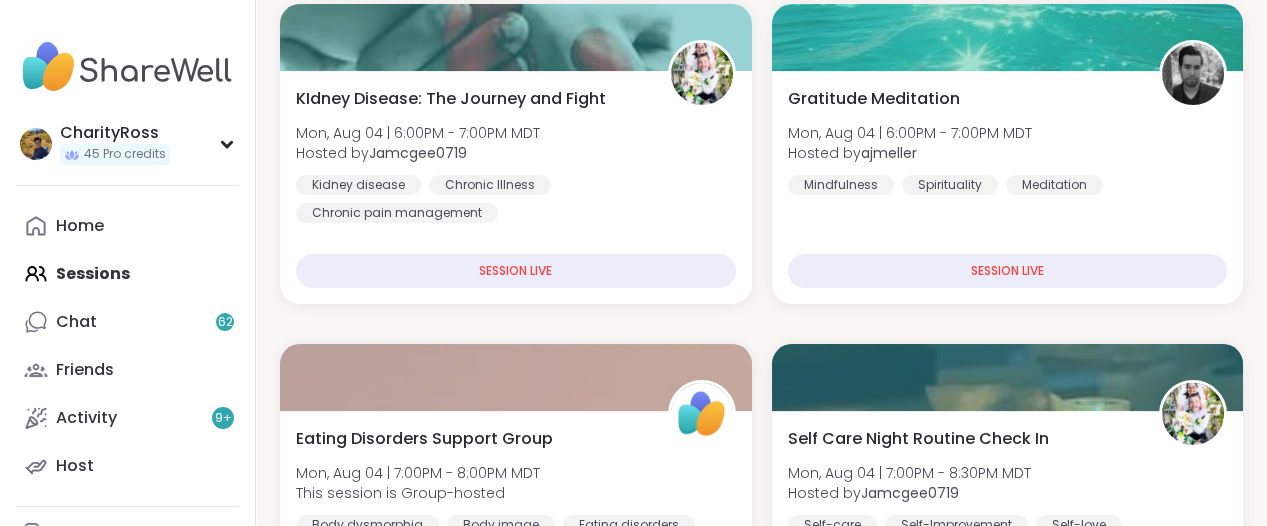 scroll, scrollTop: 0, scrollLeft: 0, axis: both 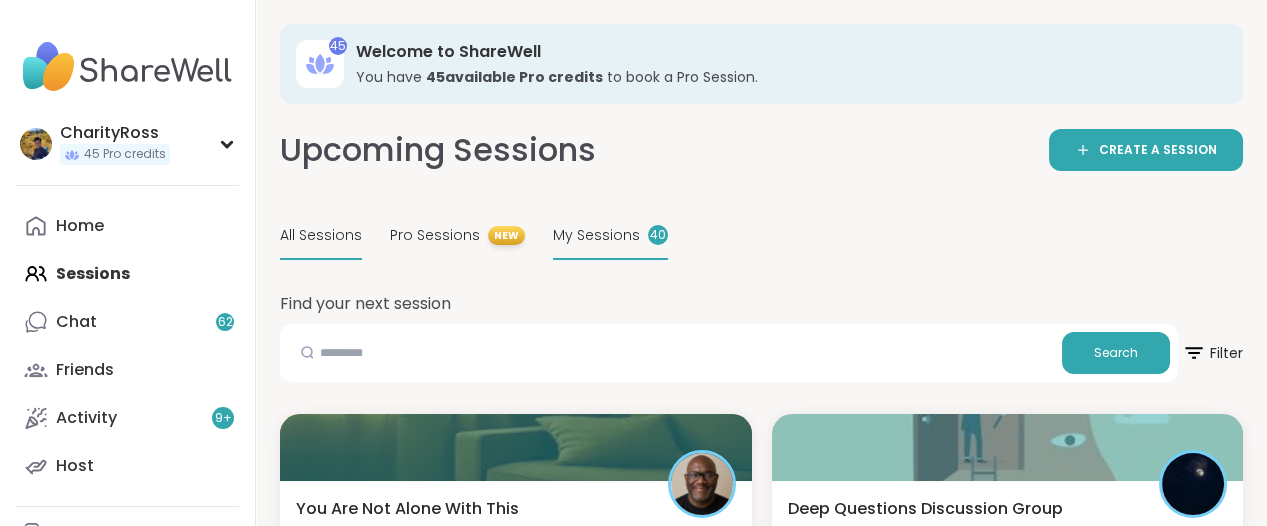 click on "My Sessions" at bounding box center [596, 235] 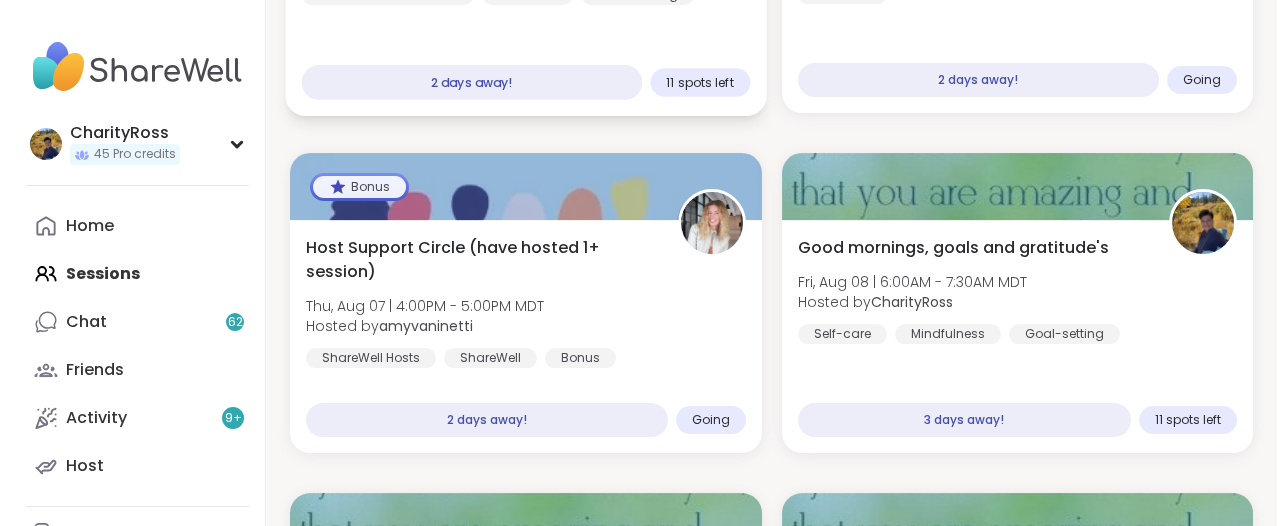 scroll, scrollTop: 1250, scrollLeft: 0, axis: vertical 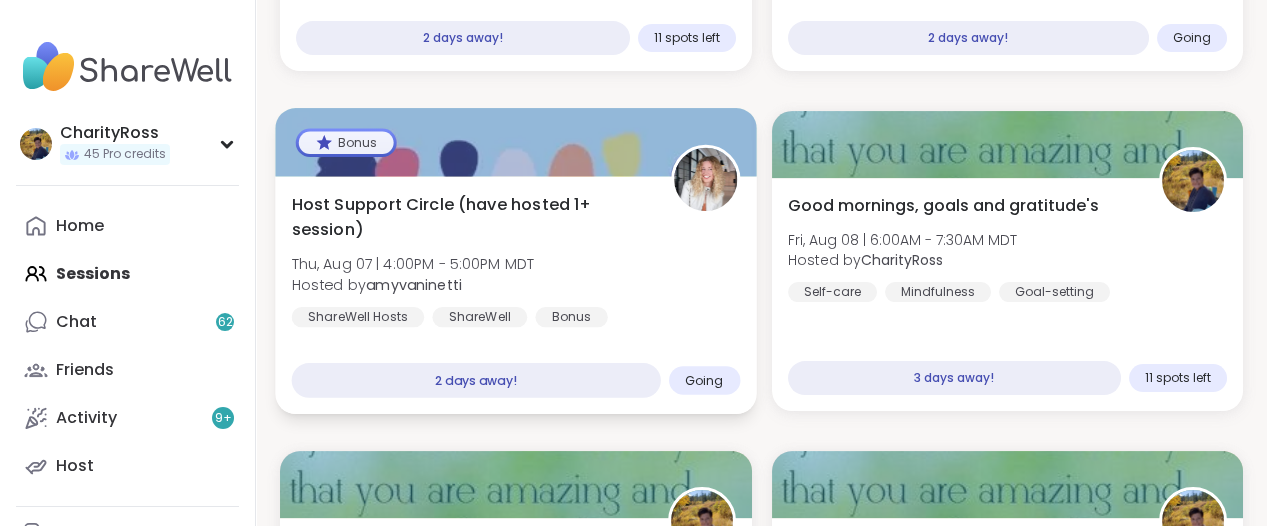 click on "Host Support Circle (have hosted 1+ session) Thu, Aug 07 | 4:00PM - 5:00PM MDT Hosted by  amyvaninetti ShareWell Hosts ShareWell Bonus" at bounding box center (516, 260) 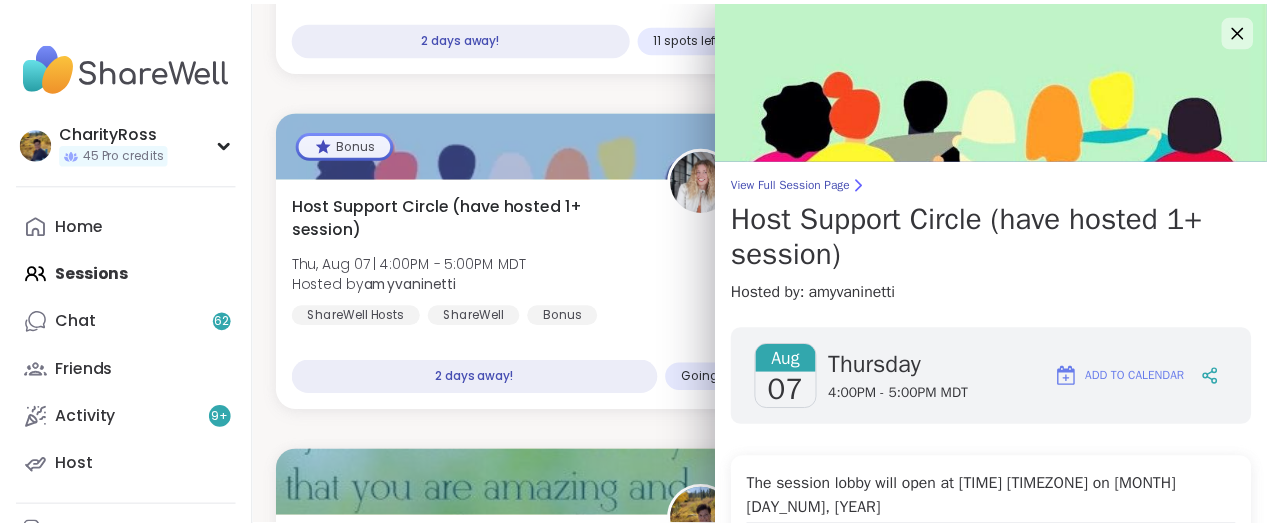 scroll, scrollTop: 125, scrollLeft: 0, axis: vertical 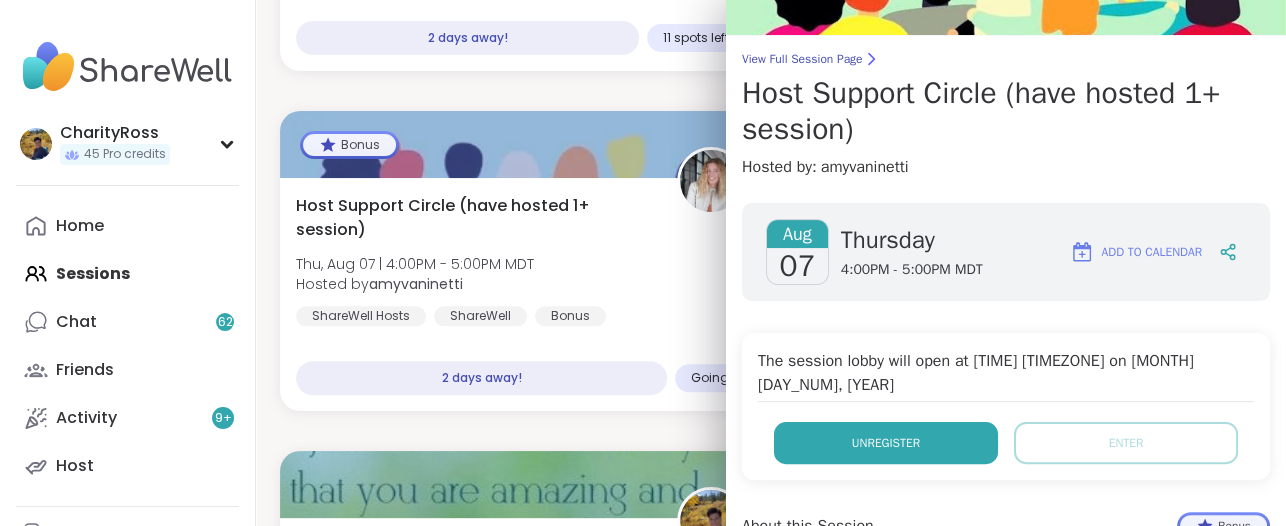 click on "Unregister" at bounding box center (886, 443) 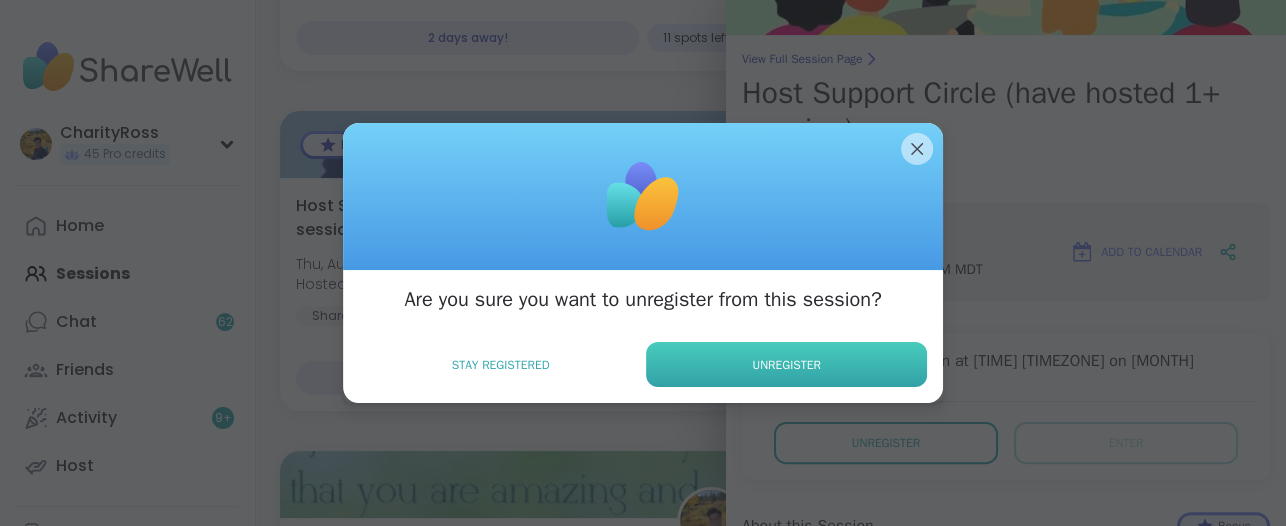 click on "Unregister" at bounding box center [786, 364] 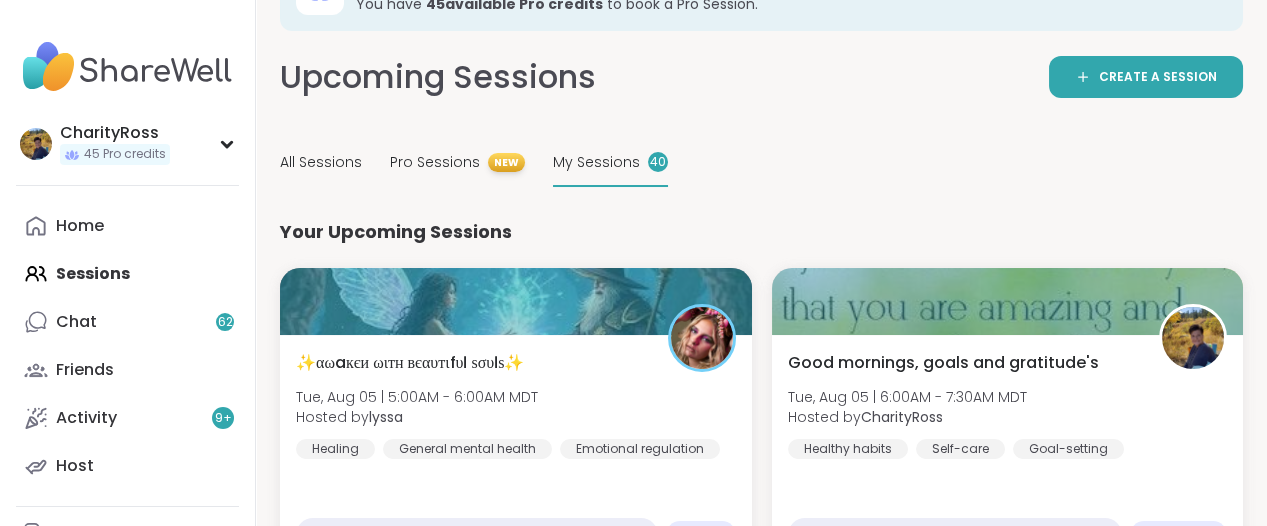 scroll, scrollTop: 0, scrollLeft: 0, axis: both 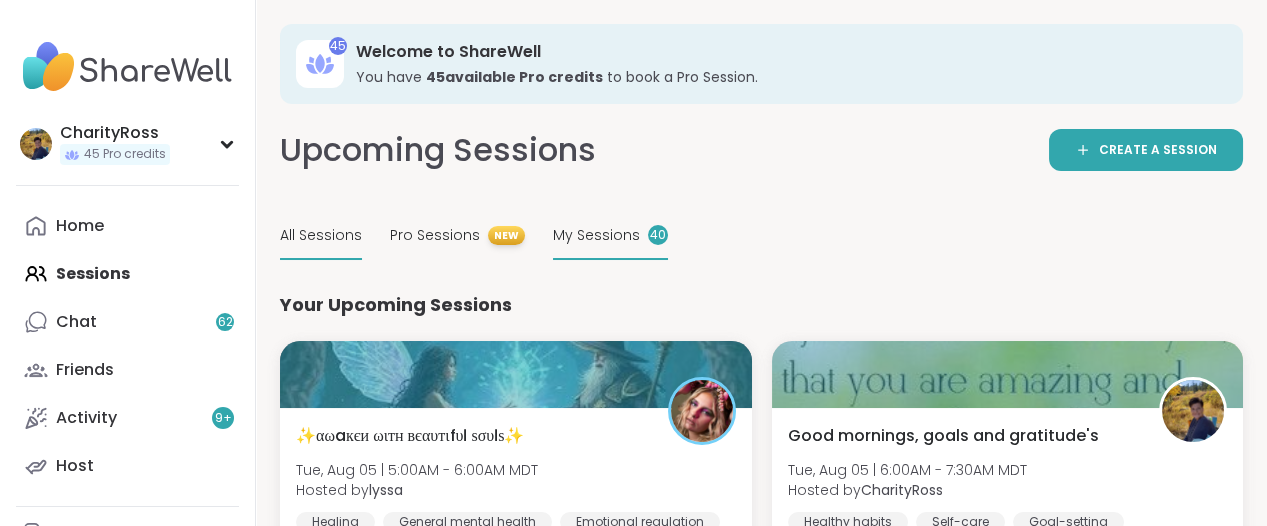 click on "All Sessions" at bounding box center [321, 235] 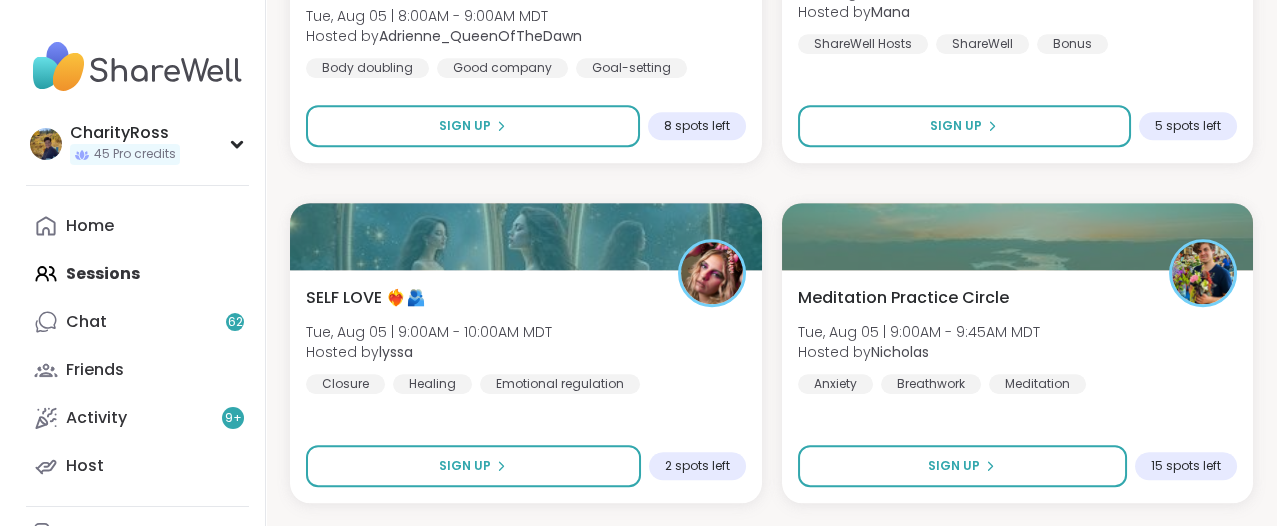 scroll, scrollTop: 3625, scrollLeft: 0, axis: vertical 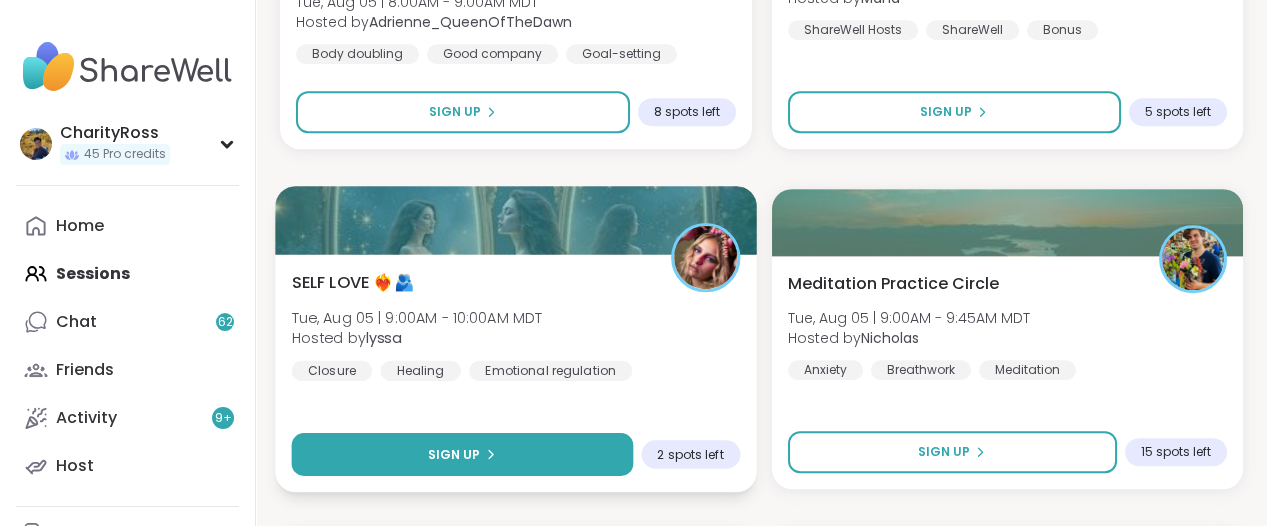 click on "Sign Up" at bounding box center (462, 454) 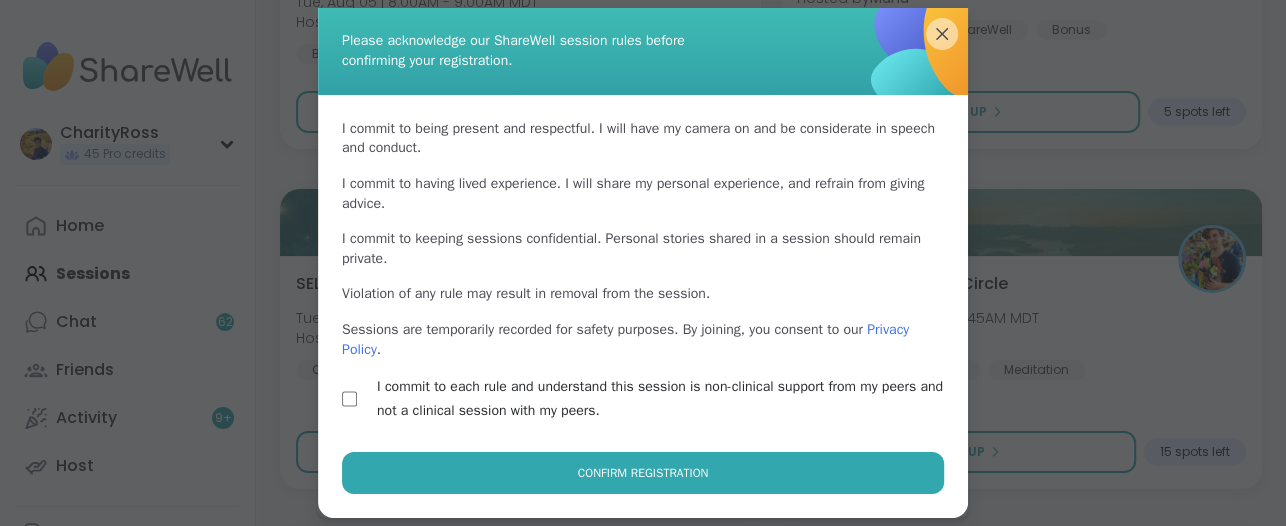 click on "Confirm Registration" at bounding box center [643, 473] 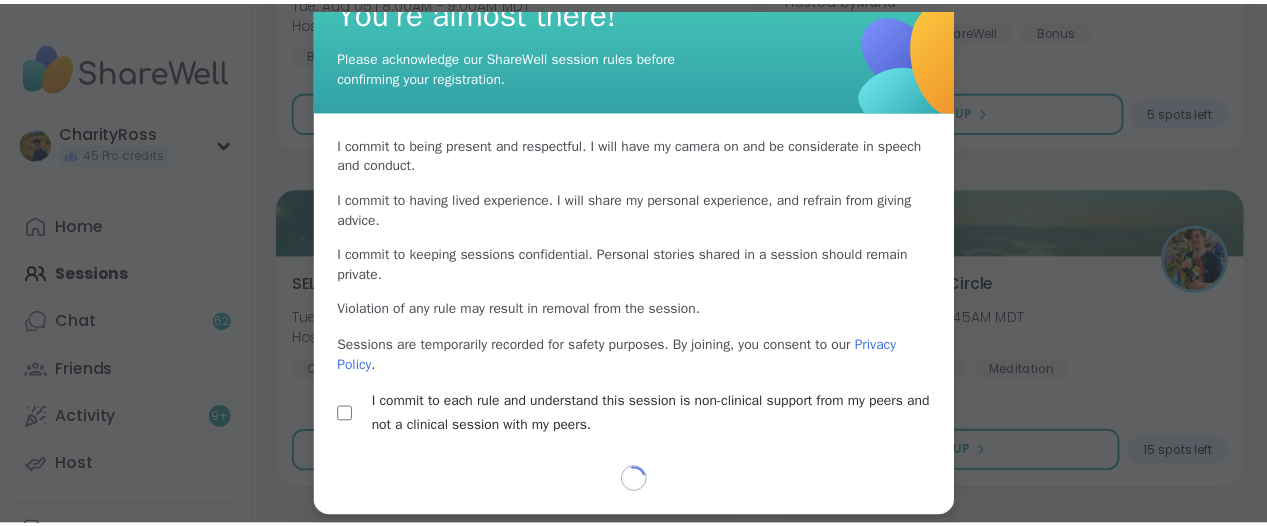 scroll, scrollTop: 41, scrollLeft: 0, axis: vertical 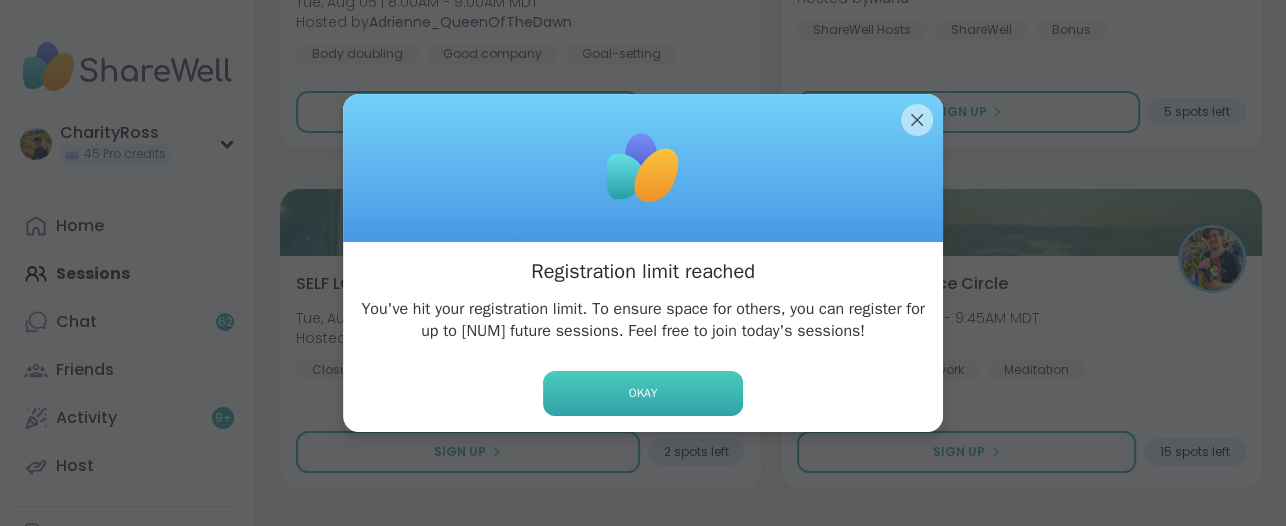 click on "Okay" at bounding box center (643, 393) 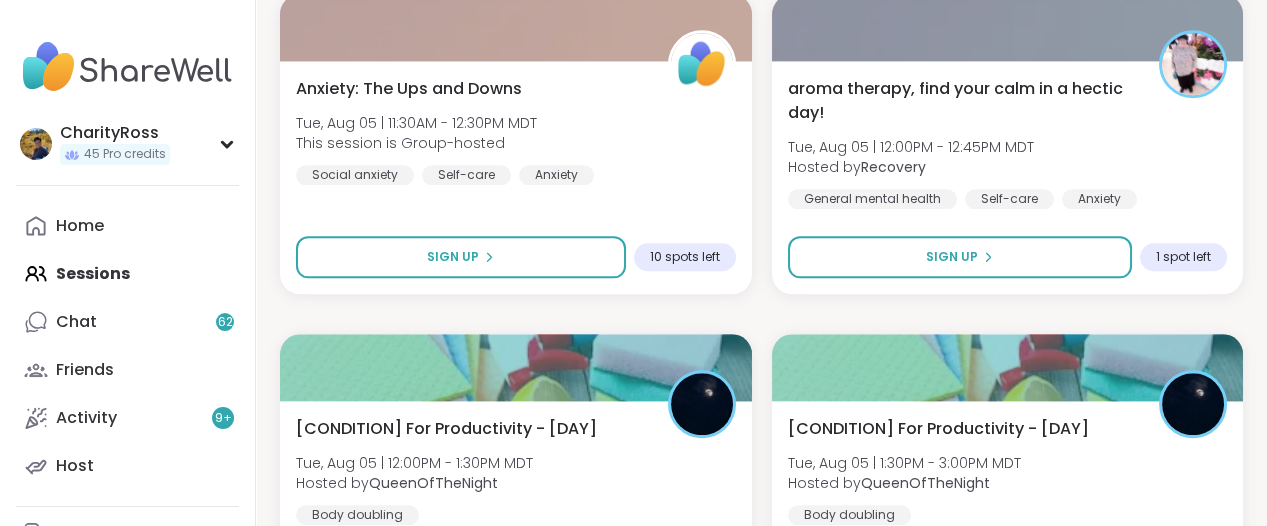 scroll, scrollTop: 3875, scrollLeft: 0, axis: vertical 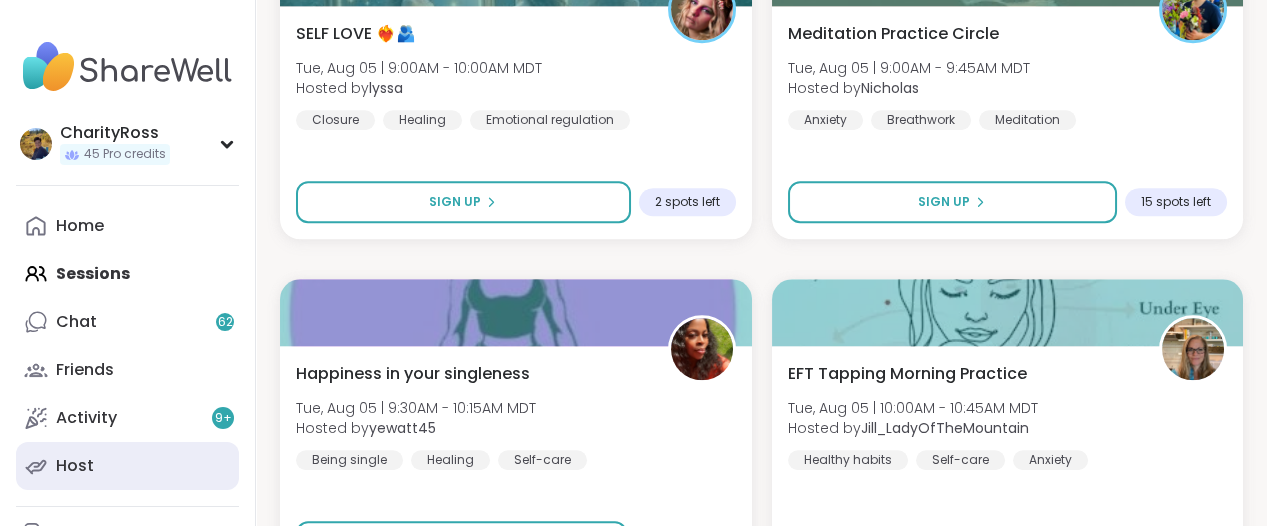 click on "Host" at bounding box center (75, 466) 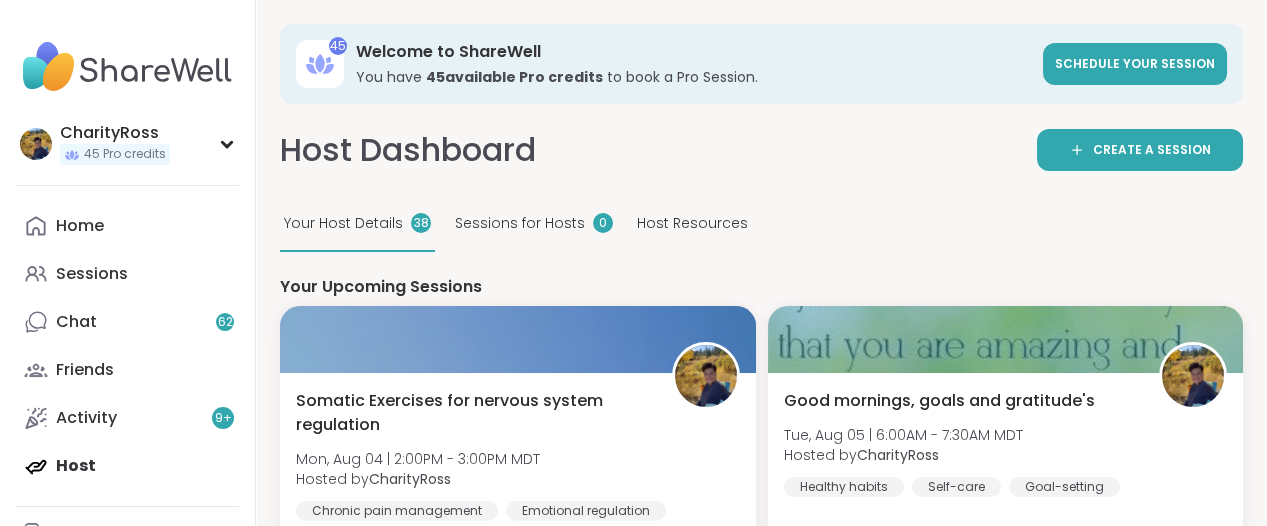 scroll, scrollTop: 0, scrollLeft: 0, axis: both 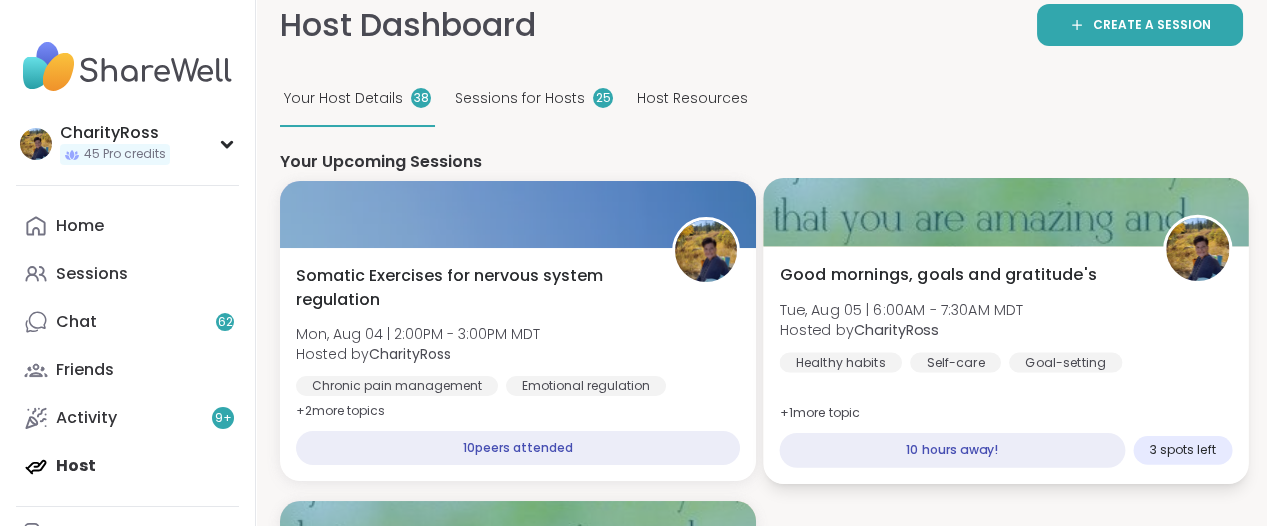 click on "Tue, Aug 05 | 6:00AM - 7:30AM MDT" at bounding box center [901, 310] 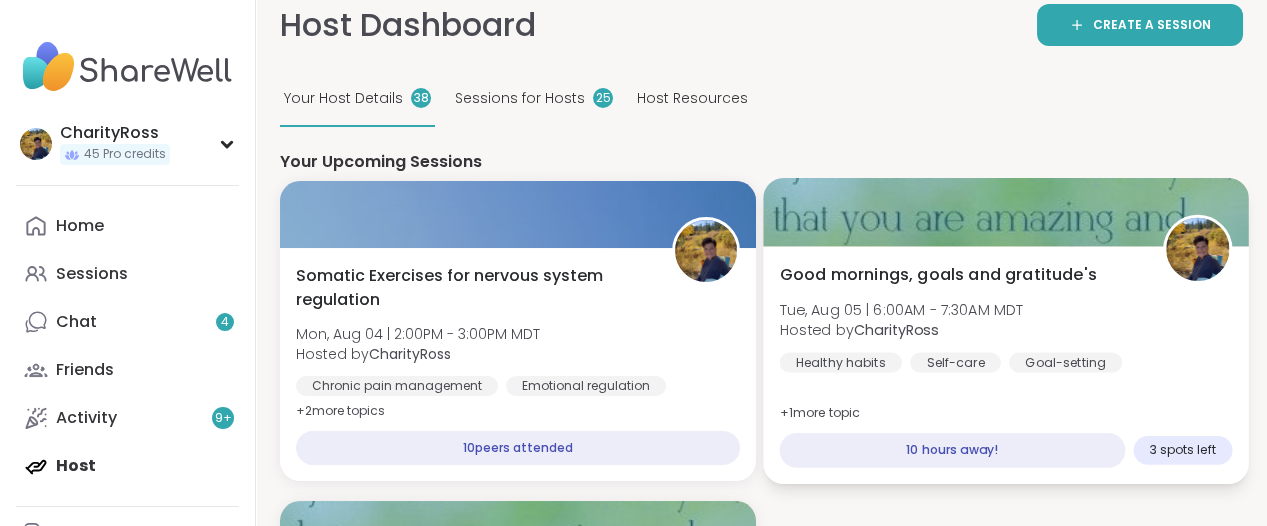click on "Good mornings, goals and gratitude's" at bounding box center (937, 275) 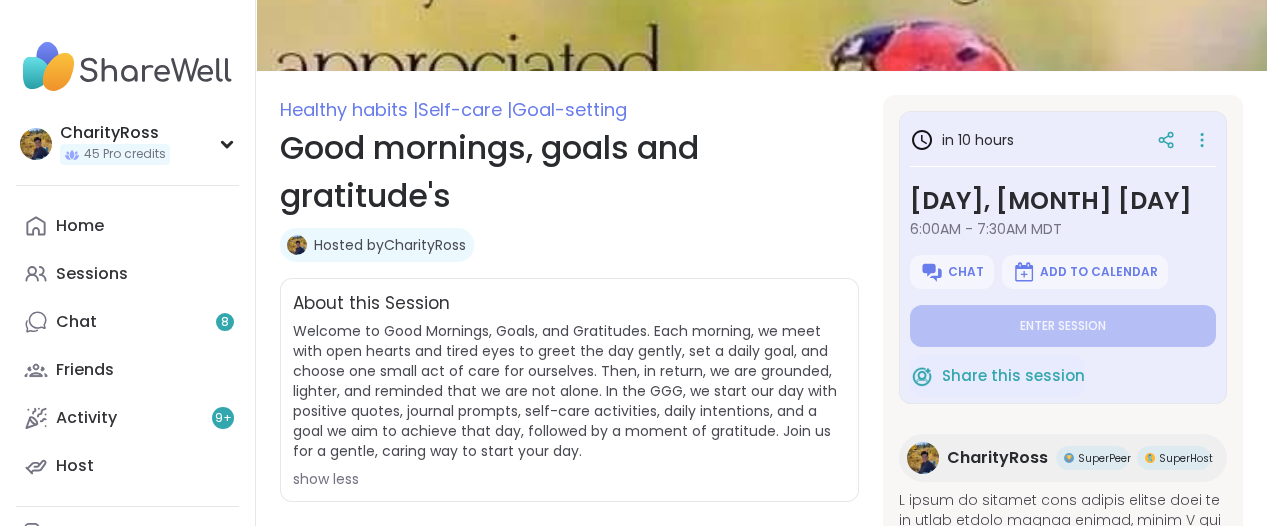 scroll, scrollTop: 250, scrollLeft: 0, axis: vertical 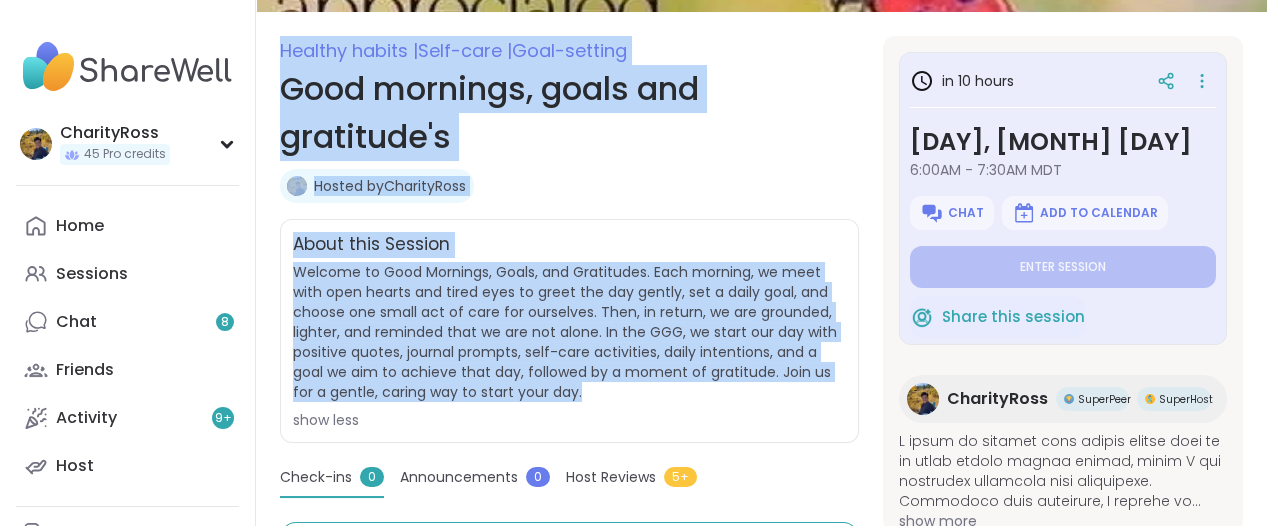 drag, startPoint x: 578, startPoint y: 386, endPoint x: 279, endPoint y: 46, distance: 452.77036 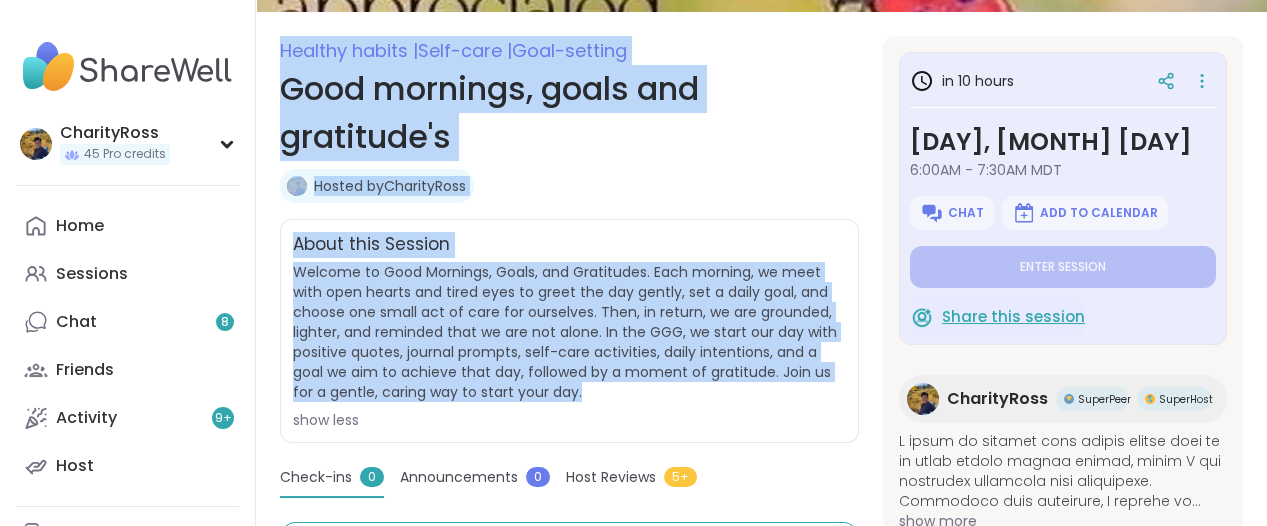 click on "Share this session" at bounding box center [1013, 317] 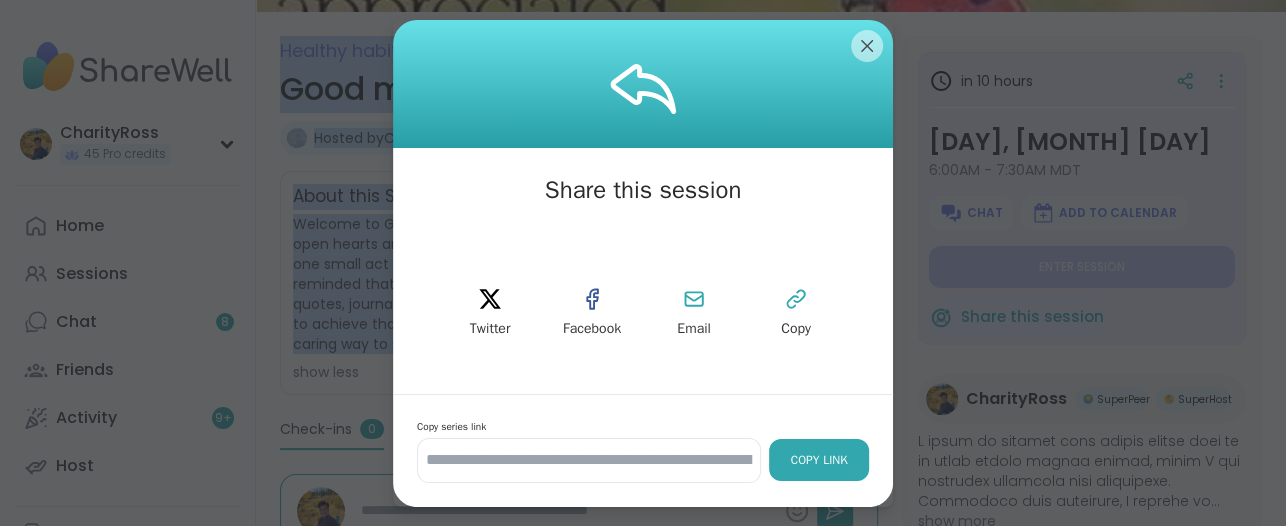 click on "Copy Link" at bounding box center [819, 460] 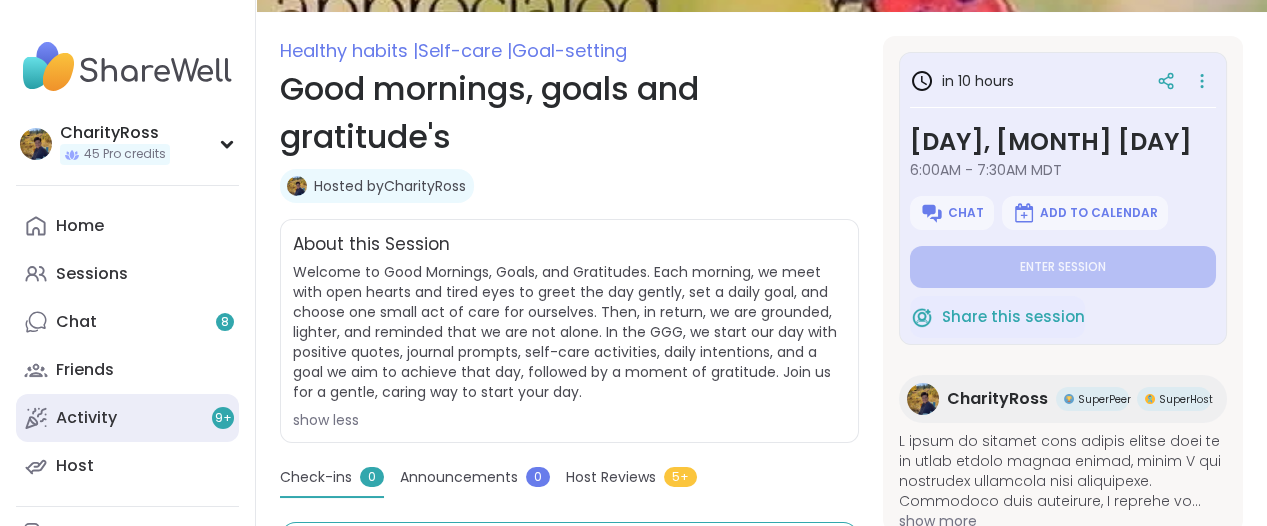 click on "Activity 9 +" at bounding box center (127, 418) 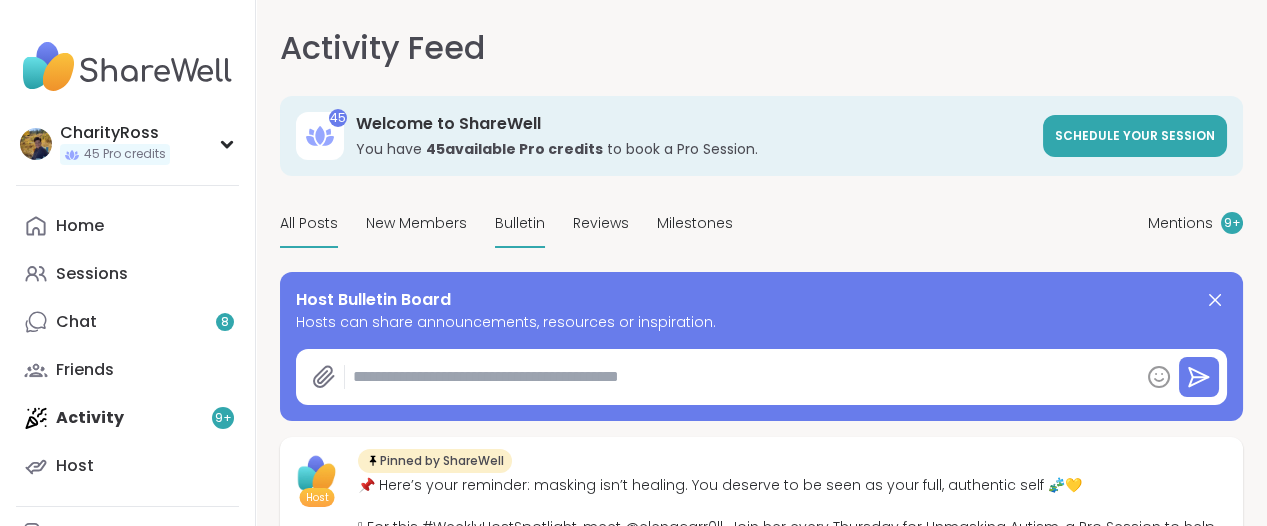 click on "Bulletin" at bounding box center [520, 223] 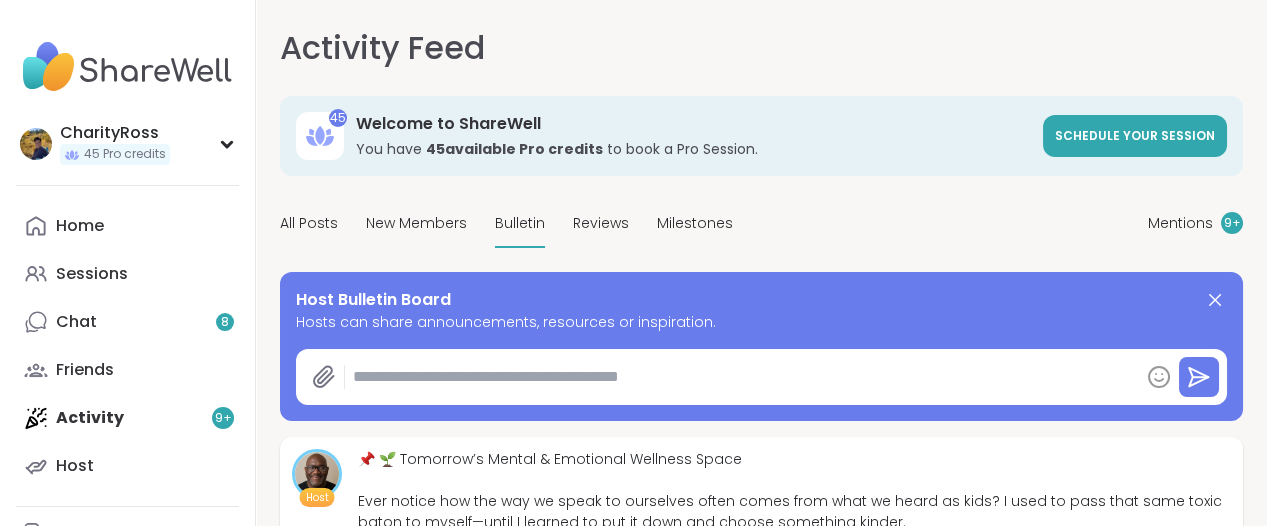 click at bounding box center (742, 377) 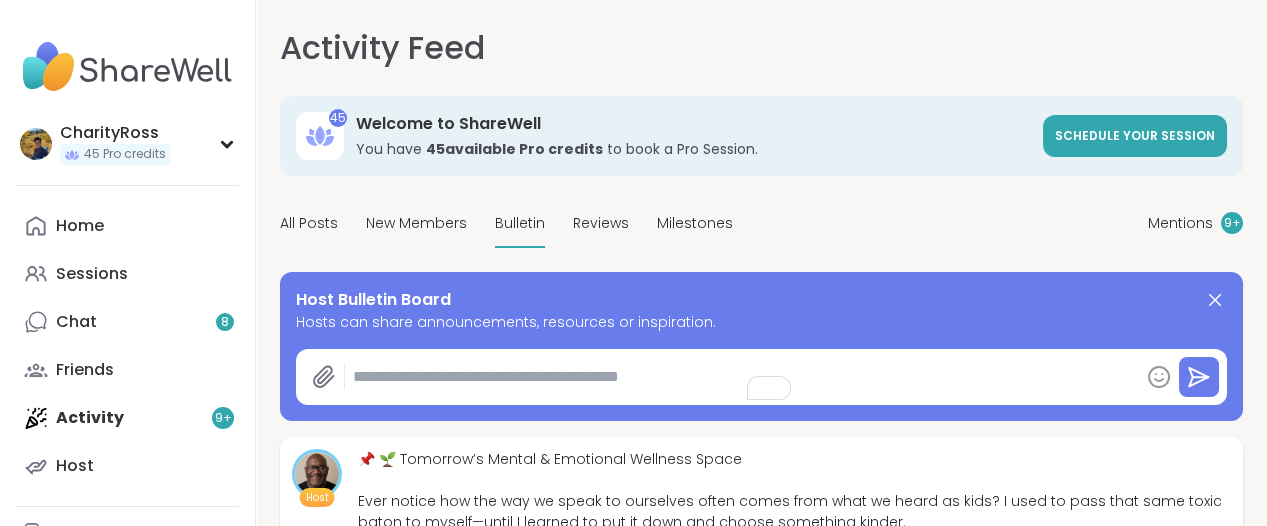 paste on "**********" 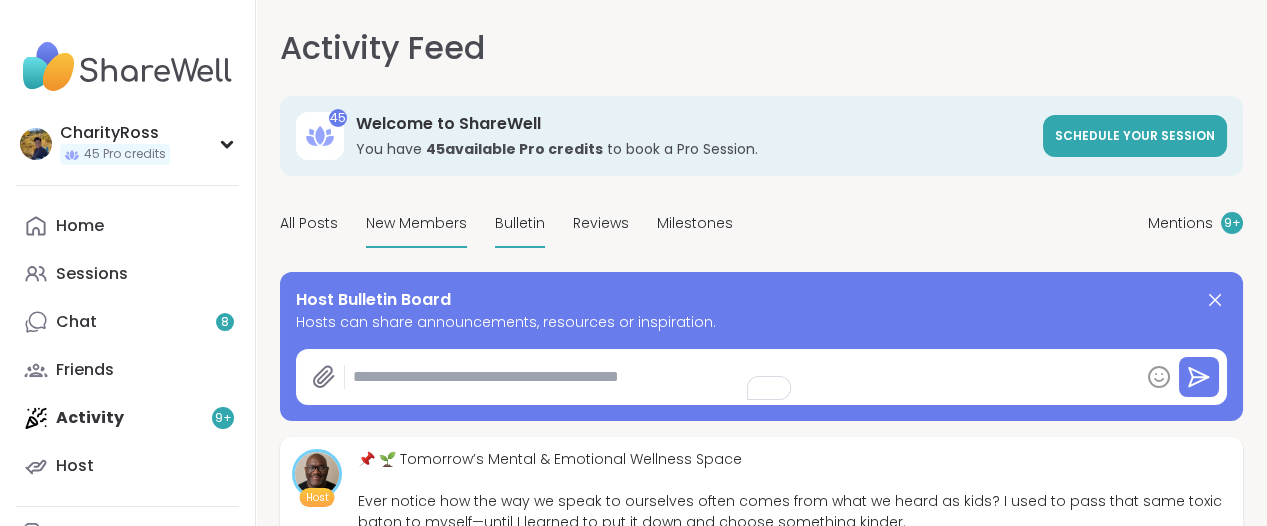 type on "*" 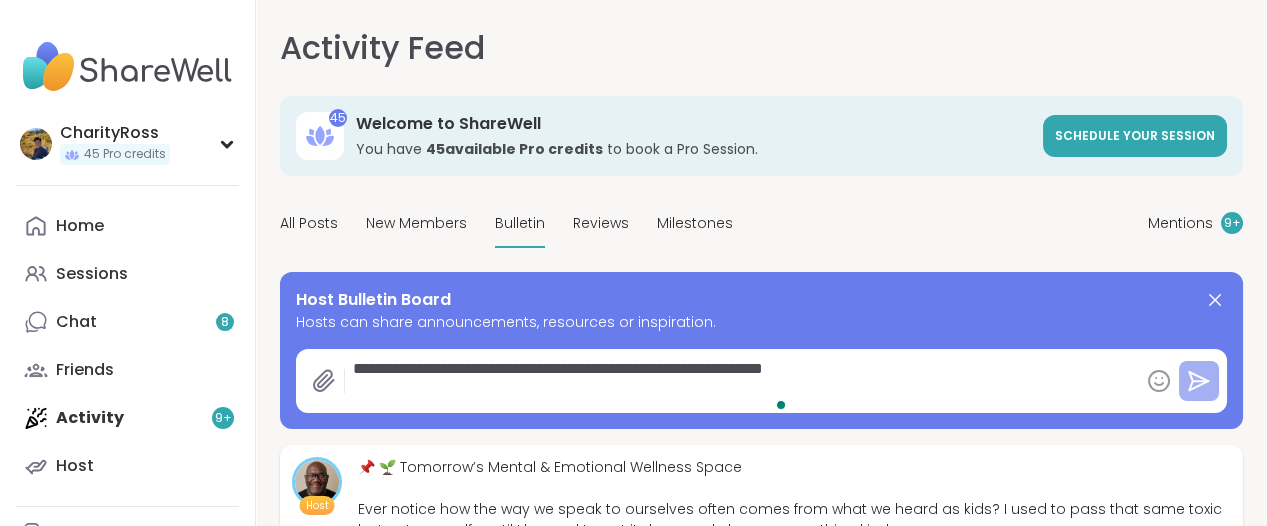 type on "**********" 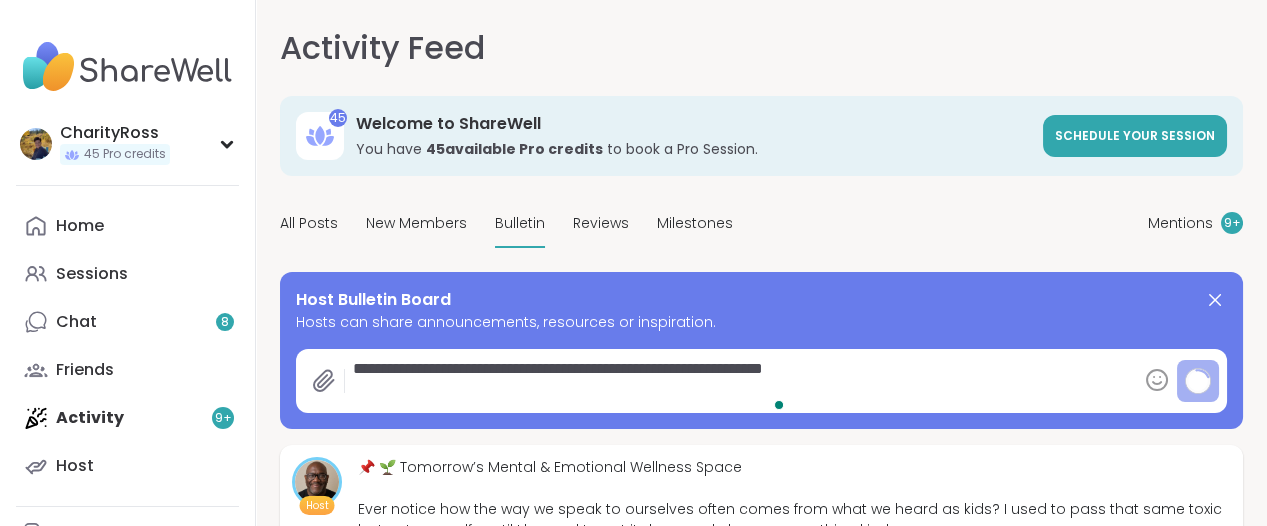 type on "*" 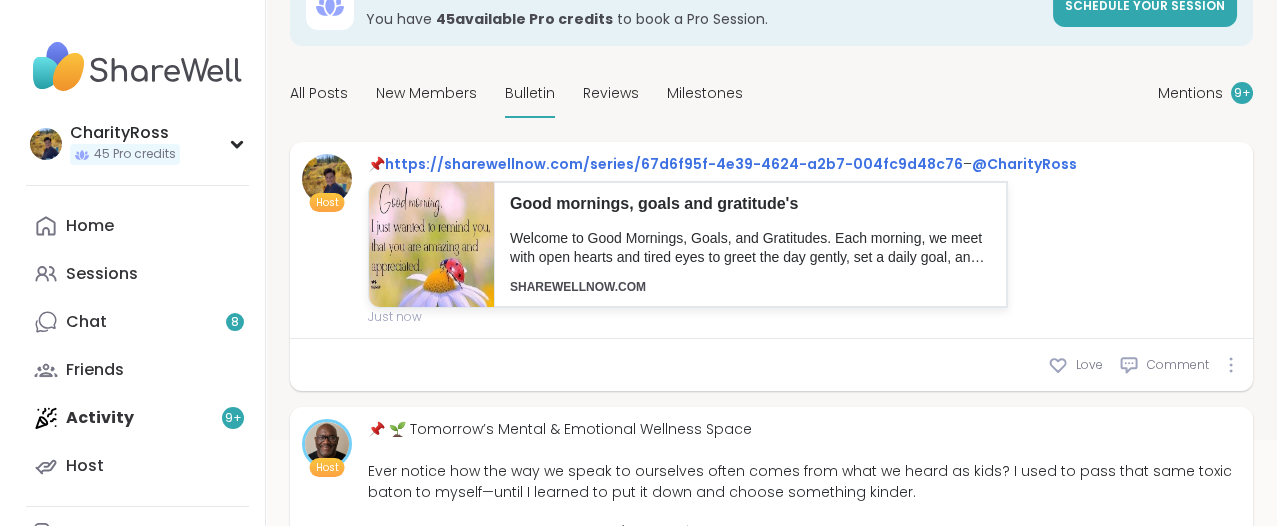 scroll, scrollTop: 0, scrollLeft: 0, axis: both 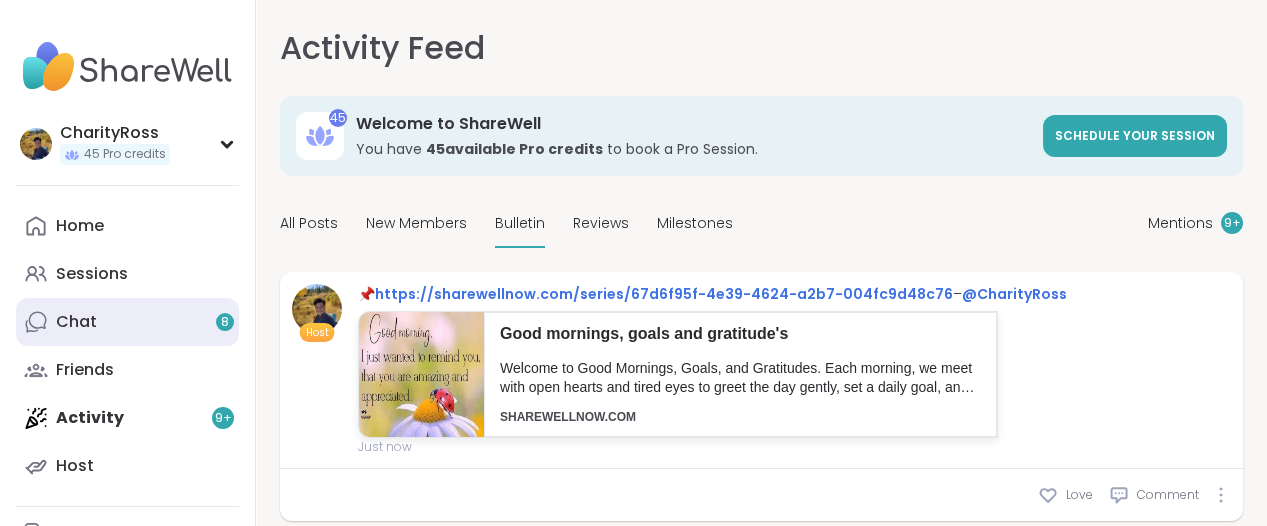 click on "Chat 8" at bounding box center [127, 322] 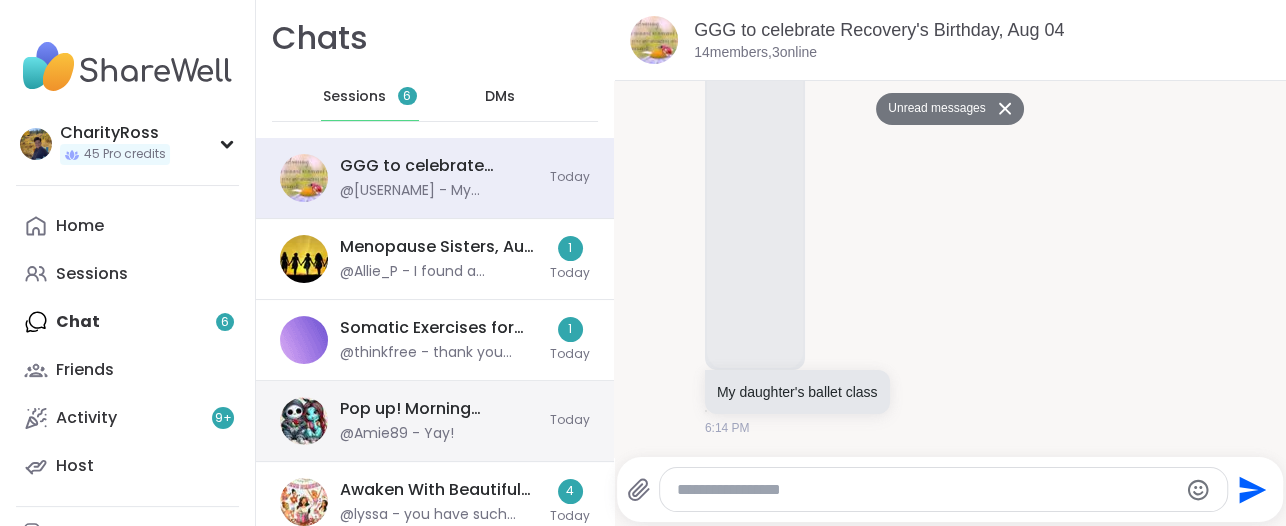 scroll, scrollTop: 6766, scrollLeft: 0, axis: vertical 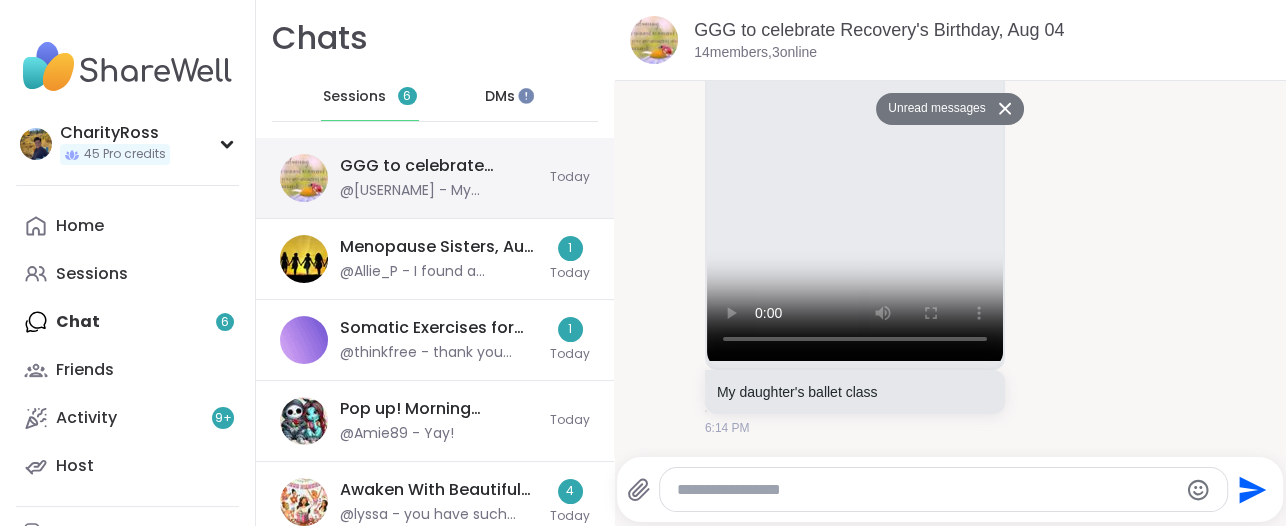 click on "GGG to celebrate Recovery's Birthday, Aug 04" at bounding box center (439, 166) 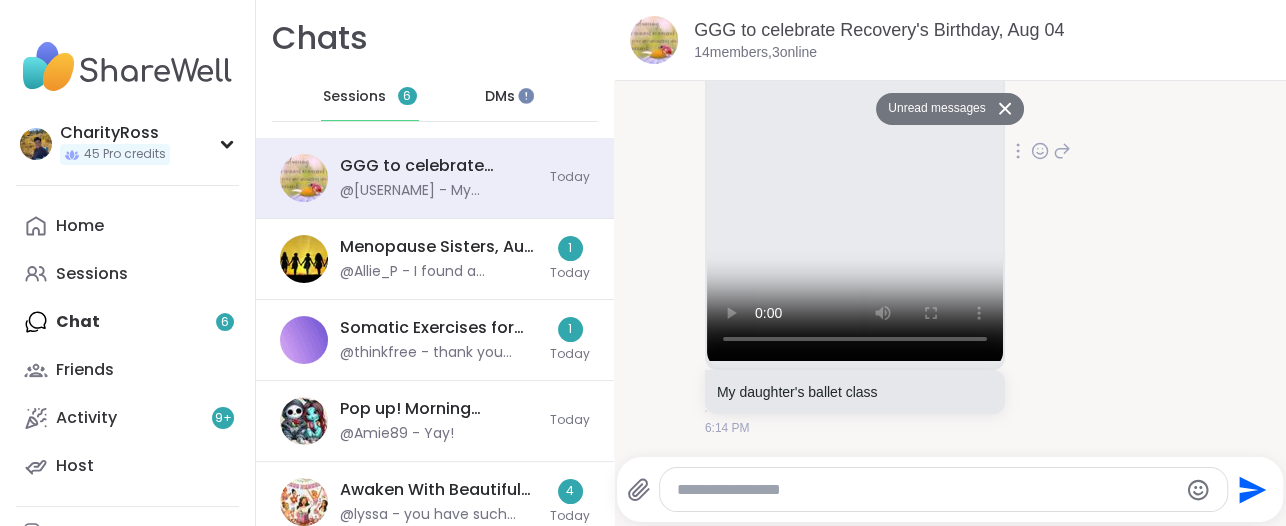scroll, scrollTop: 0, scrollLeft: 0, axis: both 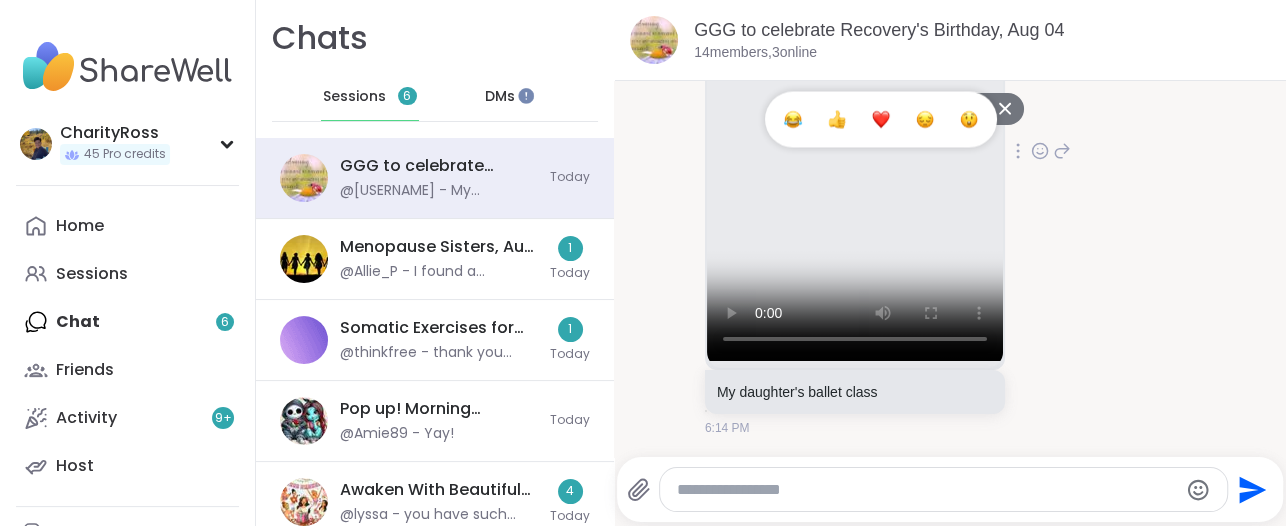 click at bounding box center (881, 119) 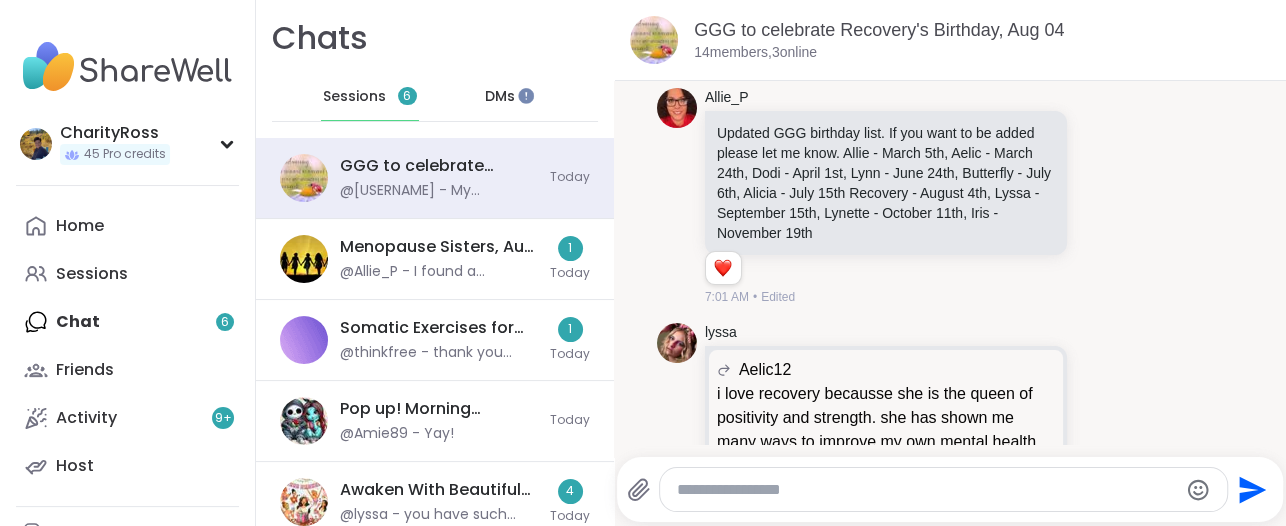 scroll, scrollTop: 4641, scrollLeft: 0, axis: vertical 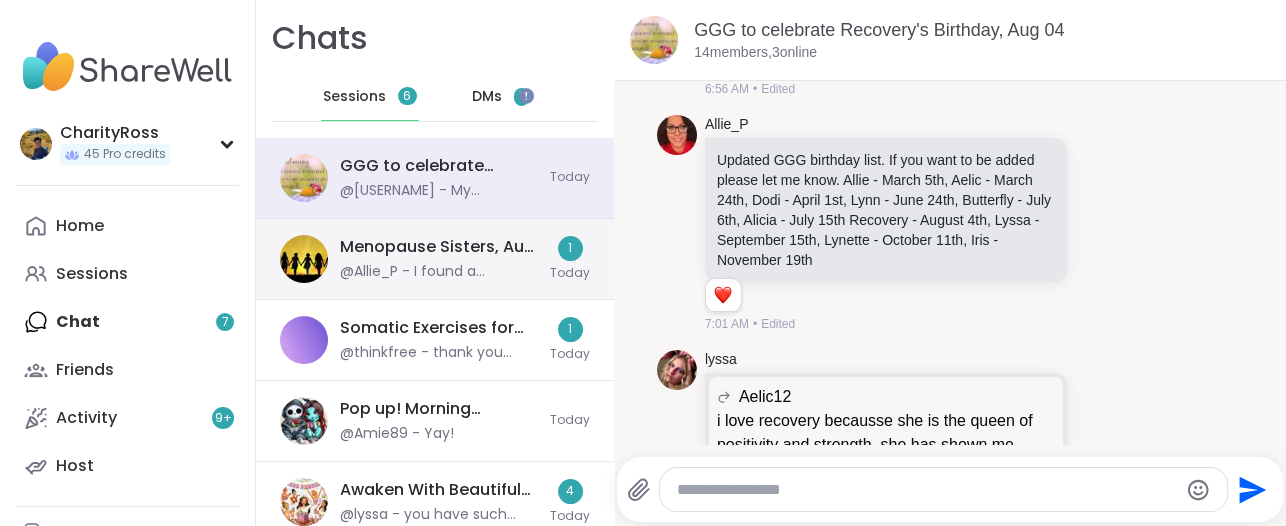 click on "Menopause Sisters, Aug 07" at bounding box center [439, 247] 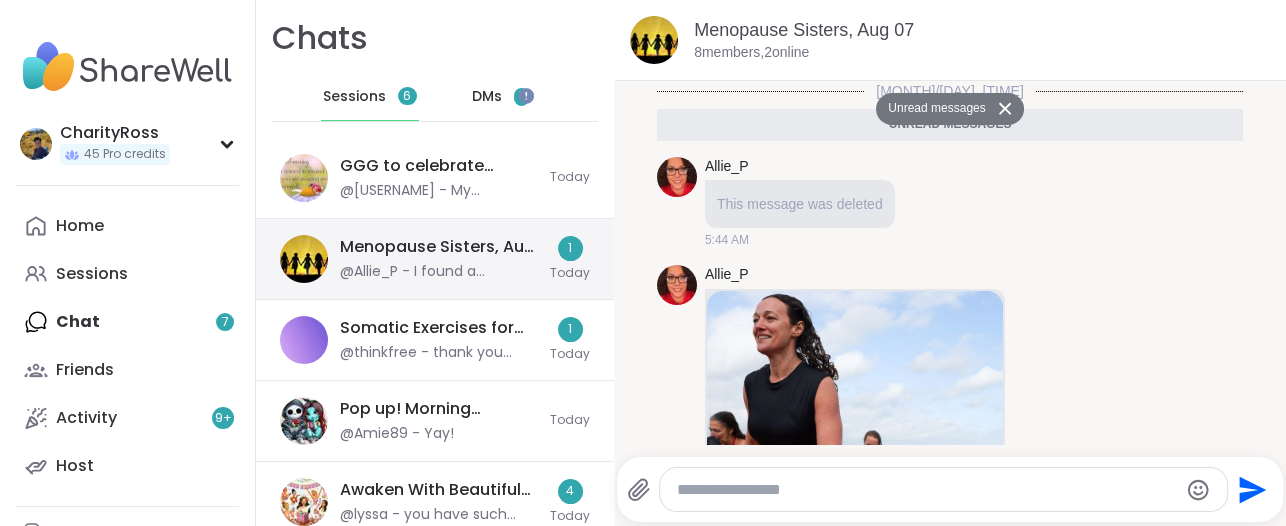 scroll, scrollTop: 954, scrollLeft: 0, axis: vertical 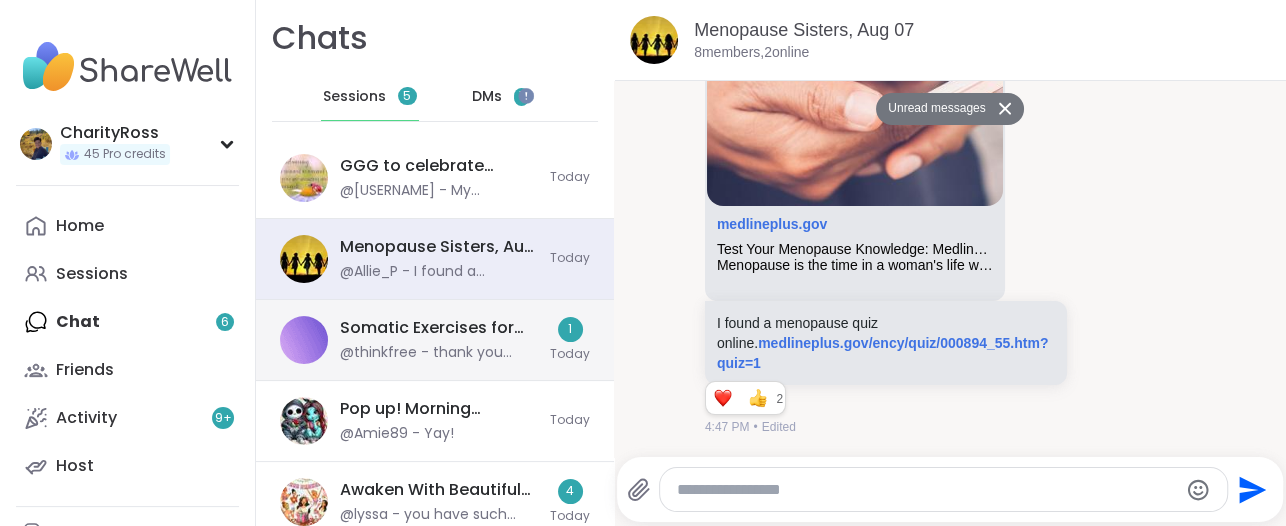 click on "Somatic Exercises for nervous system regulation, Aug 04" at bounding box center (439, 328) 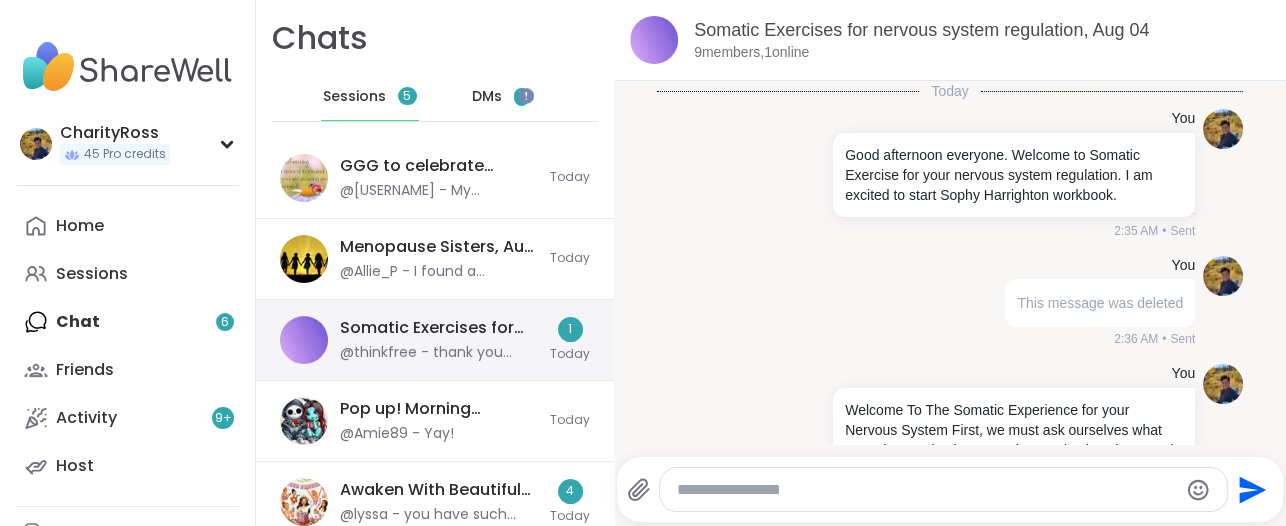 scroll, scrollTop: 4190, scrollLeft: 0, axis: vertical 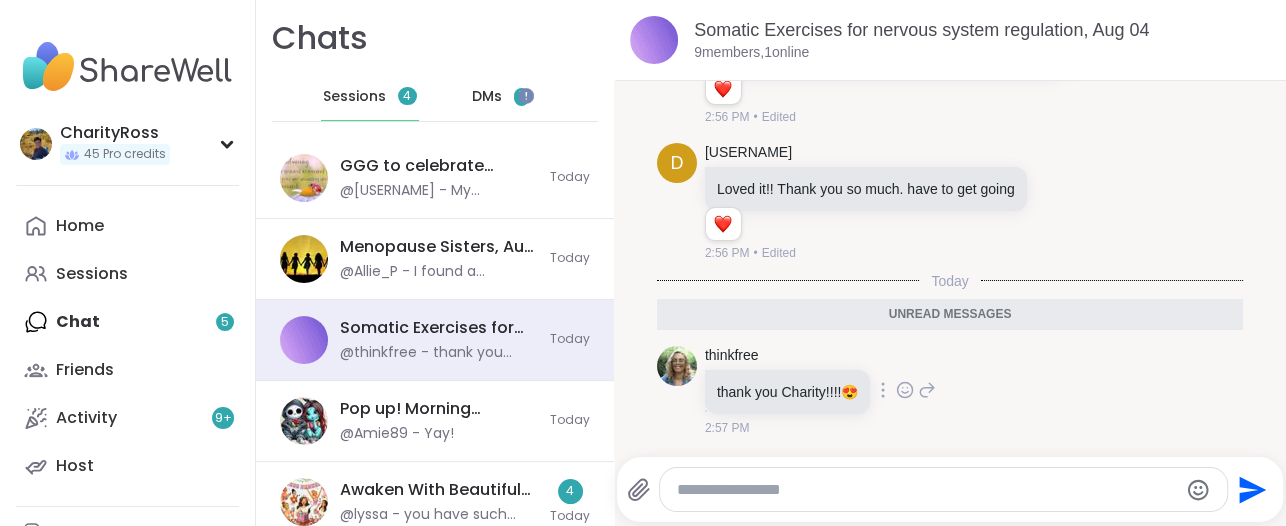 click 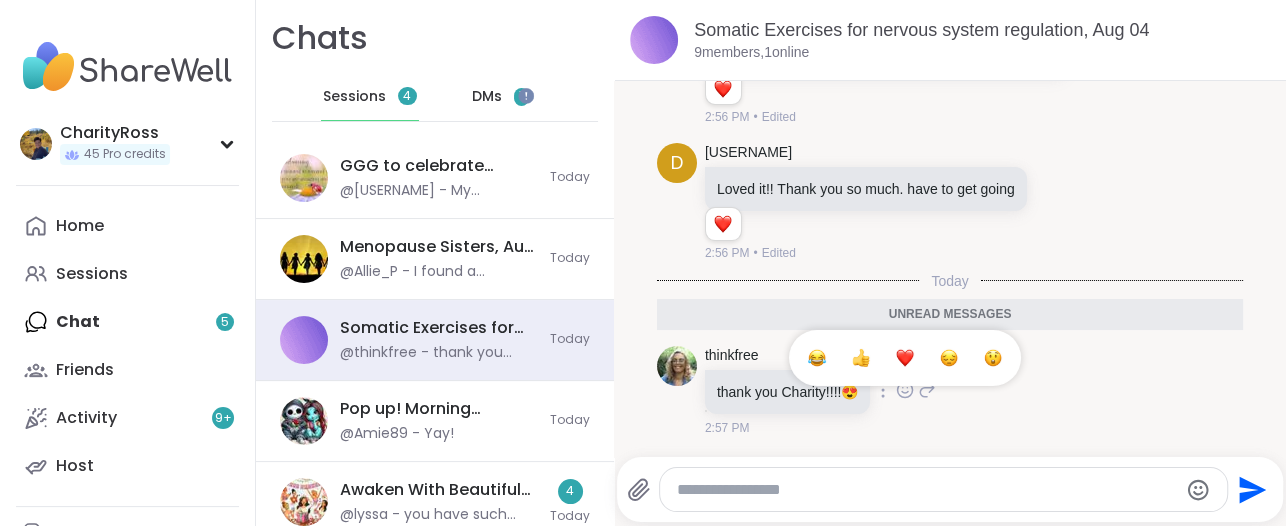 click at bounding box center [905, 358] 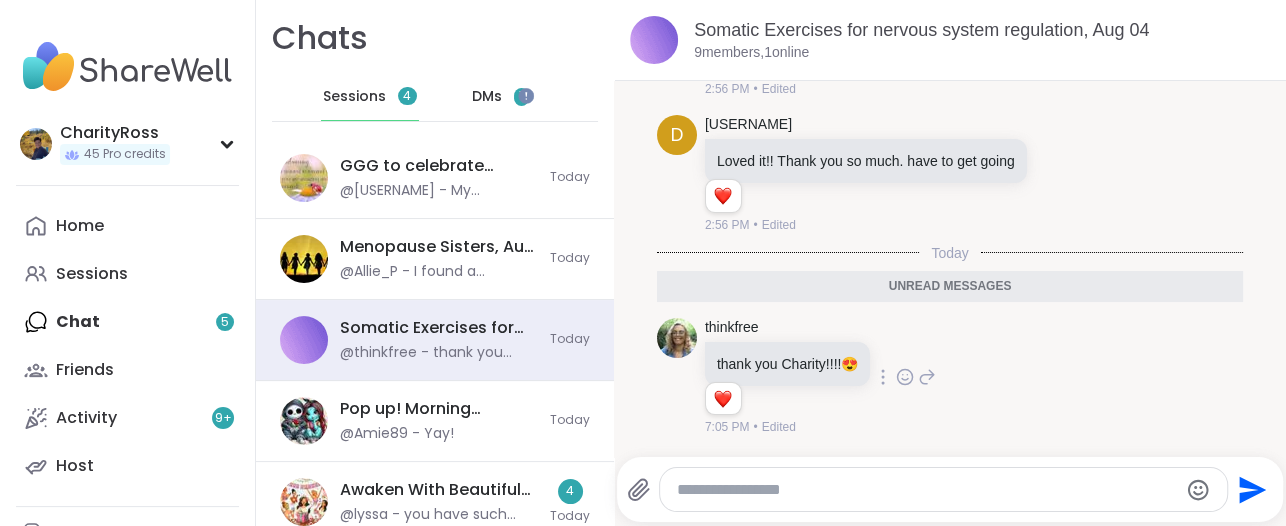 scroll, scrollTop: 4218, scrollLeft: 0, axis: vertical 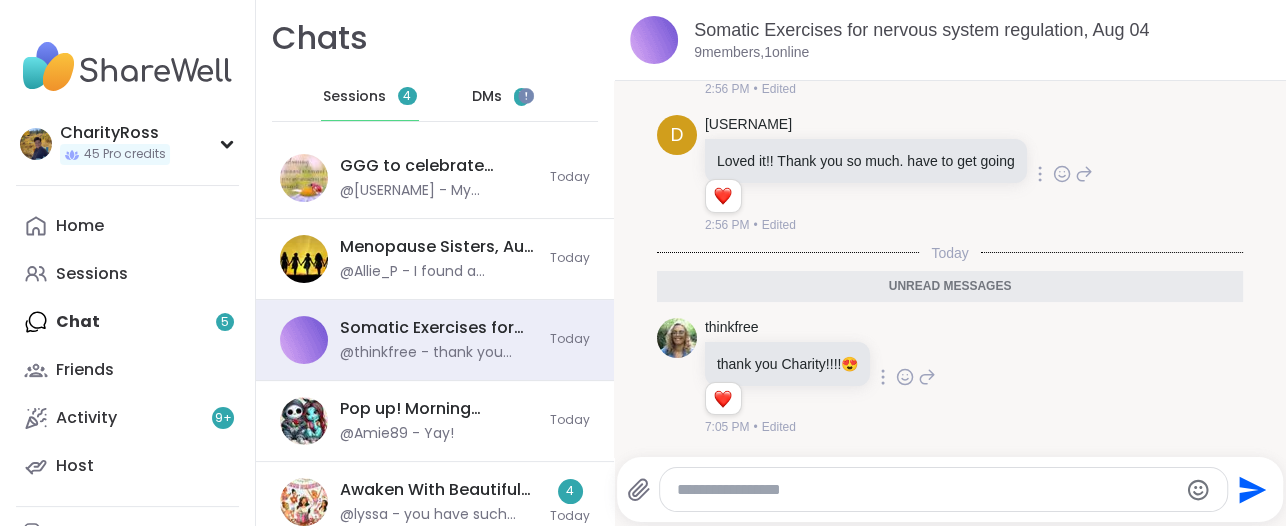 click 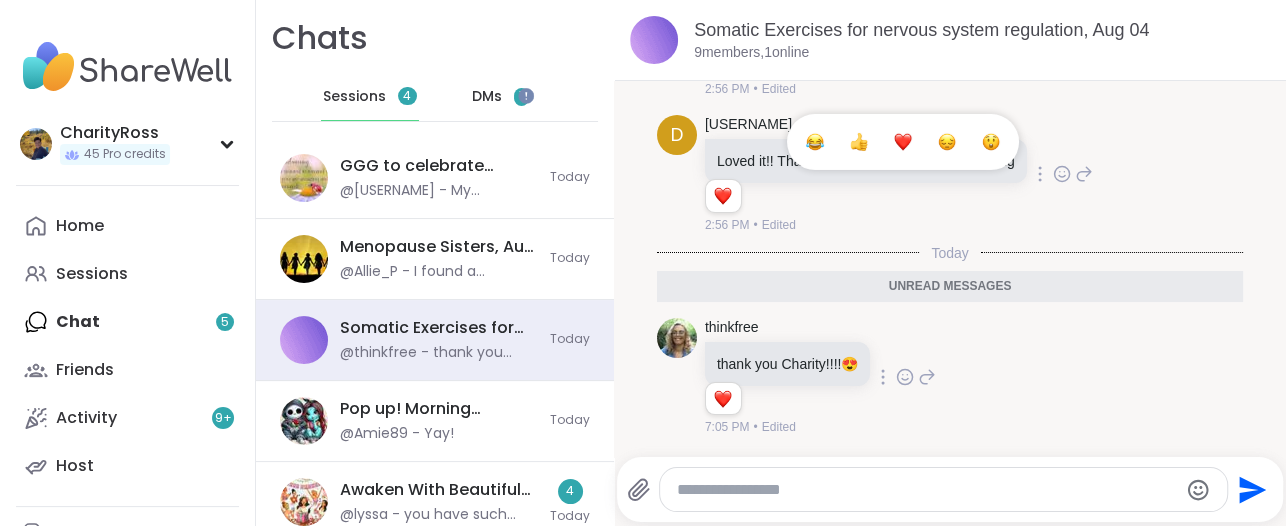 click at bounding box center [903, 142] 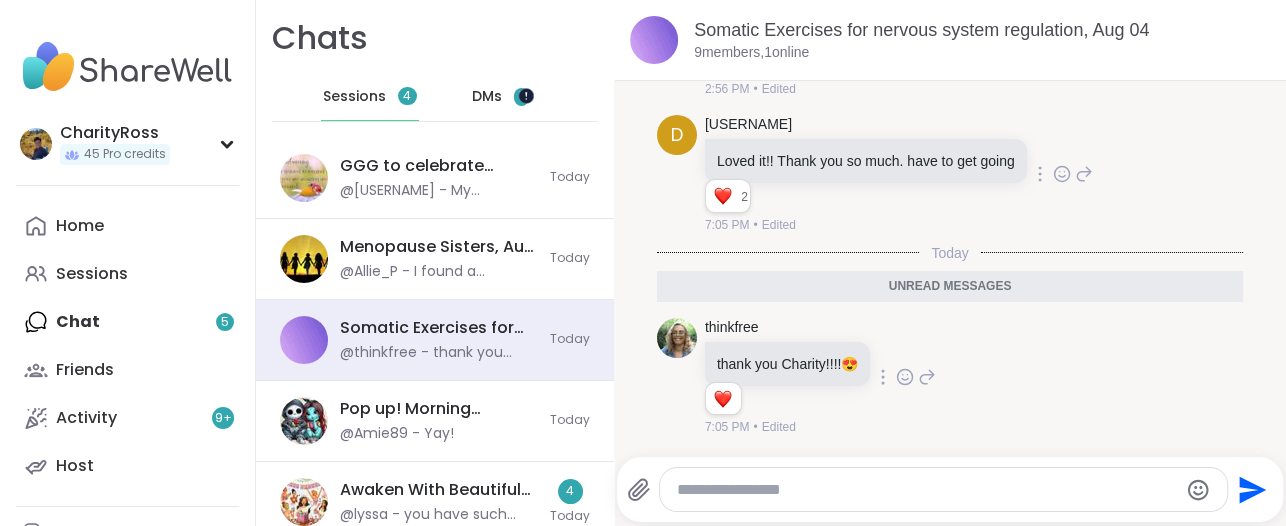 click at bounding box center [525, 95] 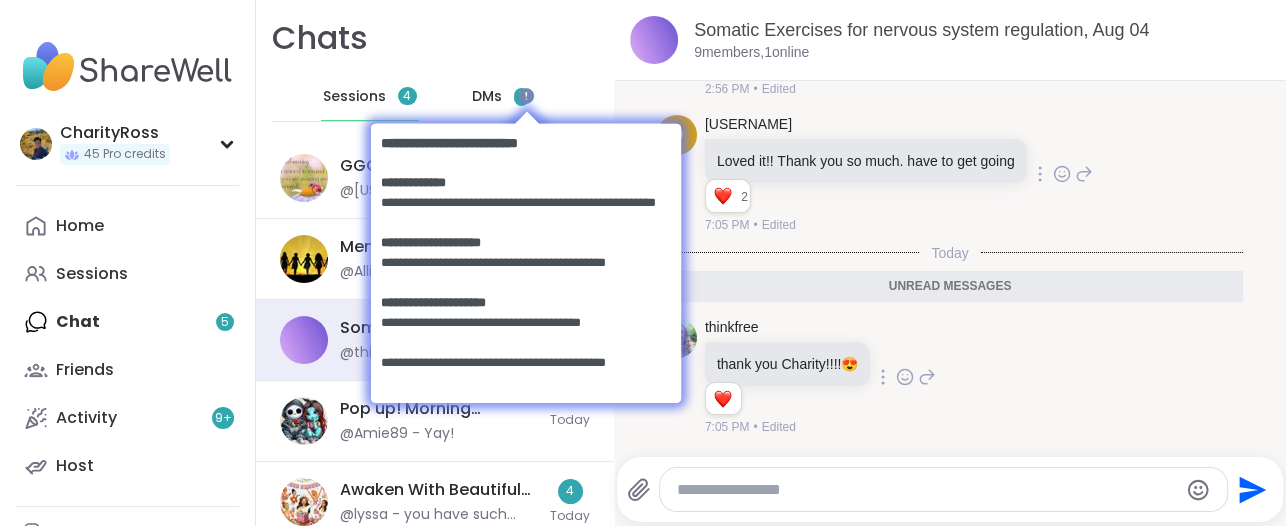 click at bounding box center (525, 261) 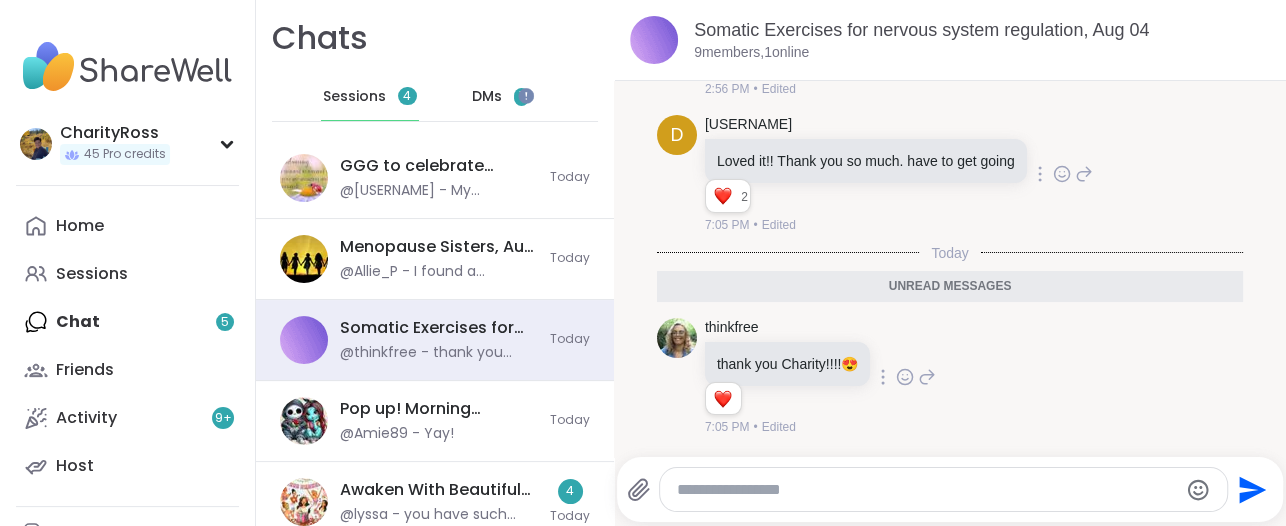 click on "DMs" at bounding box center (487, 97) 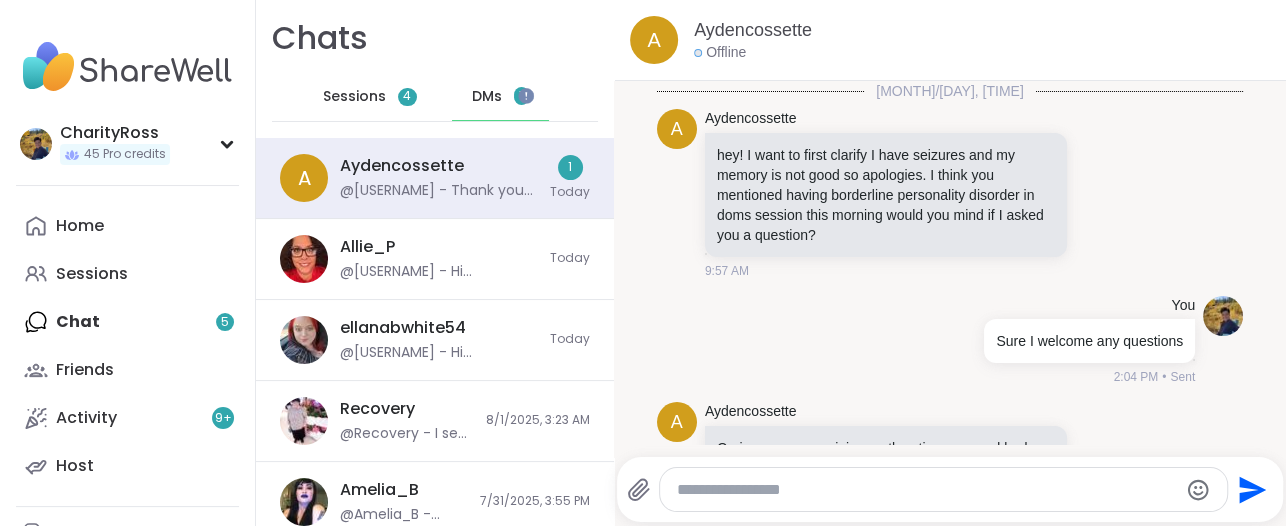 scroll, scrollTop: 1595, scrollLeft: 0, axis: vertical 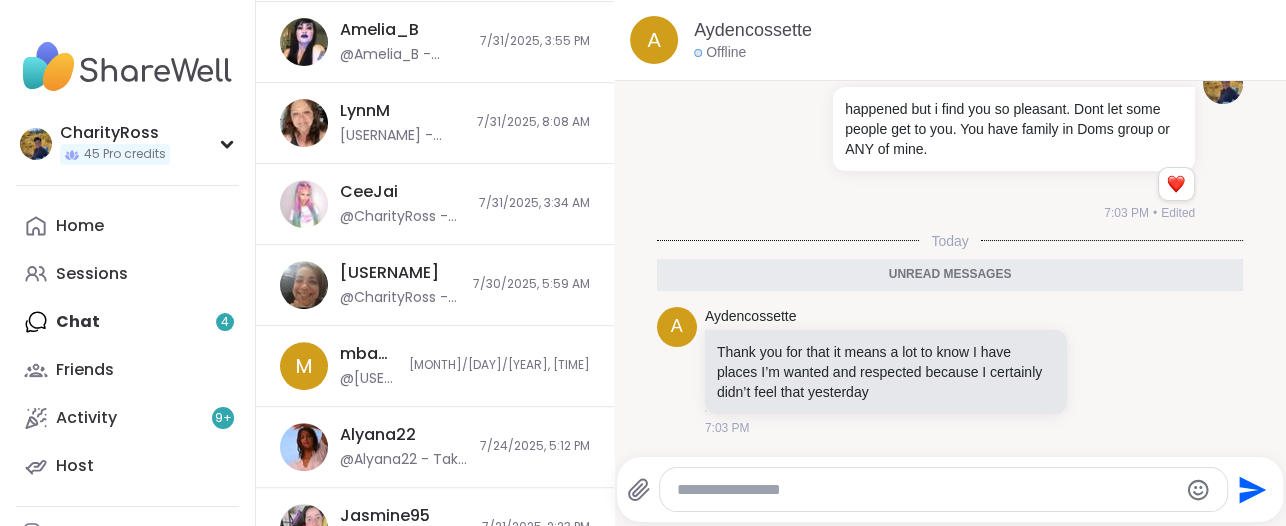 click on "Send" at bounding box center [949, 489] 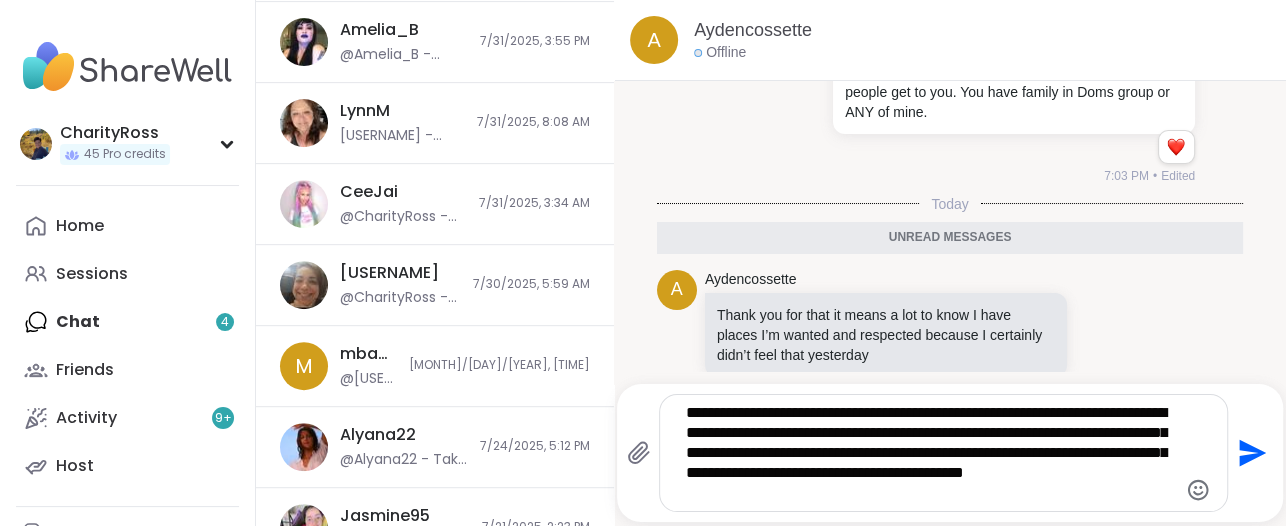 click 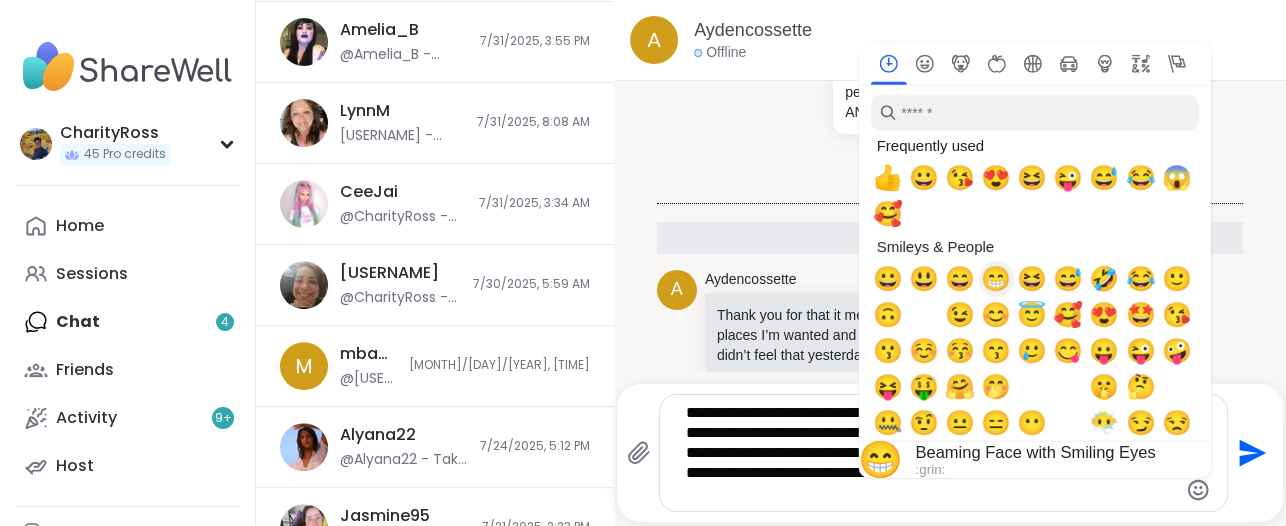 click on "😁" at bounding box center (996, 279) 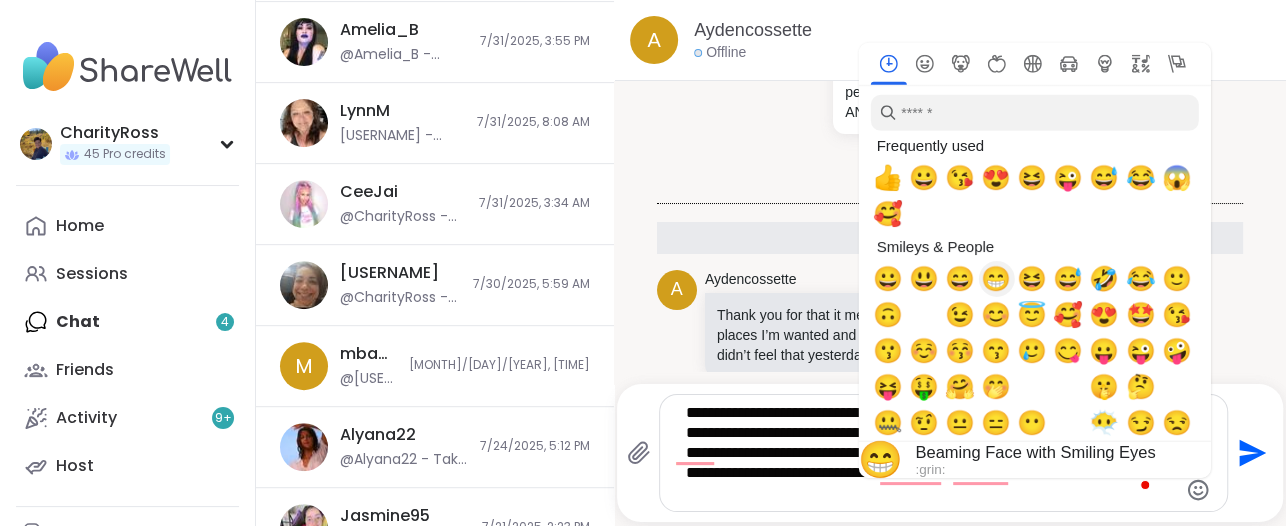 click on "😁" at bounding box center (996, 279) 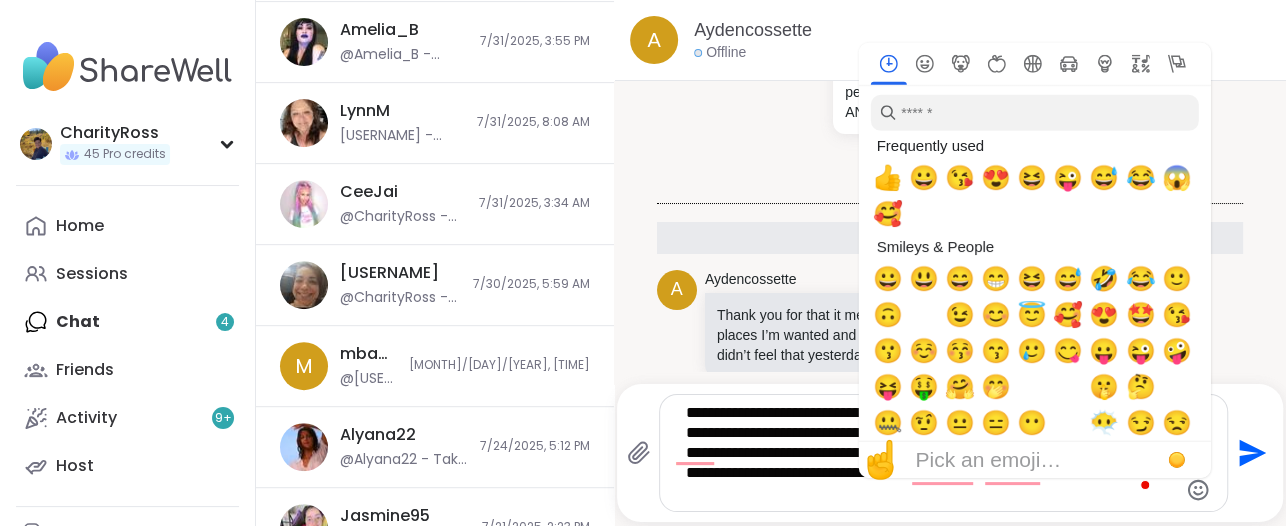 click on "**********" at bounding box center (927, 453) 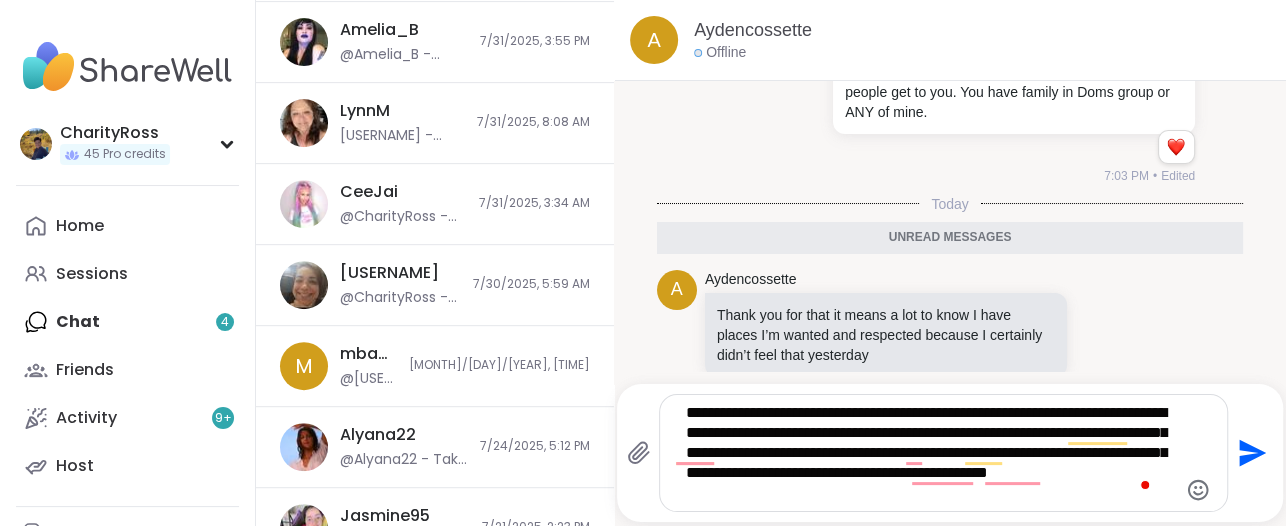 click on "**********" at bounding box center (927, 453) 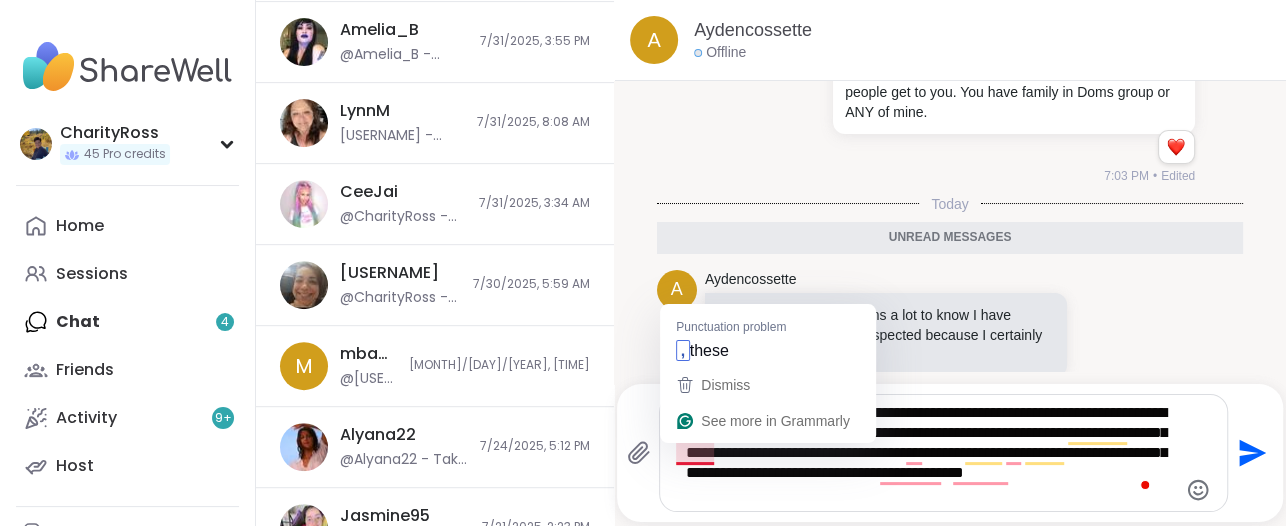 click on "**********" at bounding box center [927, 453] 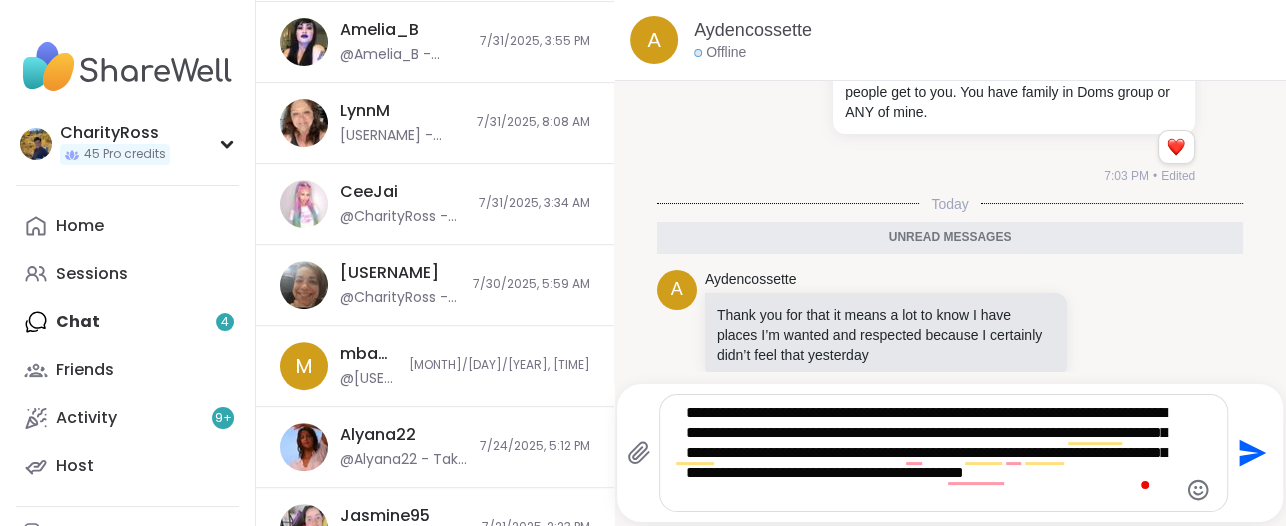 click on "**********" at bounding box center (927, 453) 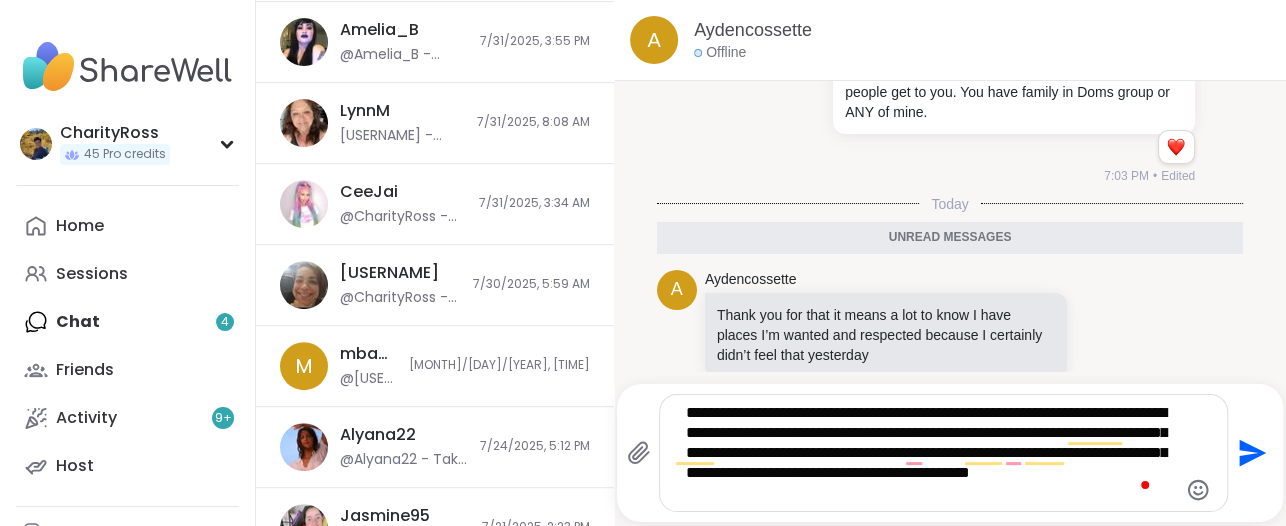 click on "**********" at bounding box center (927, 453) 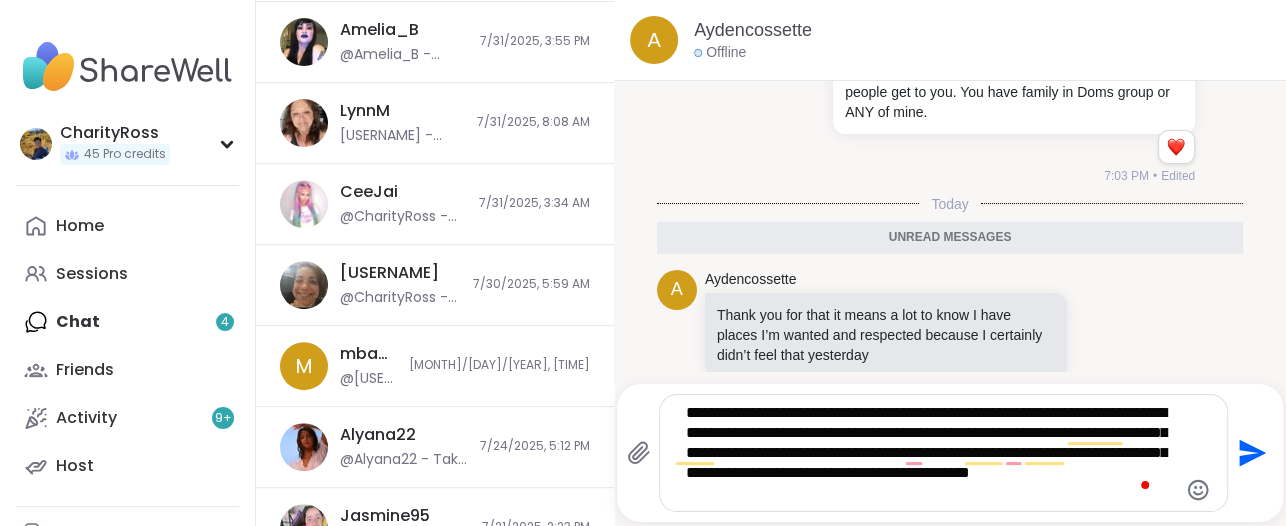 click 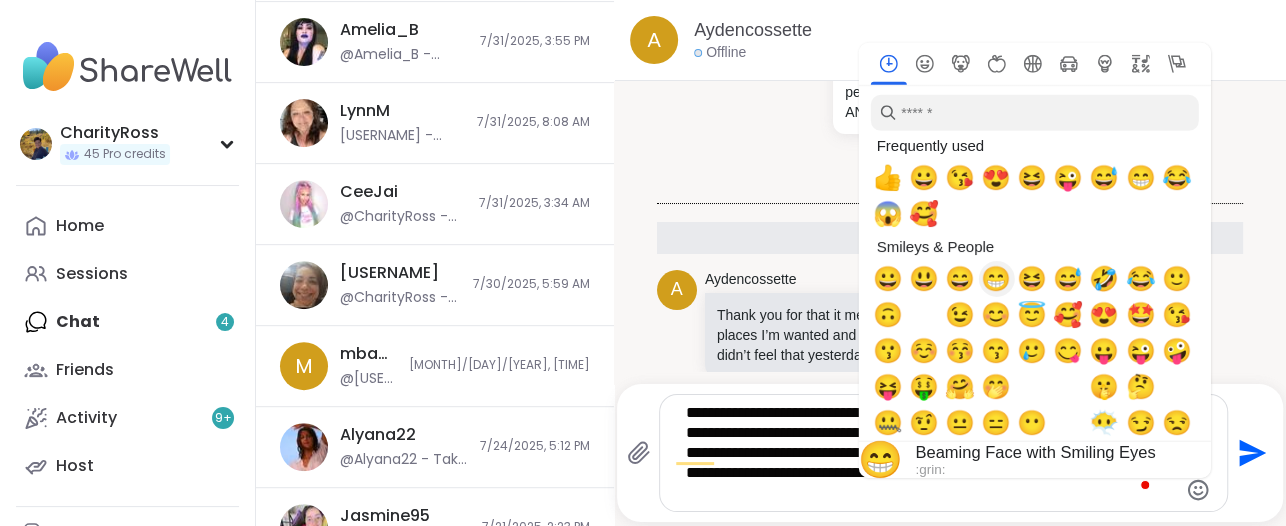 click on "😁" at bounding box center [996, 279] 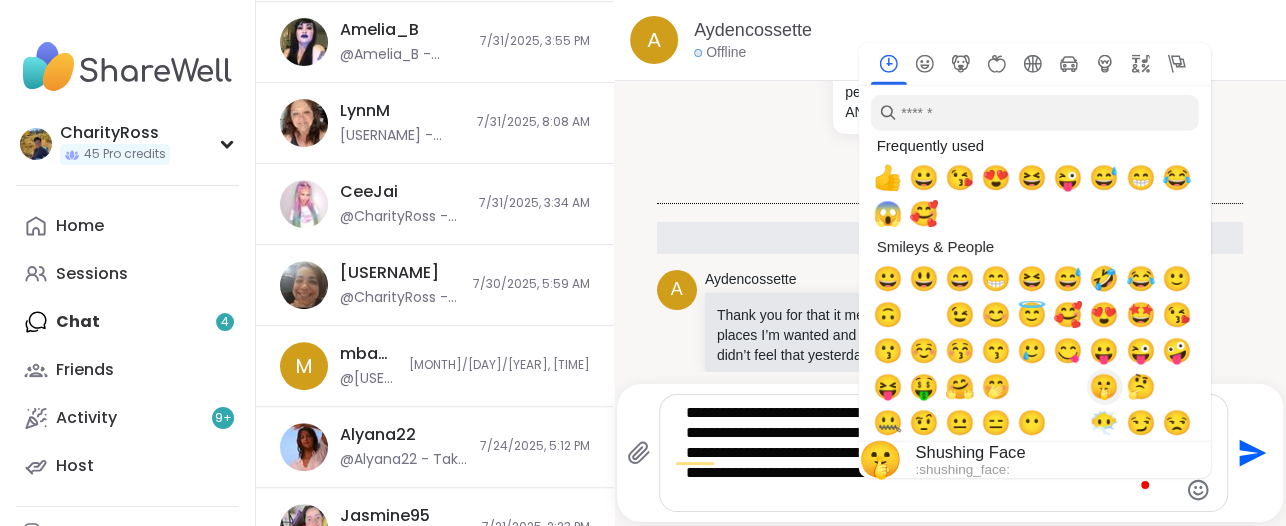 click on "🤫" at bounding box center (1104, 387) 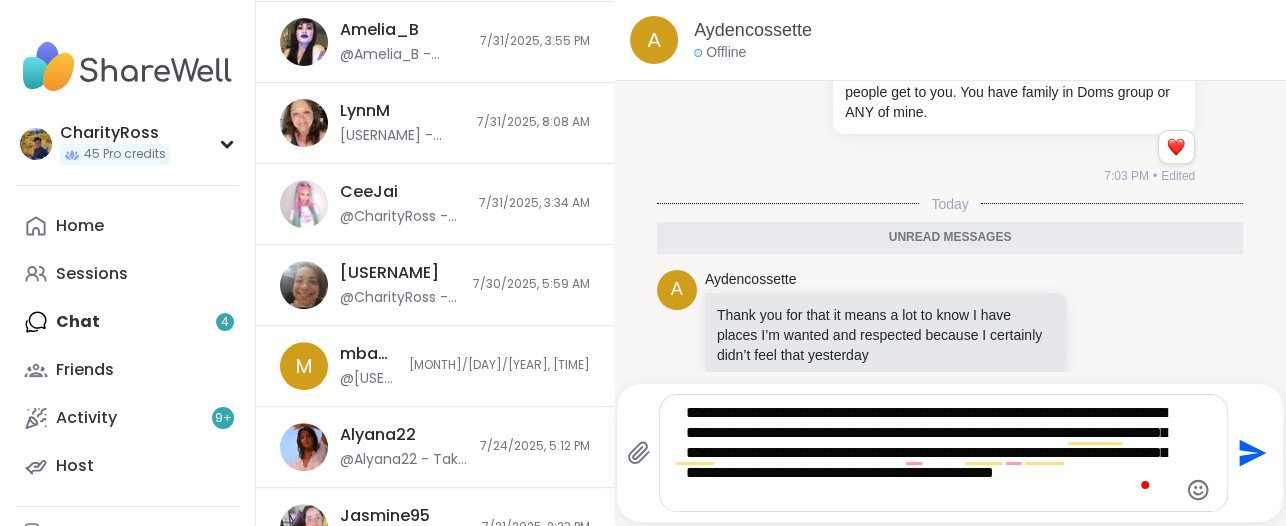 click 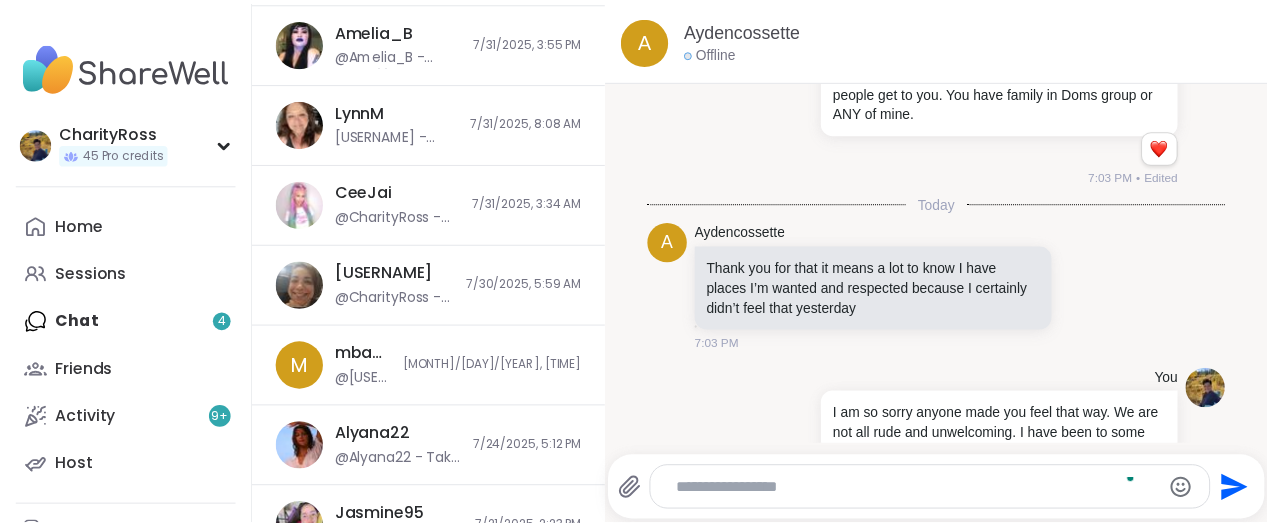scroll, scrollTop: 1774, scrollLeft: 0, axis: vertical 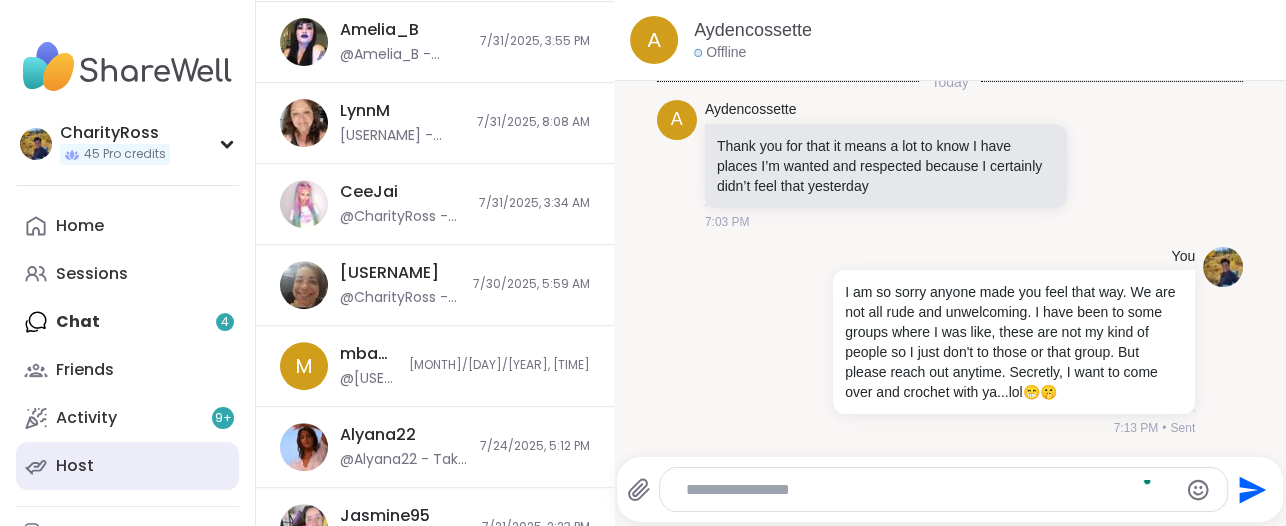 click on "Host" at bounding box center (127, 466) 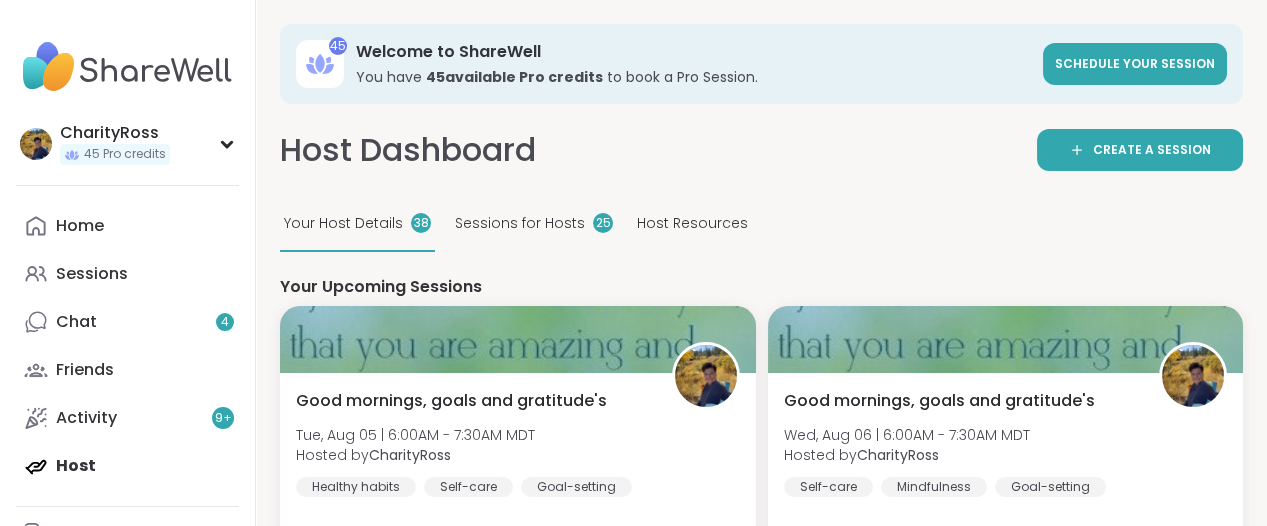 scroll, scrollTop: 0, scrollLeft: 0, axis: both 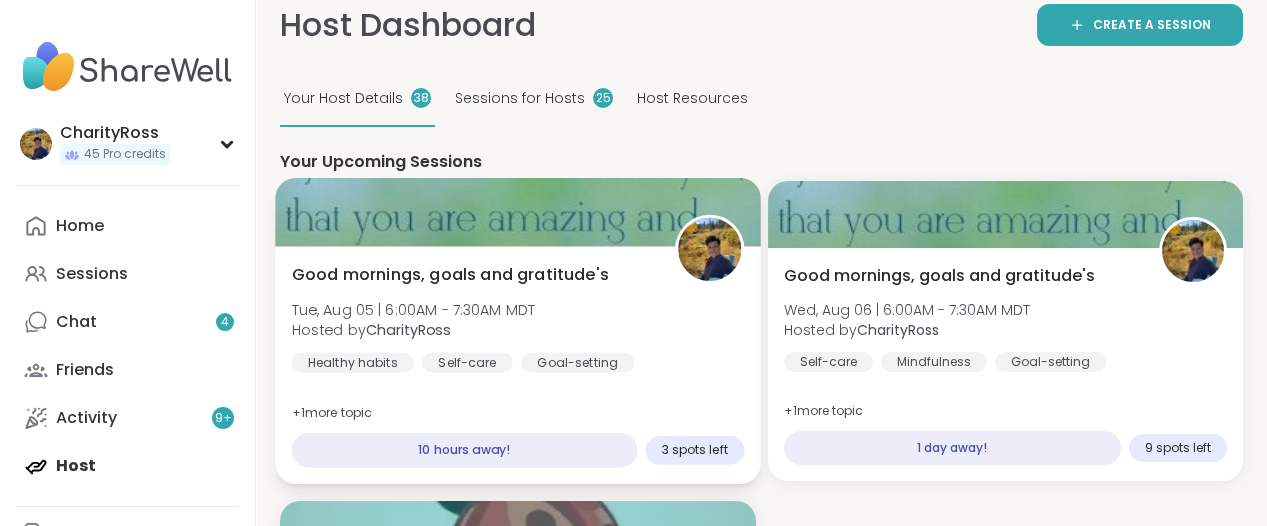 click on "CharityRoss" at bounding box center (408, 330) 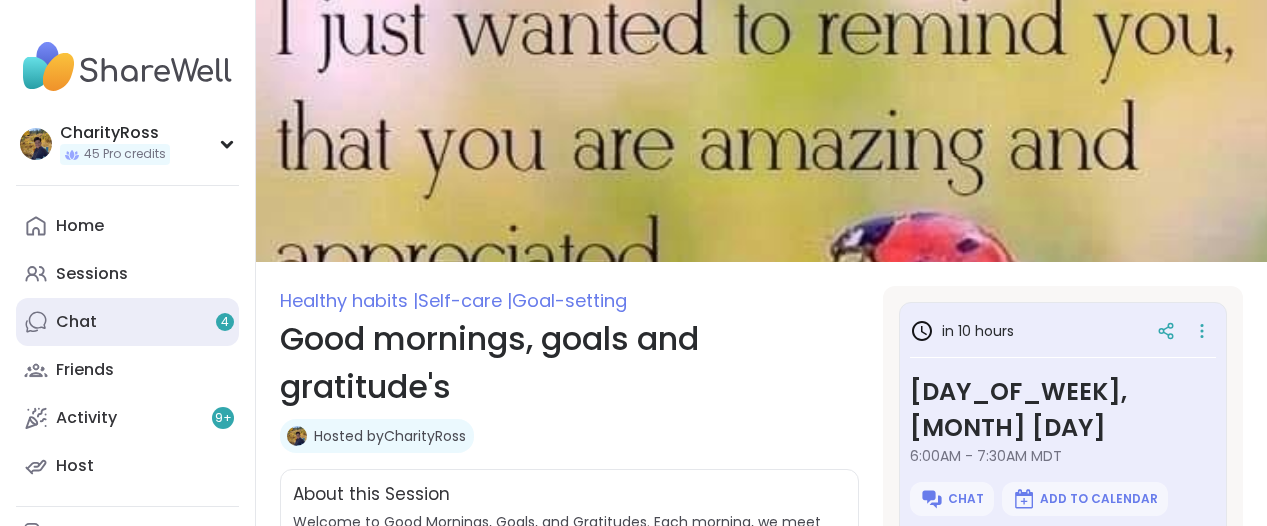 scroll, scrollTop: 0, scrollLeft: 0, axis: both 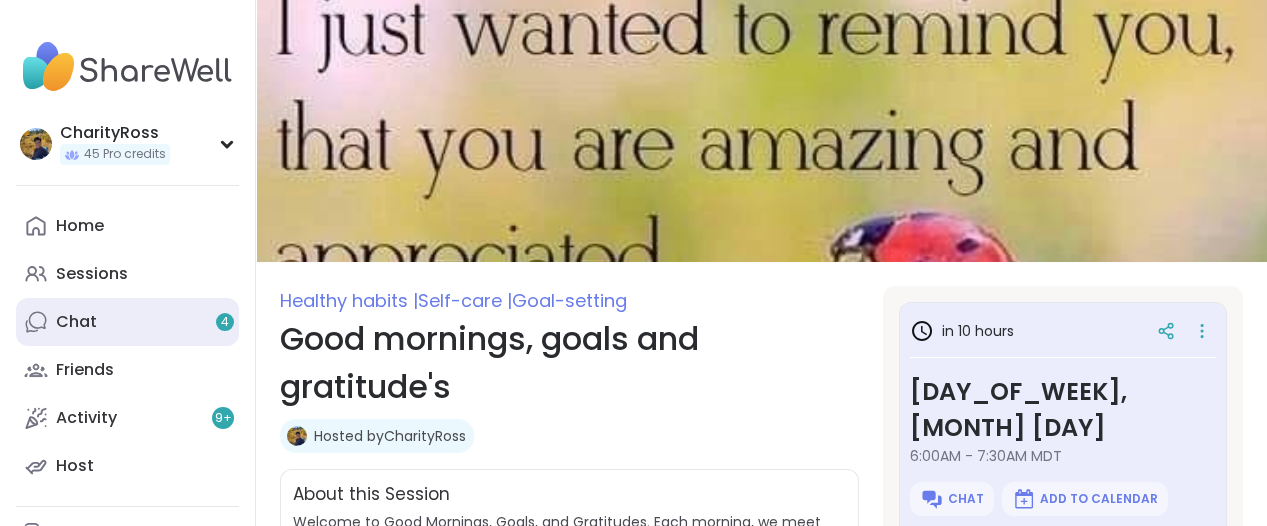 click on "Chat 4" at bounding box center (127, 322) 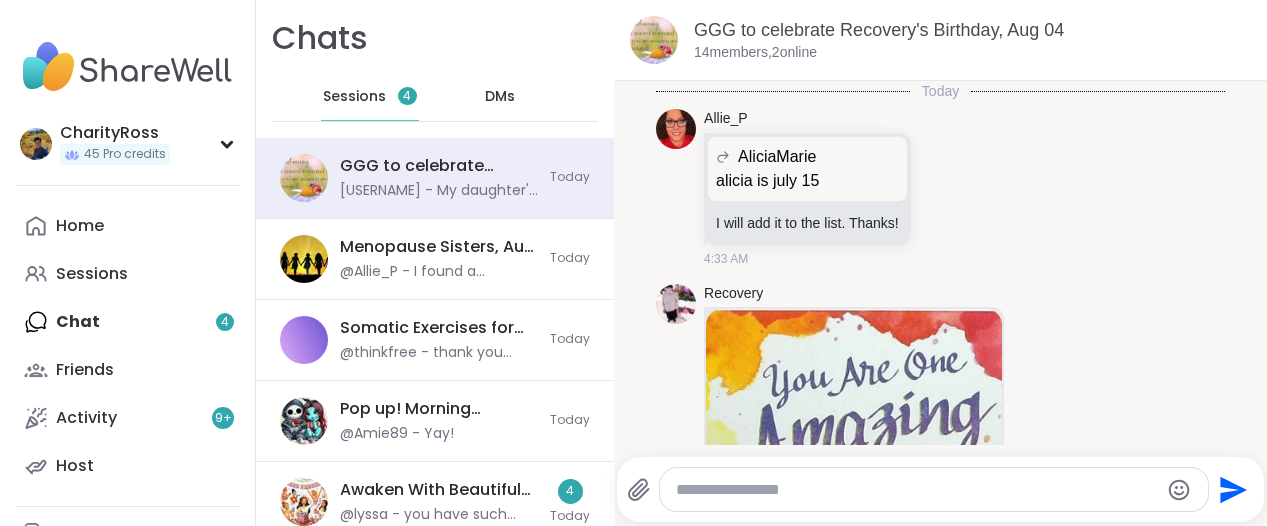 click on "DMs" at bounding box center (500, 97) 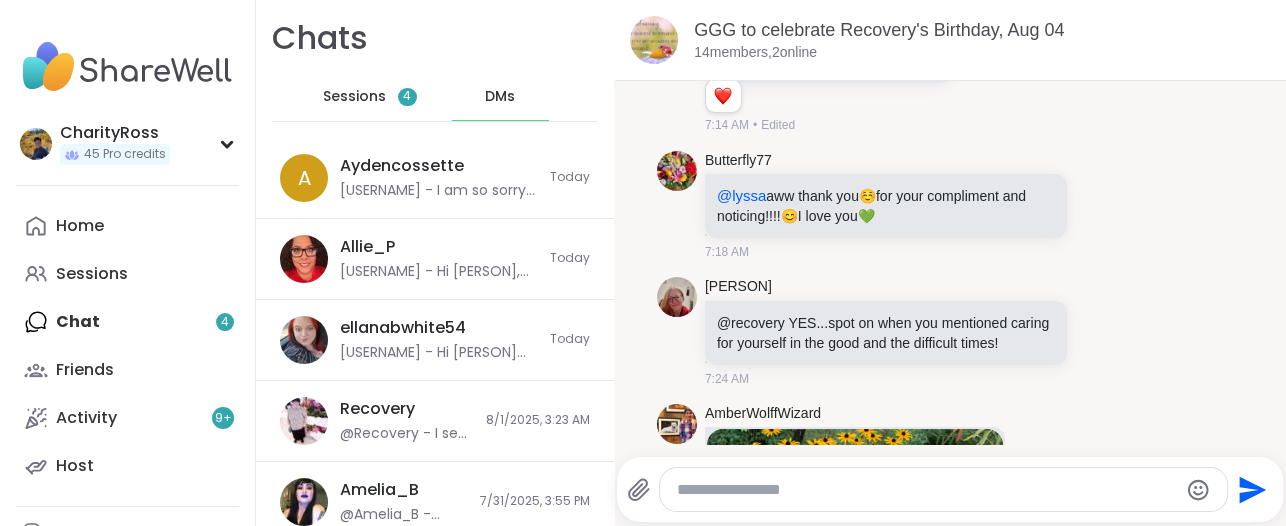 scroll, scrollTop: 6728, scrollLeft: 0, axis: vertical 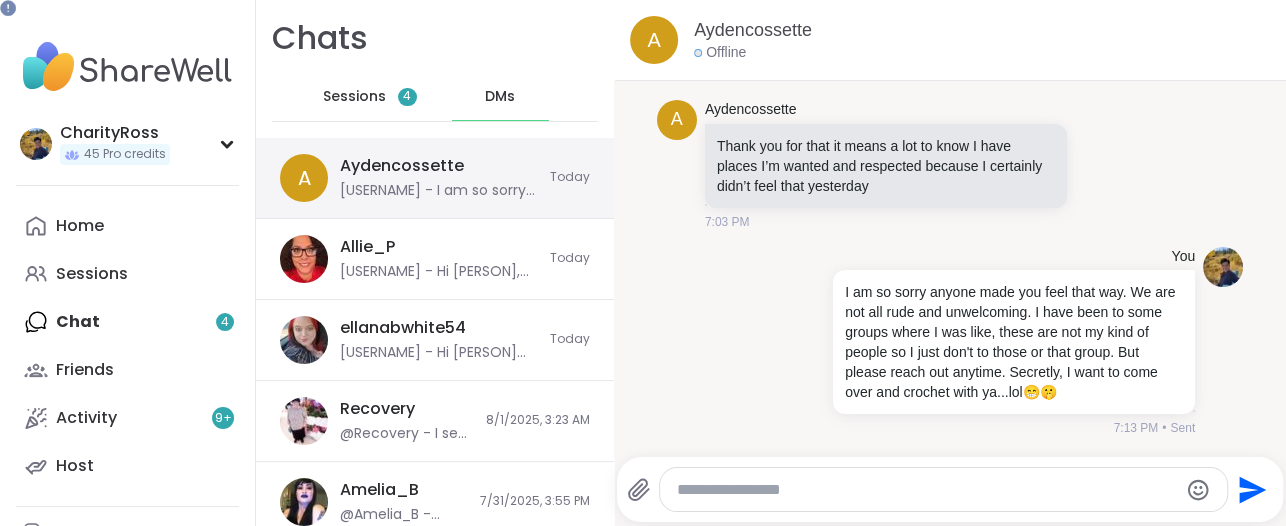click on "Aydencossette @CharityRoss - I am so sorry anyone made you feel that way.  We are not all rude and unwelcoming. I have been to some groups where I was like, these are not my kind of people so I just don't to those or that group.  But please reach out anytime.  Secretly, I want to come over and crochet with ya...lol😁🤫" at bounding box center (439, 178) 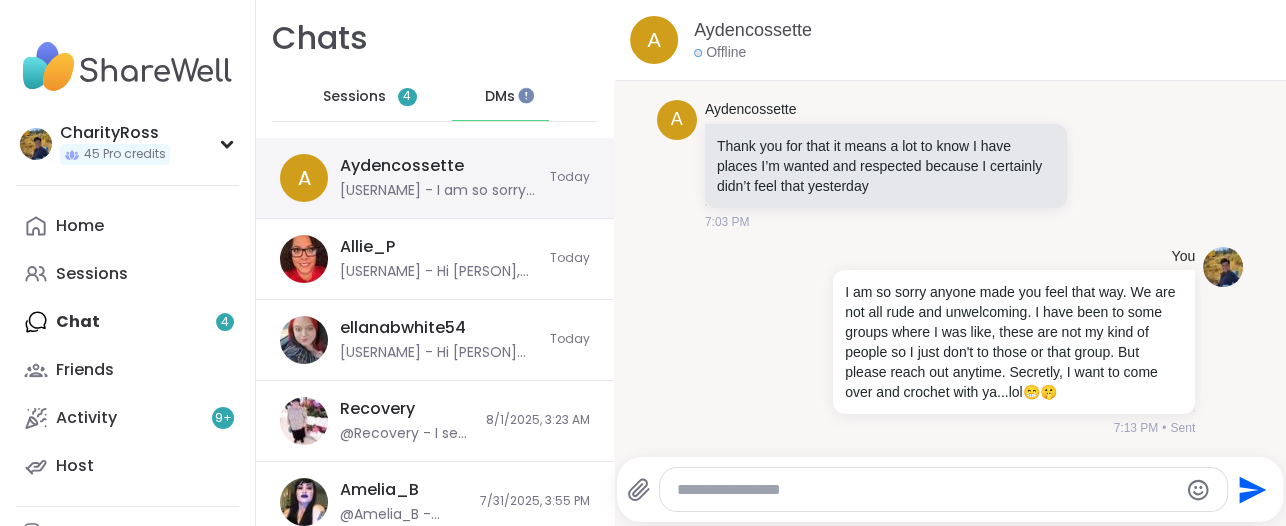 scroll, scrollTop: 0, scrollLeft: 0, axis: both 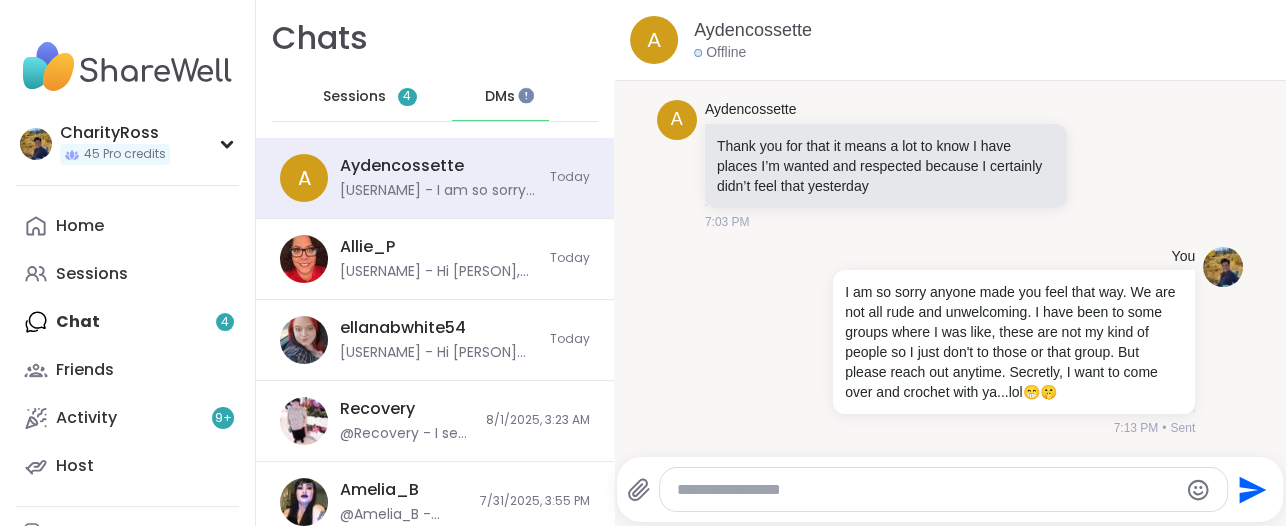 click at bounding box center [926, 490] 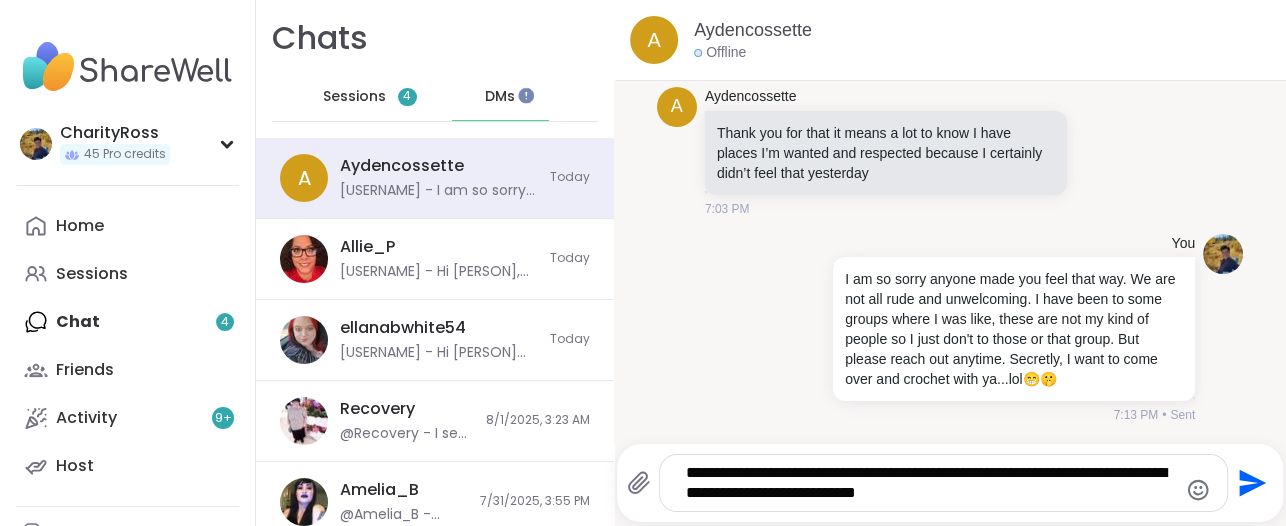 type on "**********" 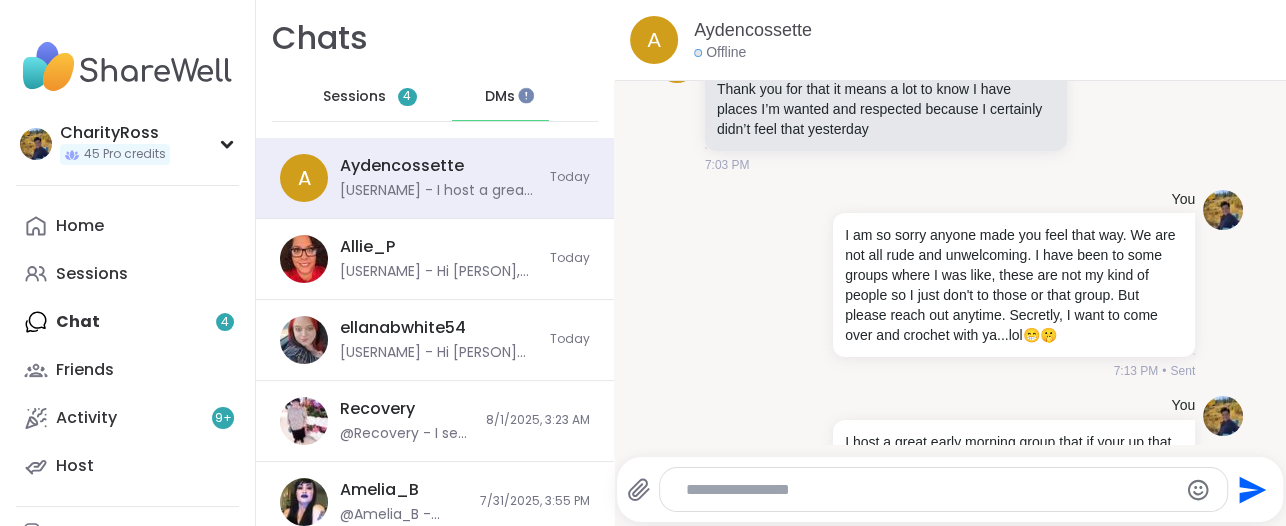 scroll, scrollTop: 1901, scrollLeft: 0, axis: vertical 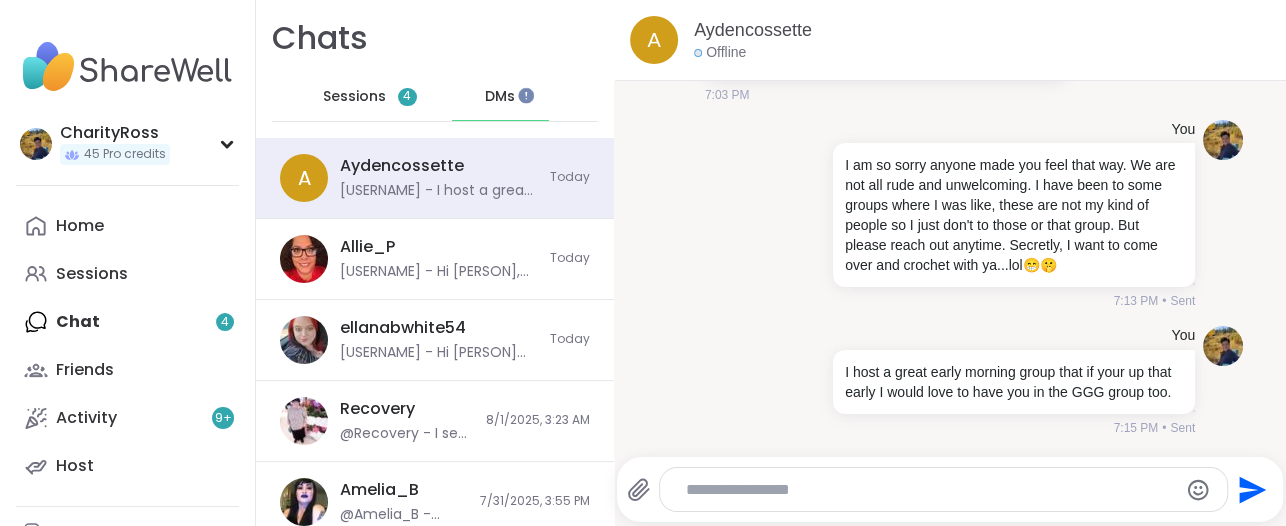 click at bounding box center [927, 490] 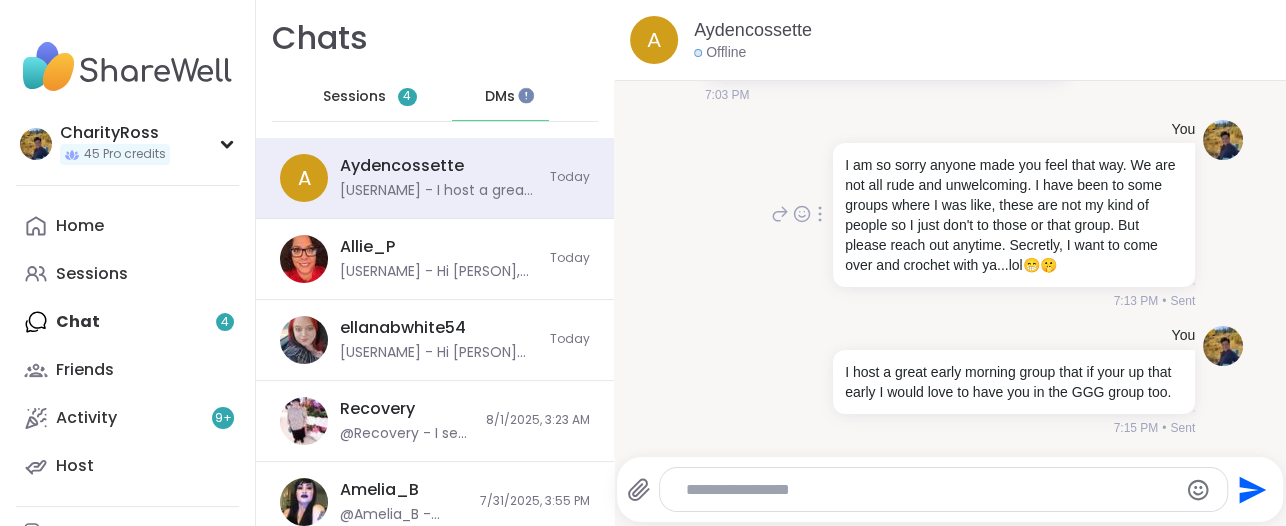 type on "**********" 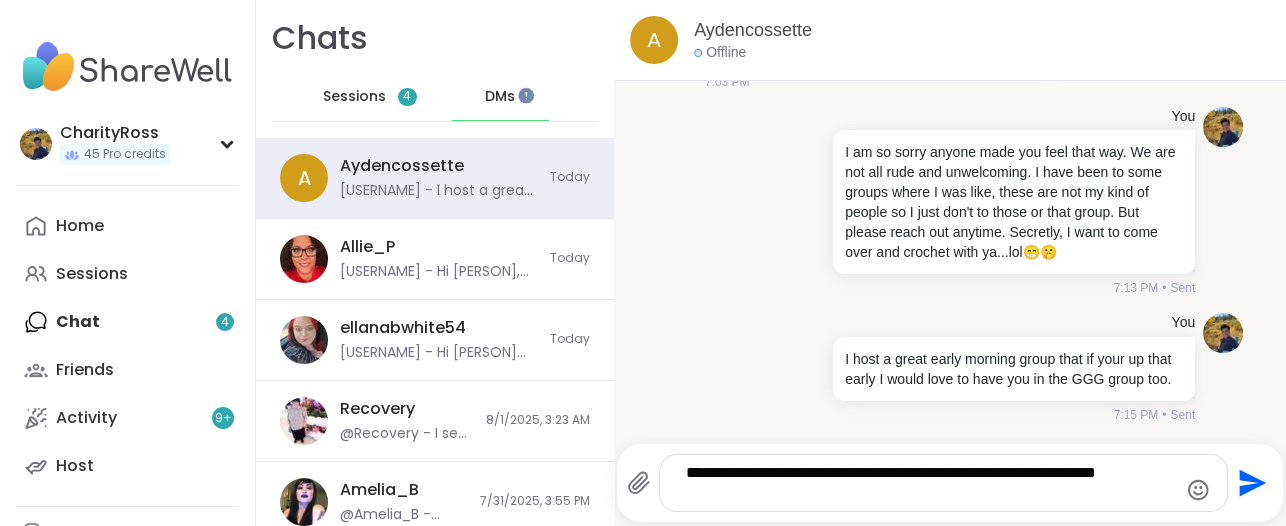 click 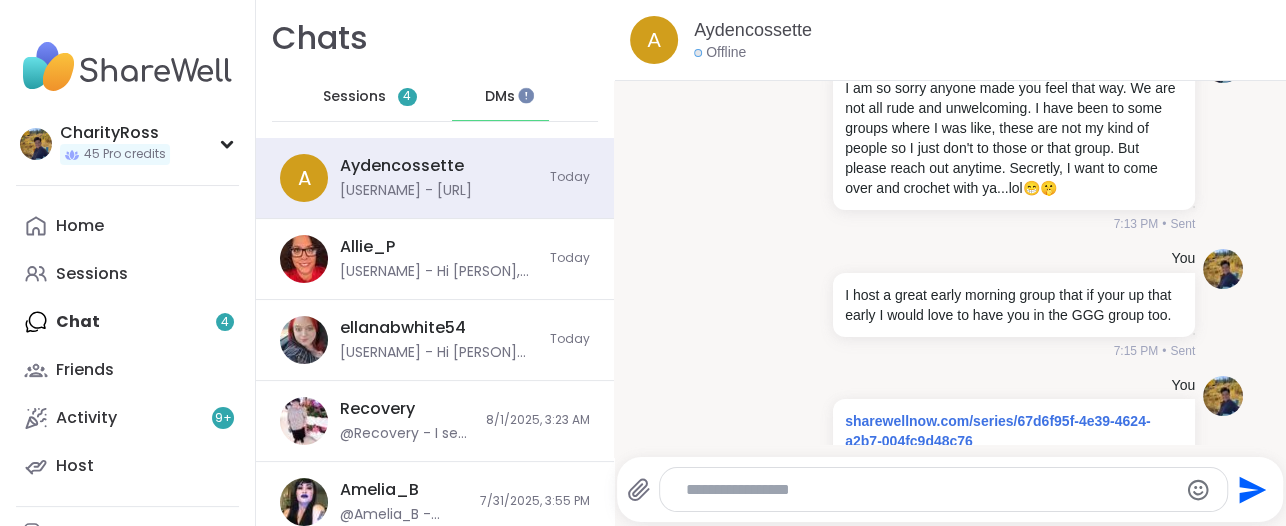 scroll, scrollTop: 2027, scrollLeft: 0, axis: vertical 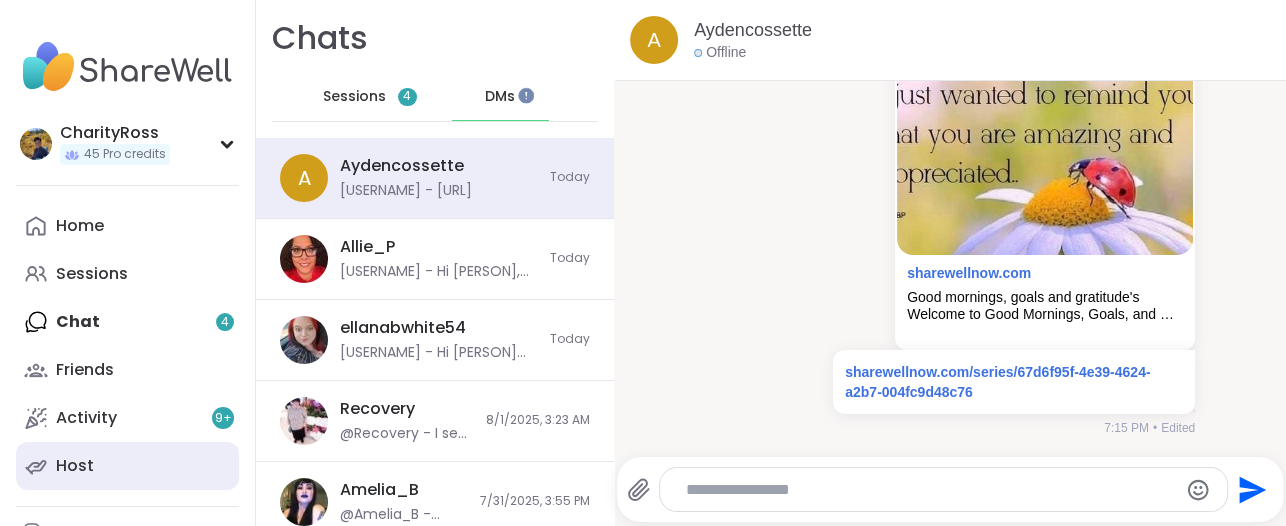 click on "Host" at bounding box center (127, 466) 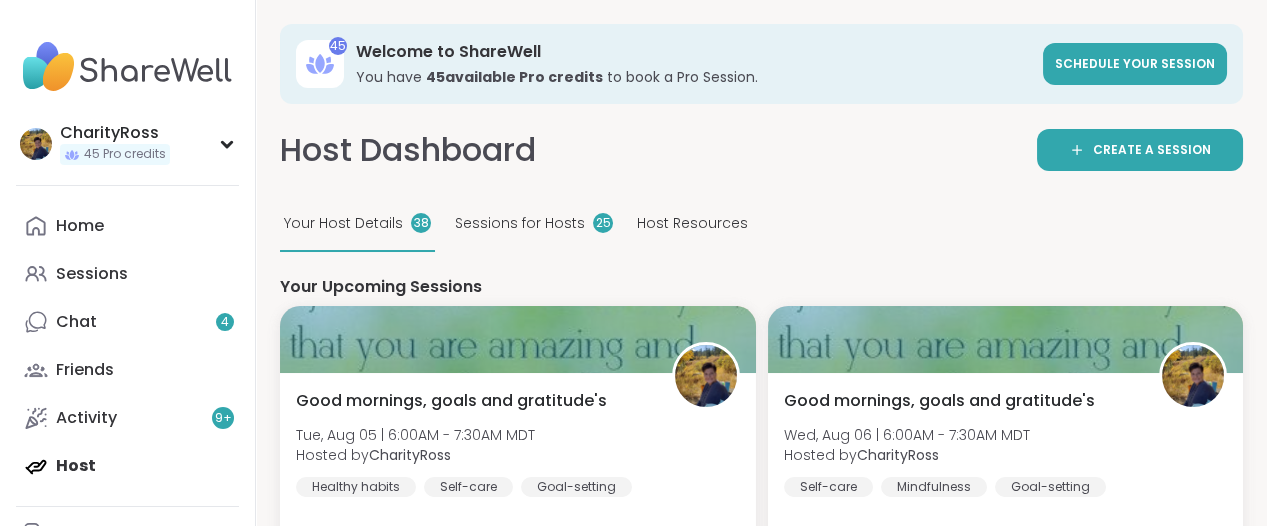 scroll, scrollTop: 0, scrollLeft: 0, axis: both 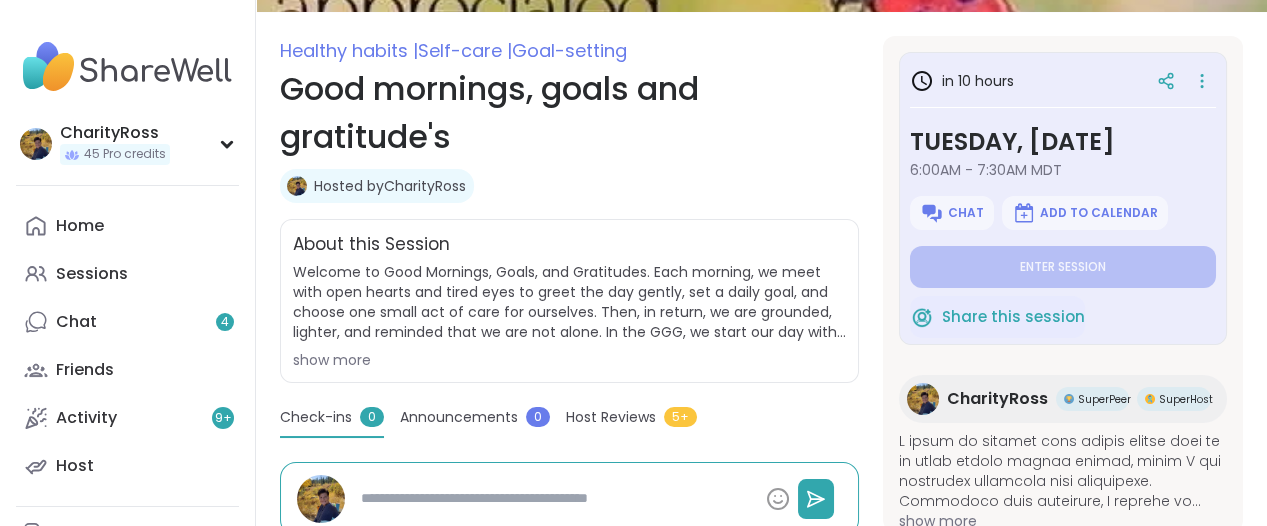 click on "Chat" at bounding box center [952, 213] 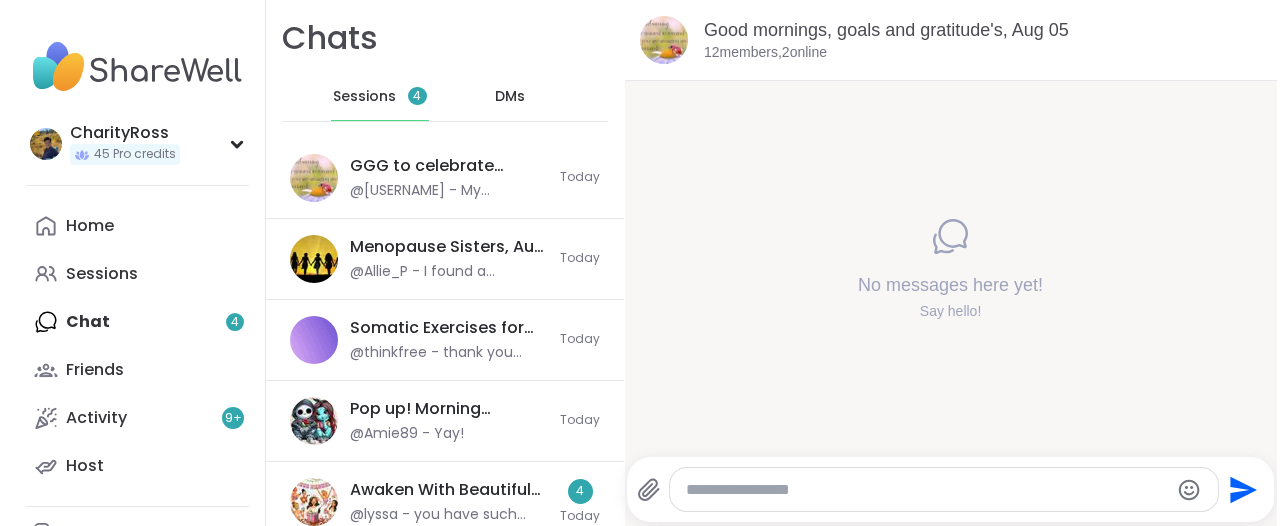 scroll, scrollTop: 0, scrollLeft: 0, axis: both 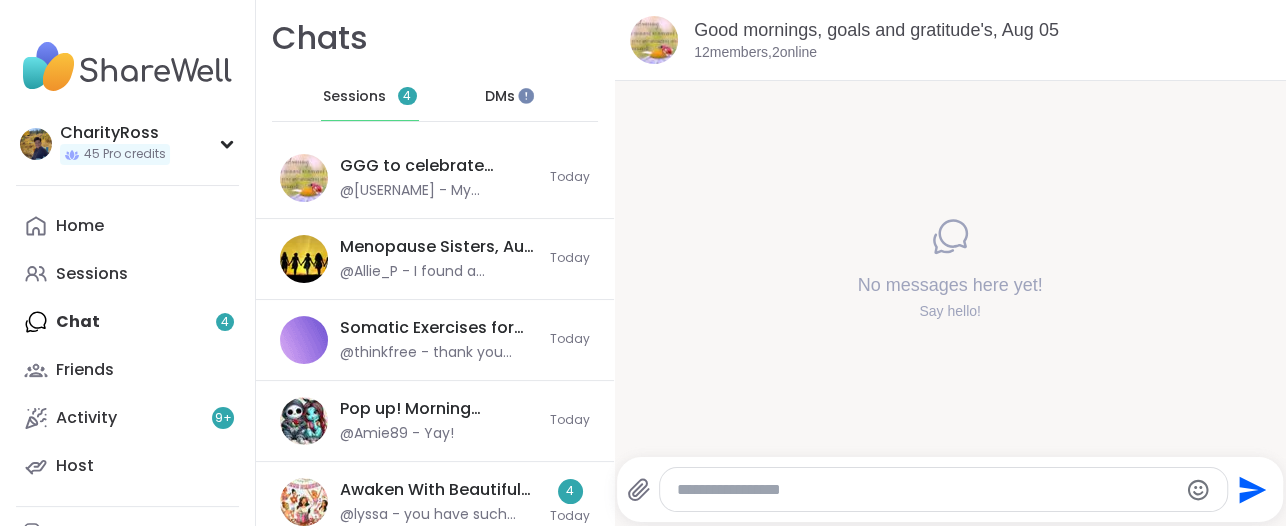 click at bounding box center (926, 490) 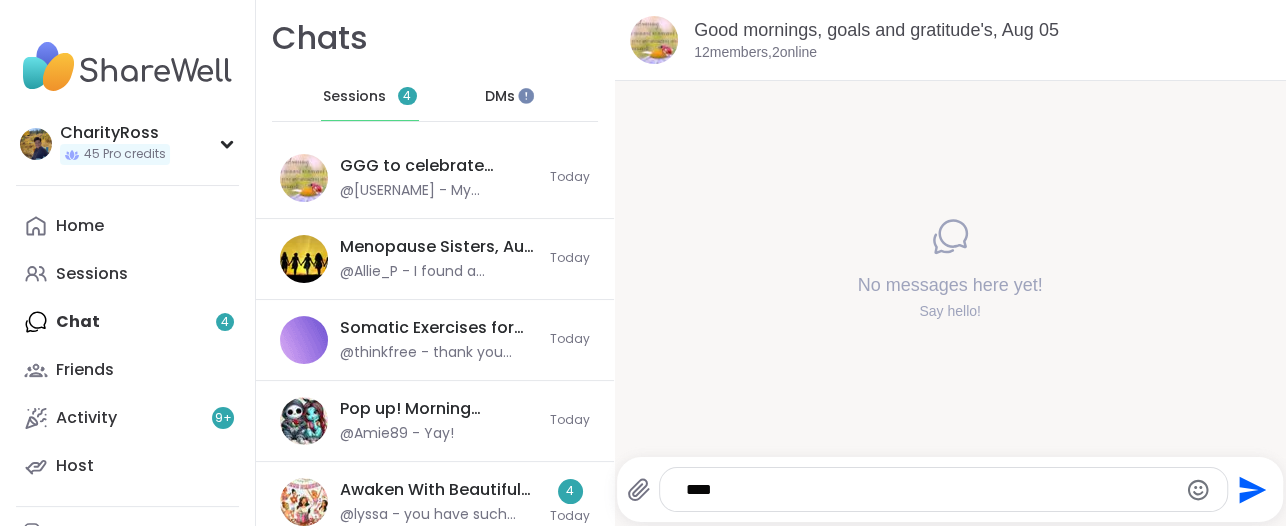type on "*****" 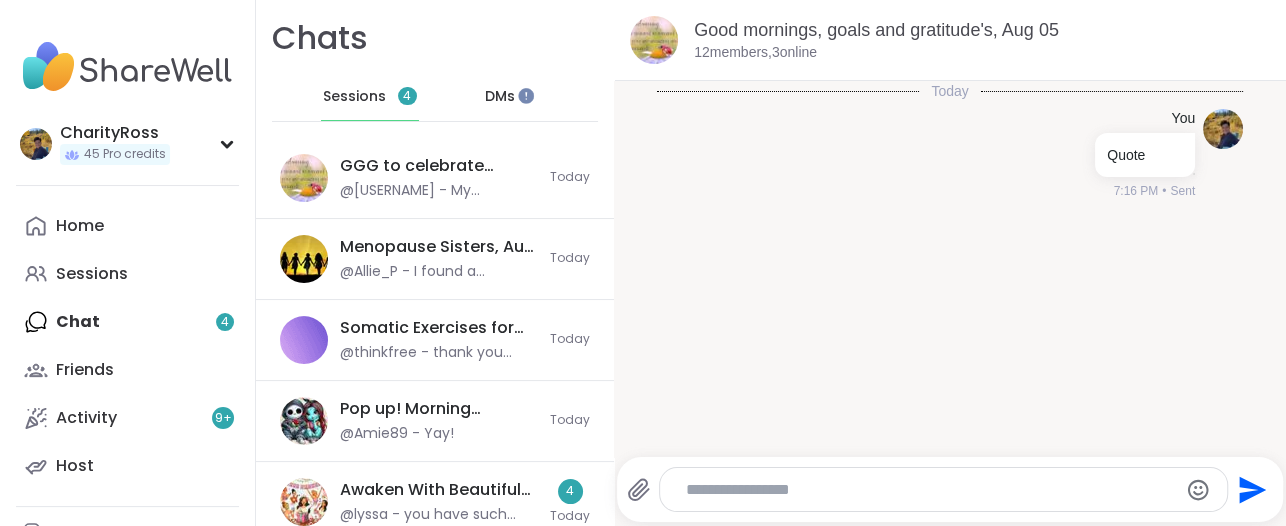 click at bounding box center (927, 490) 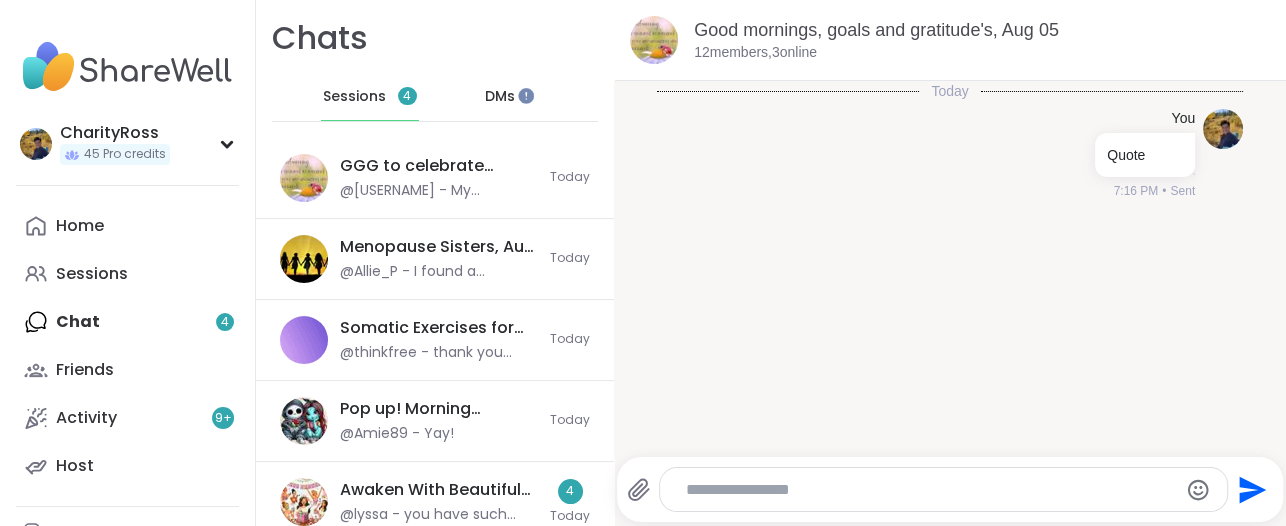paste on "**********" 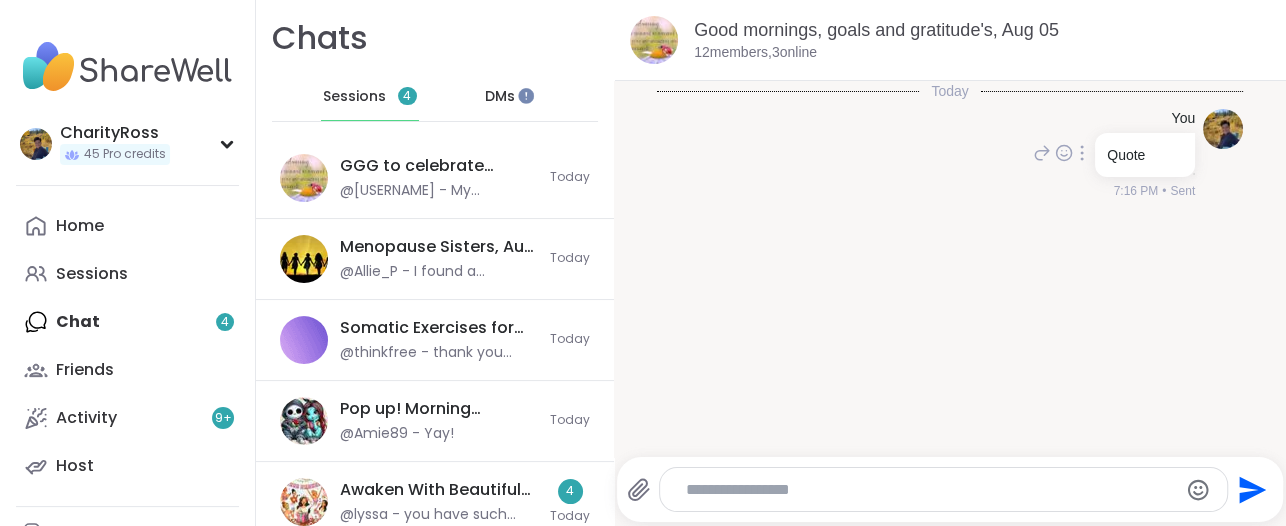 type on "**********" 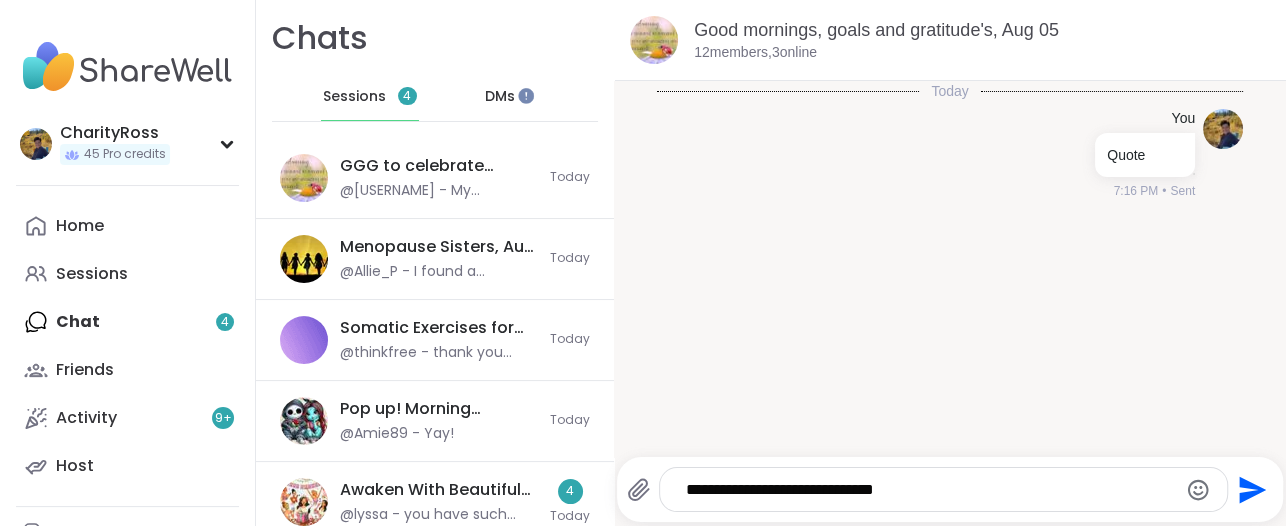 click on "Send" 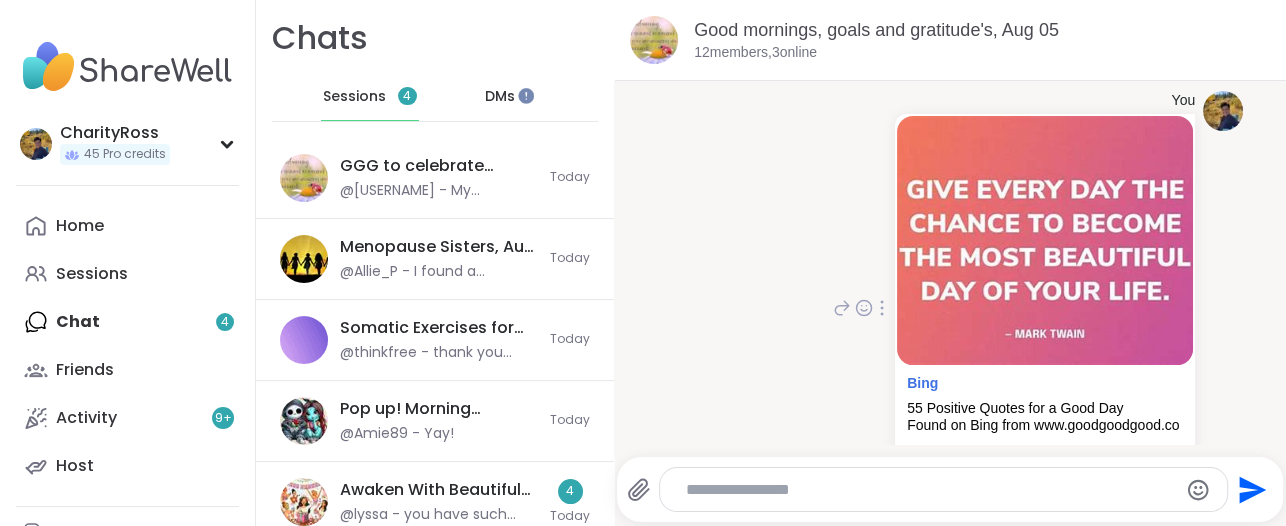 scroll, scrollTop: 214, scrollLeft: 0, axis: vertical 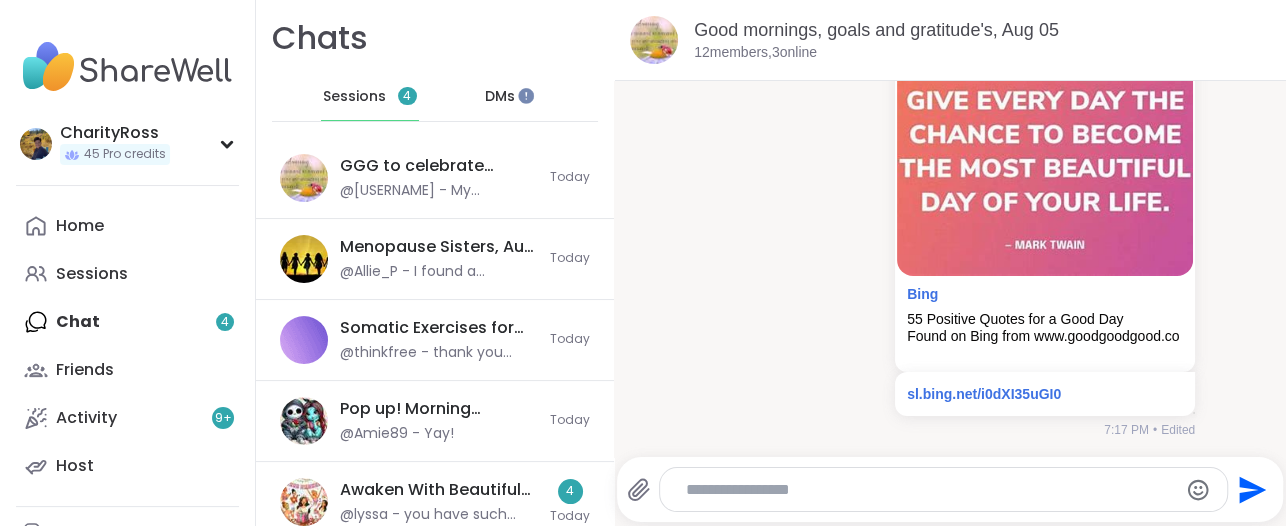 click at bounding box center (943, 489) 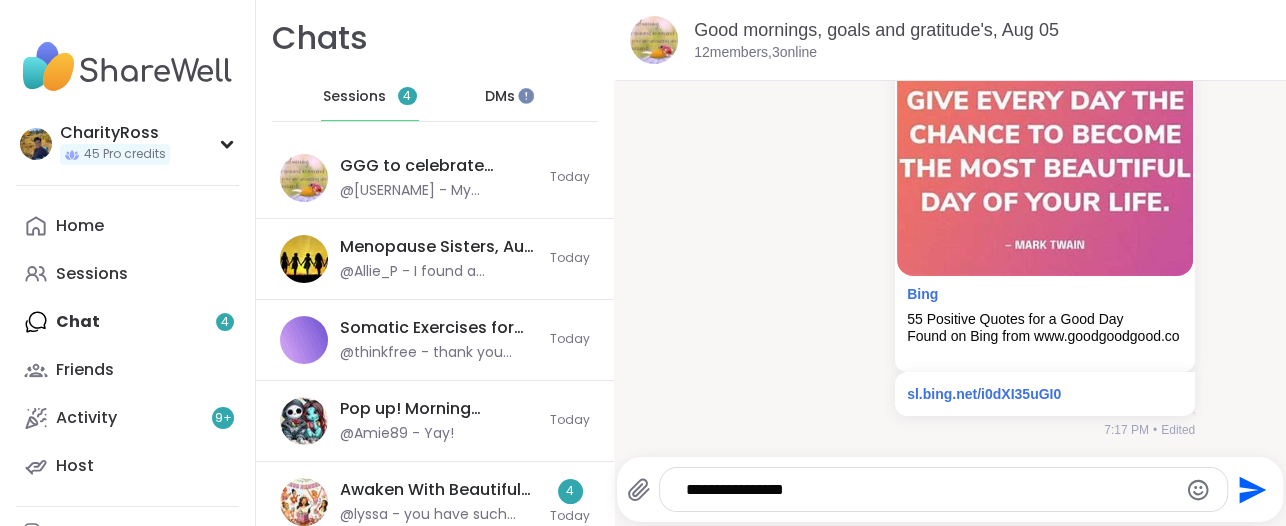 click on "**********" at bounding box center (927, 490) 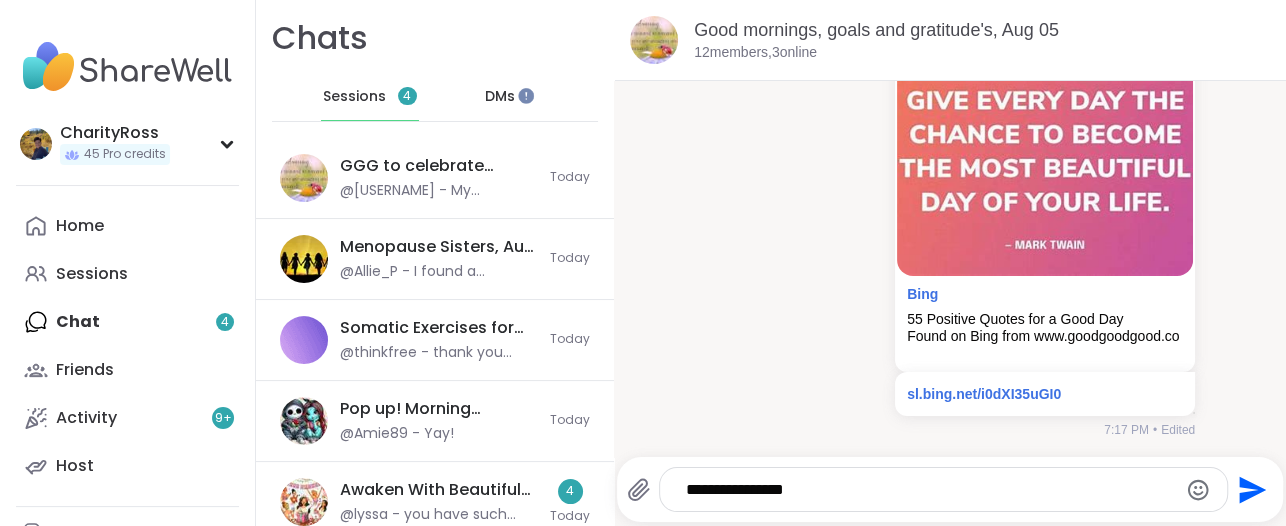 paste on "**********" 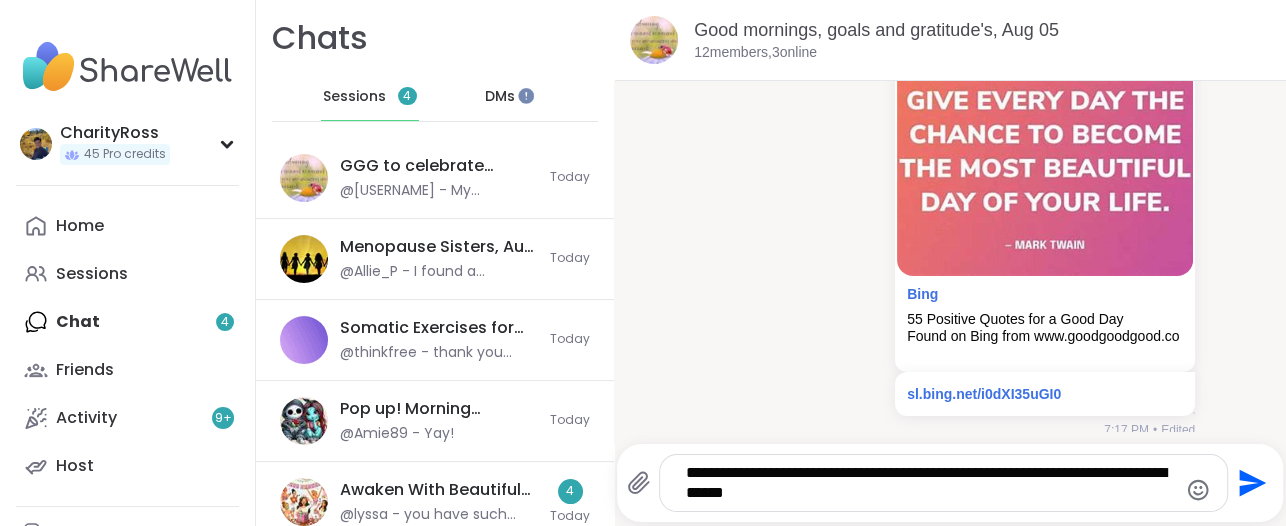 click on "**********" at bounding box center (927, 483) 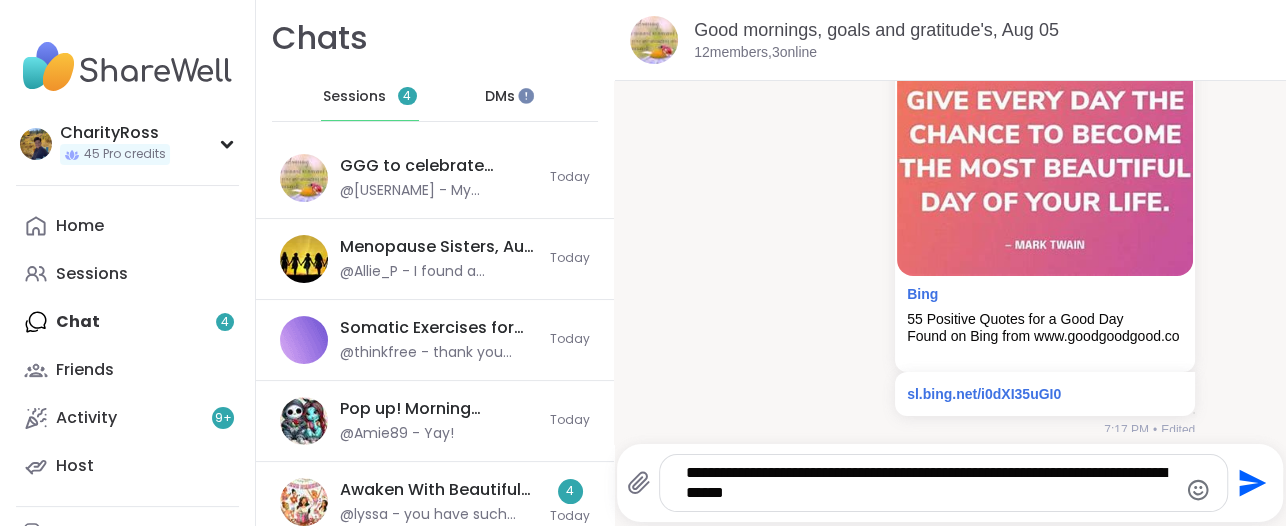 click on "**********" at bounding box center (927, 483) 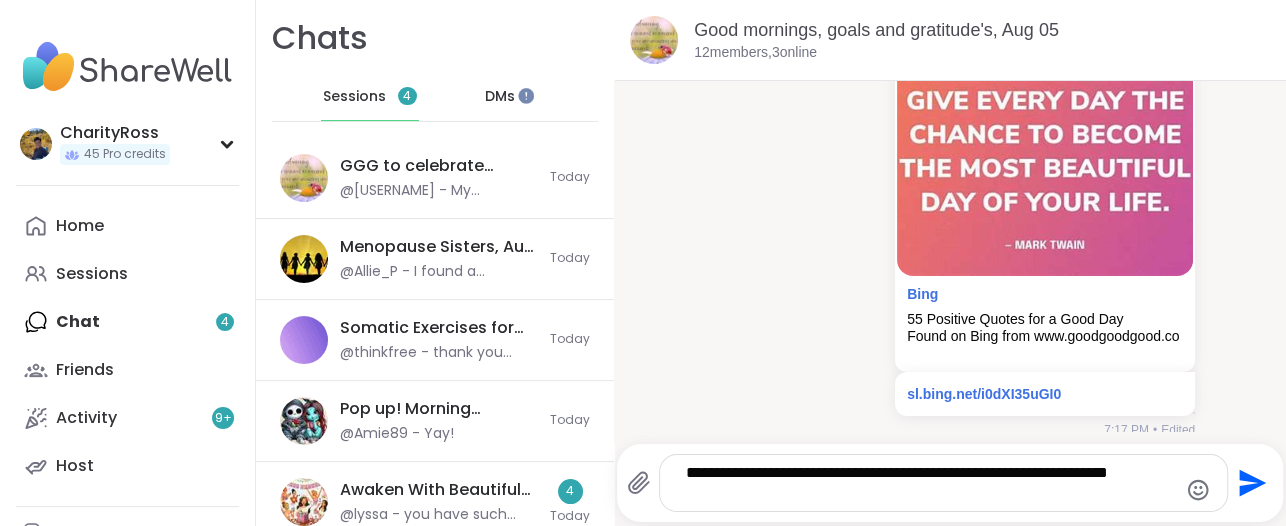 type on "**********" 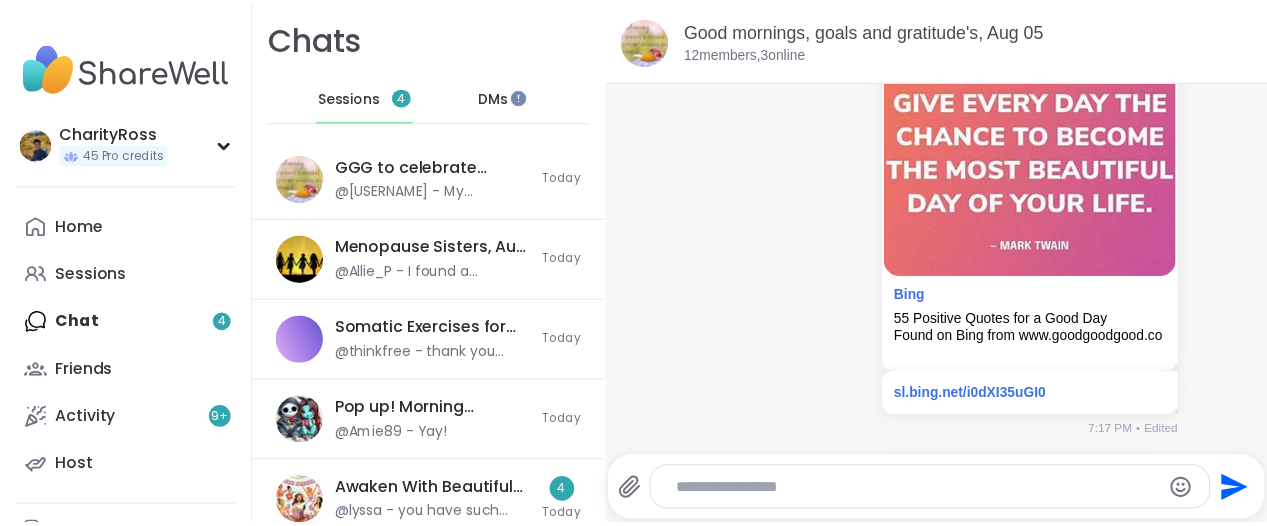 scroll, scrollTop: 341, scrollLeft: 0, axis: vertical 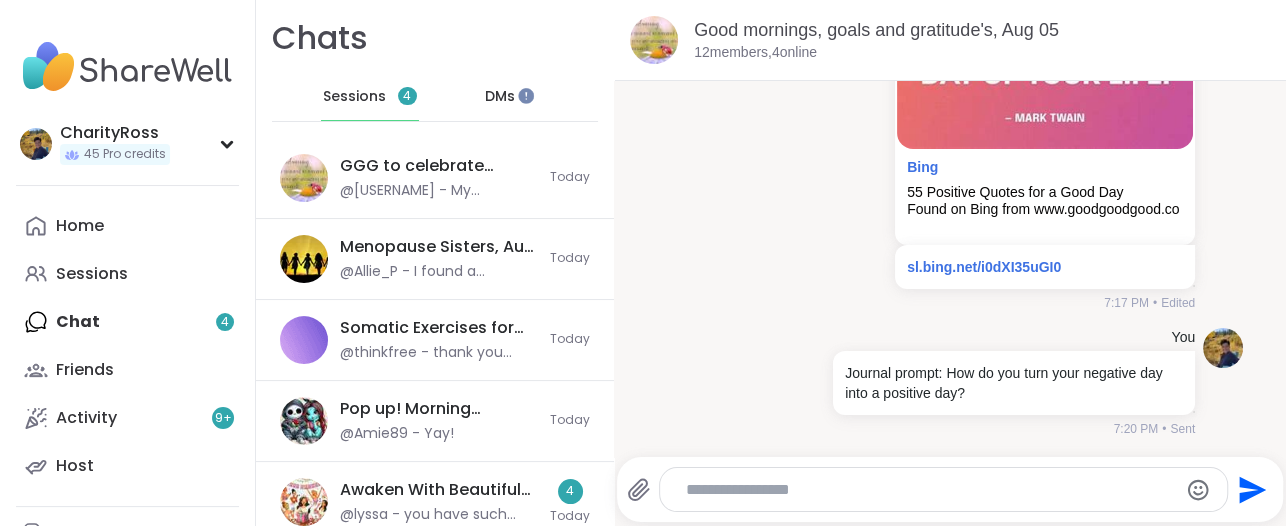 type 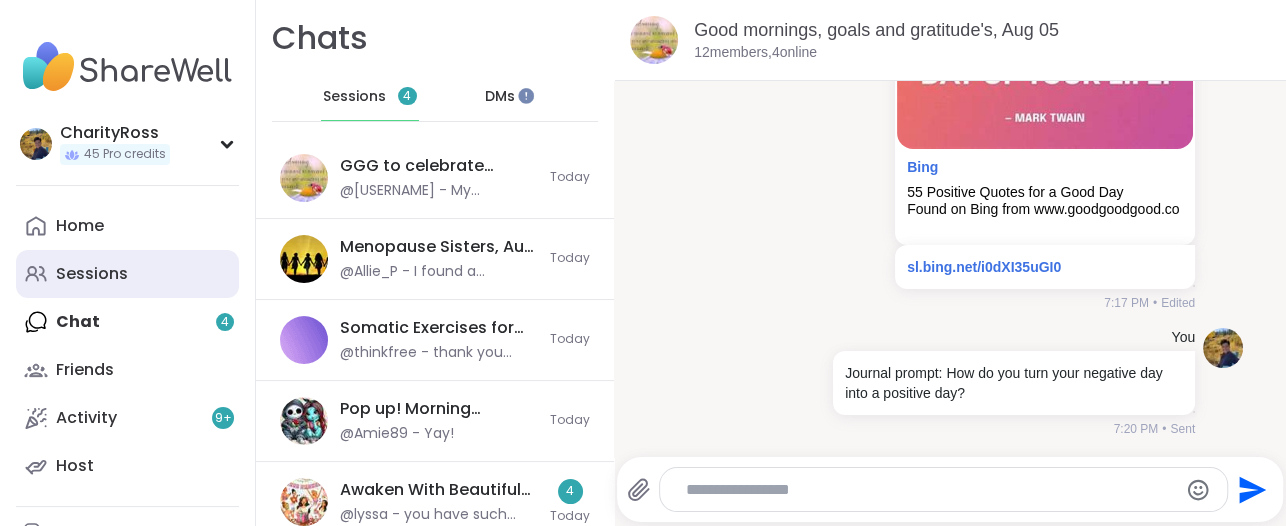 click on "Sessions" at bounding box center [127, 274] 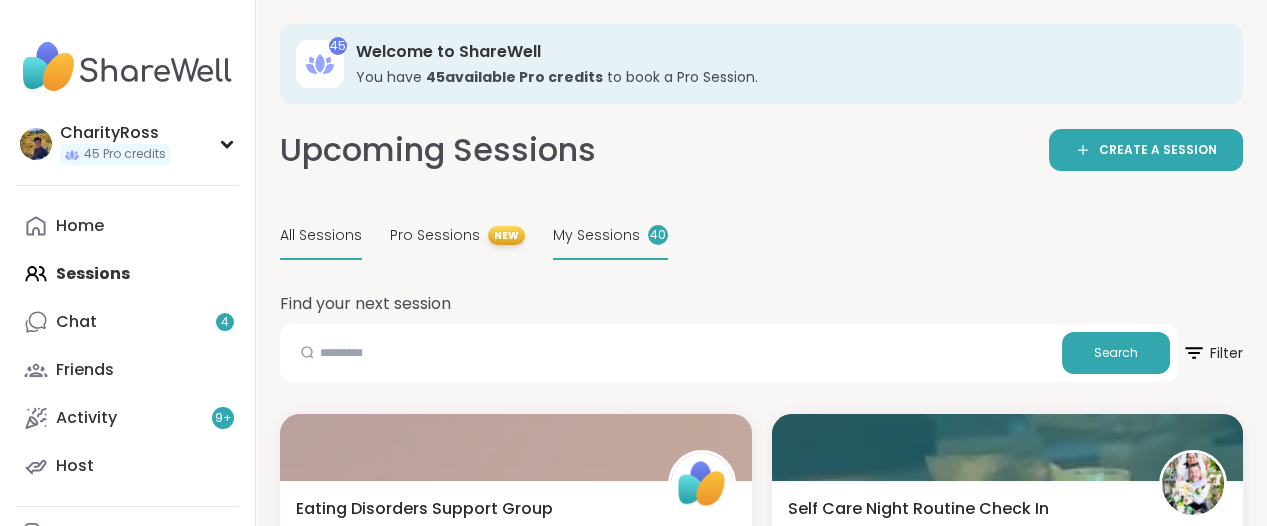 click on "My Sessions" at bounding box center (596, 235) 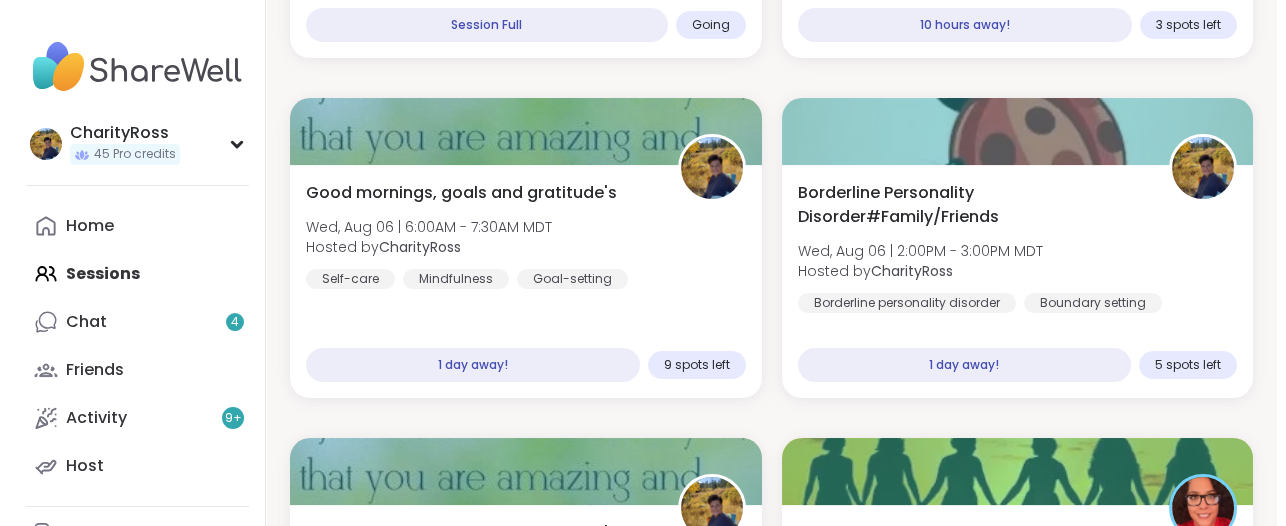 scroll, scrollTop: 750, scrollLeft: 0, axis: vertical 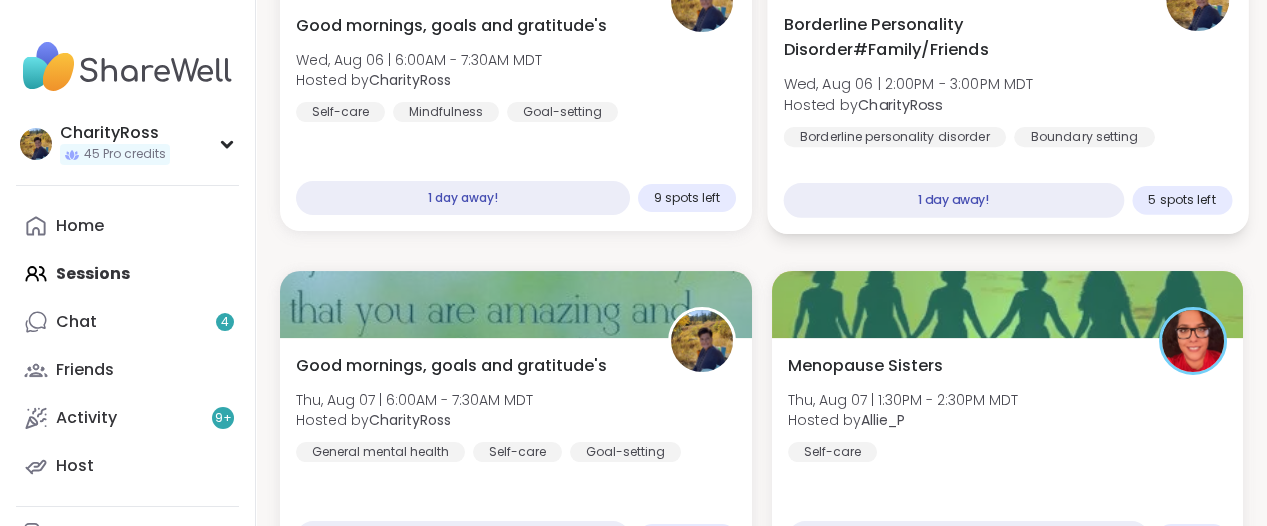 click on "Borderline Personality Disorder#Family/Friends Wed, Aug 06 | 2:00PM - 3:00PM MDT Hosted by  CharityRoss Borderline personality disorder Boundary setting Family" at bounding box center [1007, 94] 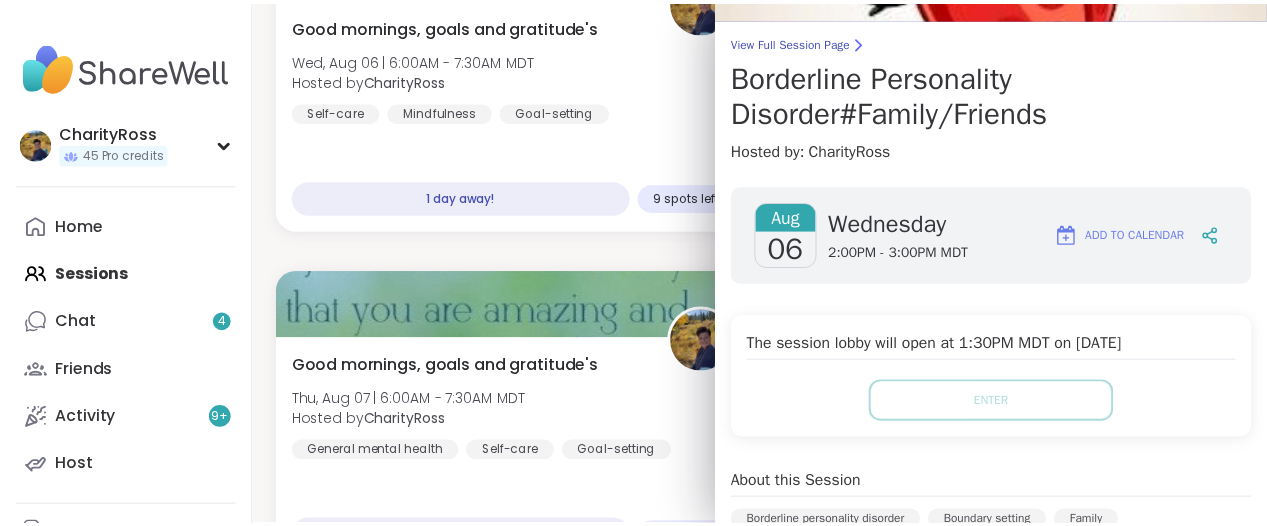 scroll, scrollTop: 136, scrollLeft: 0, axis: vertical 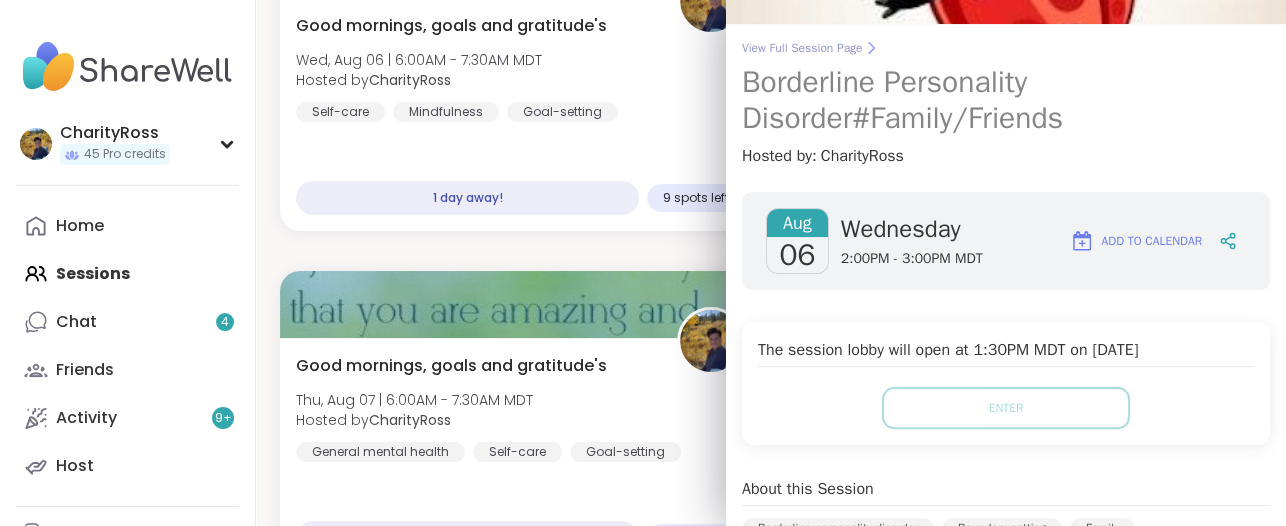 click on "View Full Session Page" at bounding box center (1006, 48) 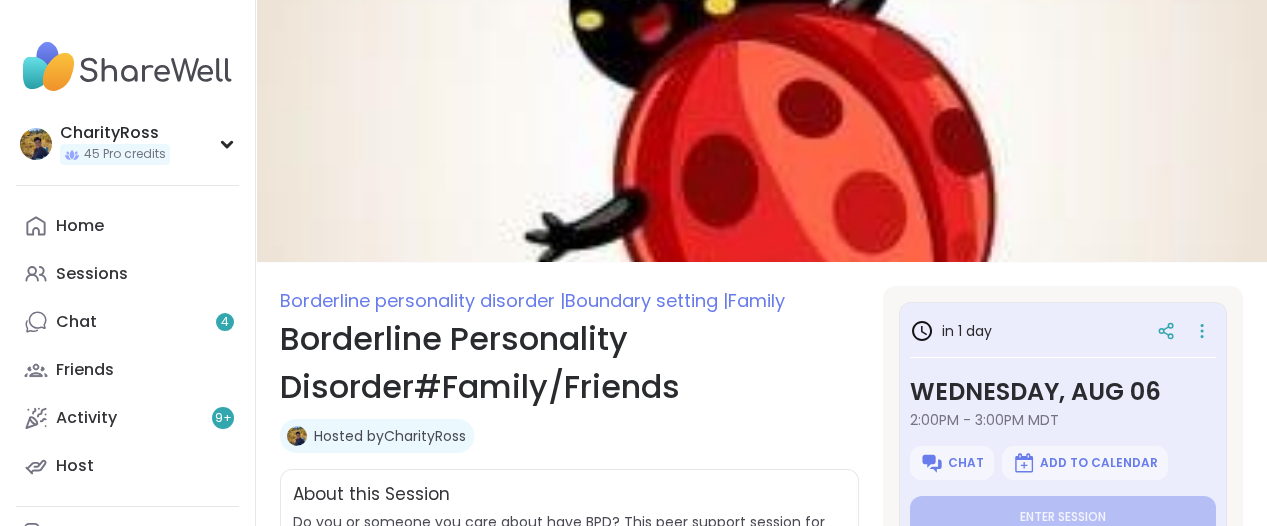 scroll, scrollTop: 125, scrollLeft: 0, axis: vertical 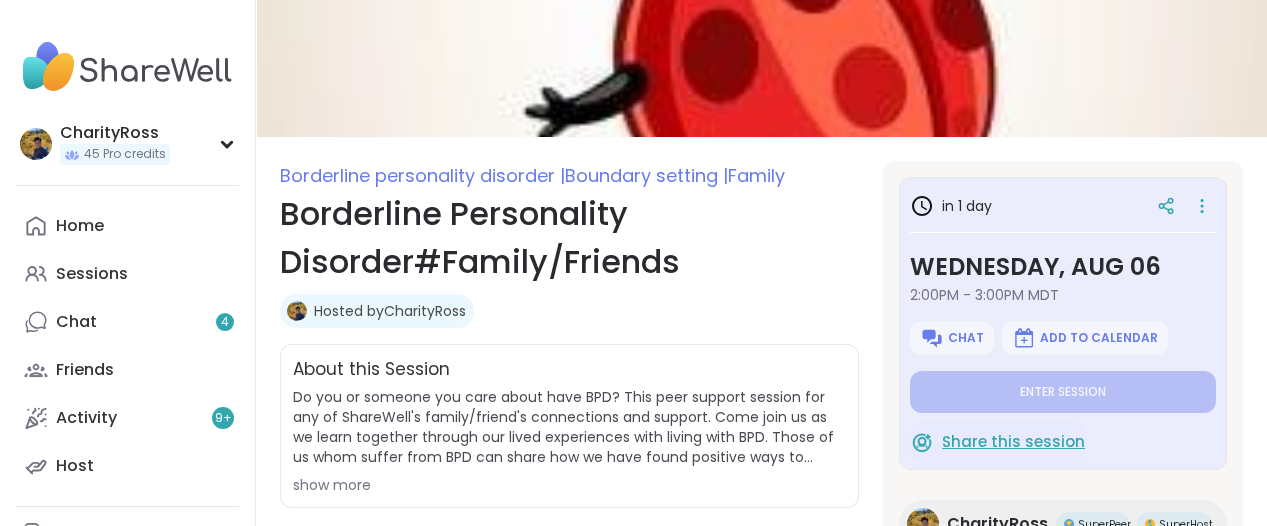 click on "Share this session" at bounding box center (1013, 442) 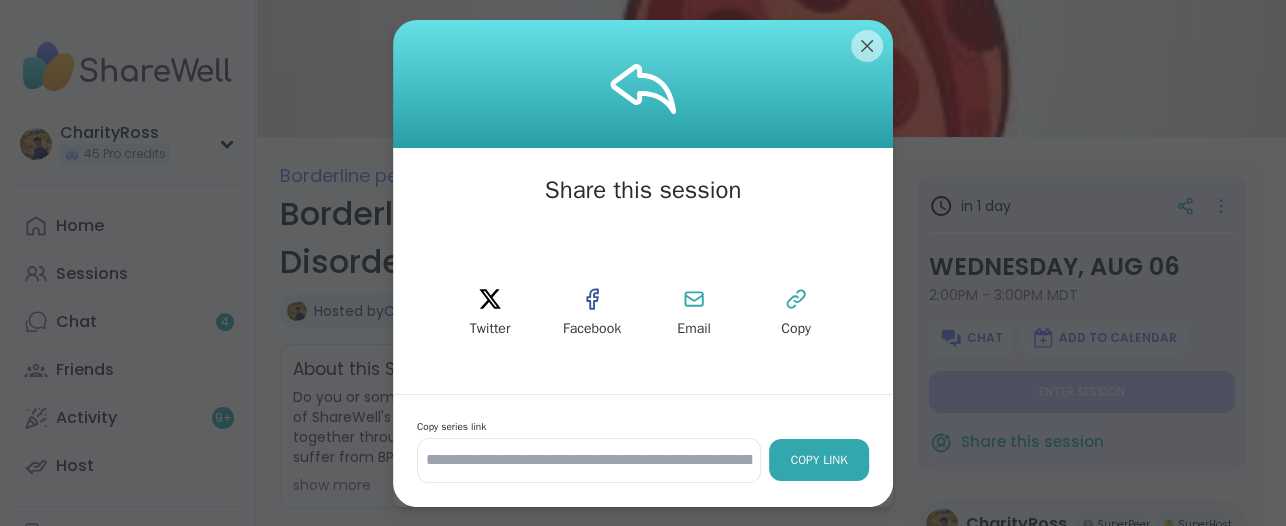 click on "Copy Link" at bounding box center [819, 460] 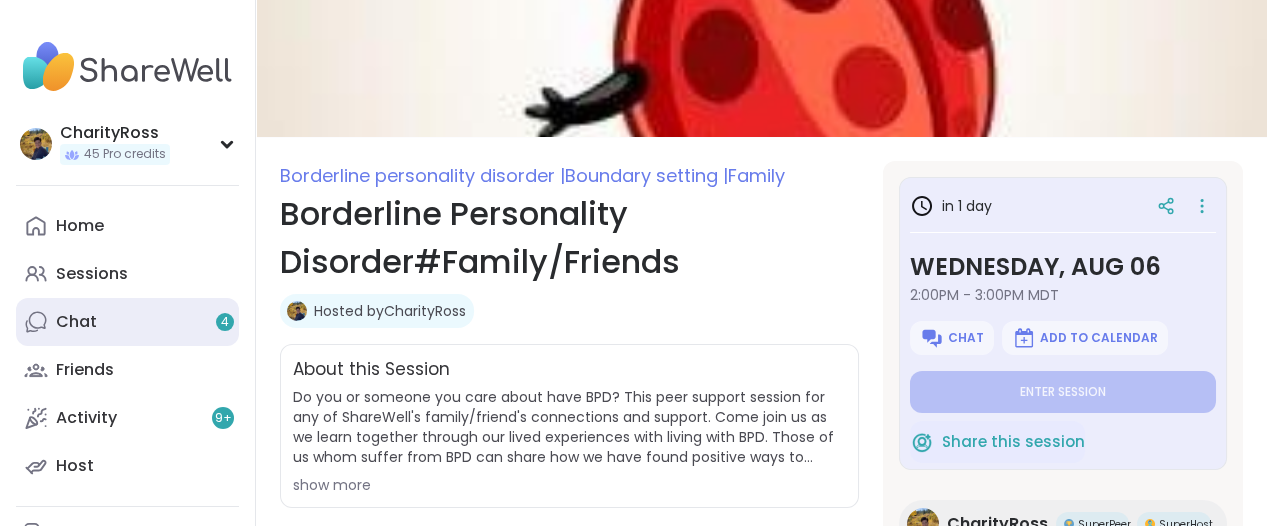 click on "Chat 4" at bounding box center [127, 322] 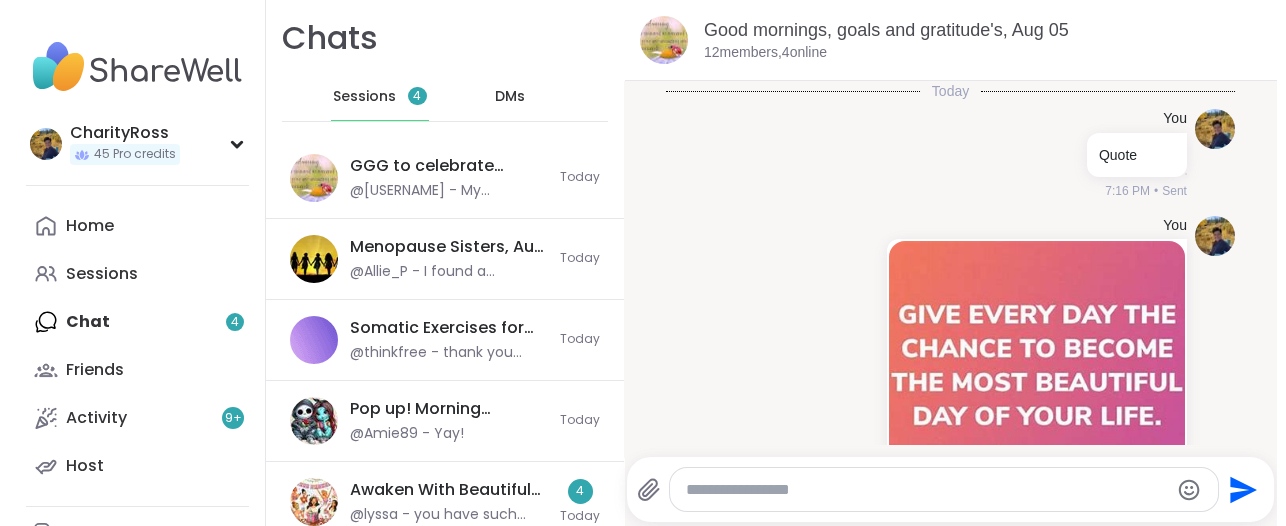 scroll, scrollTop: 0, scrollLeft: 0, axis: both 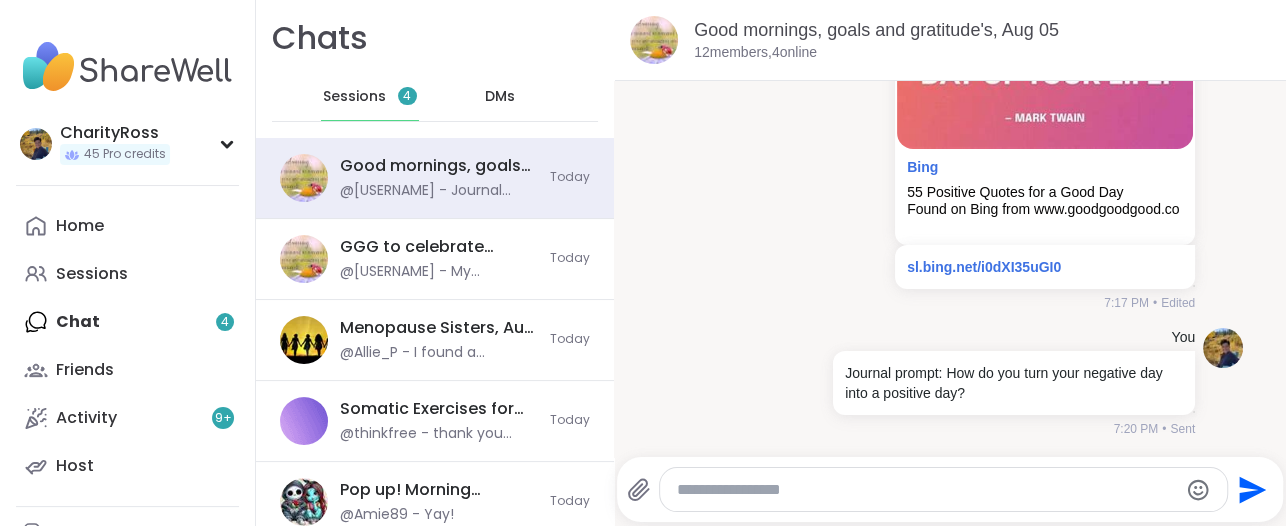click on "DMs" at bounding box center [500, 97] 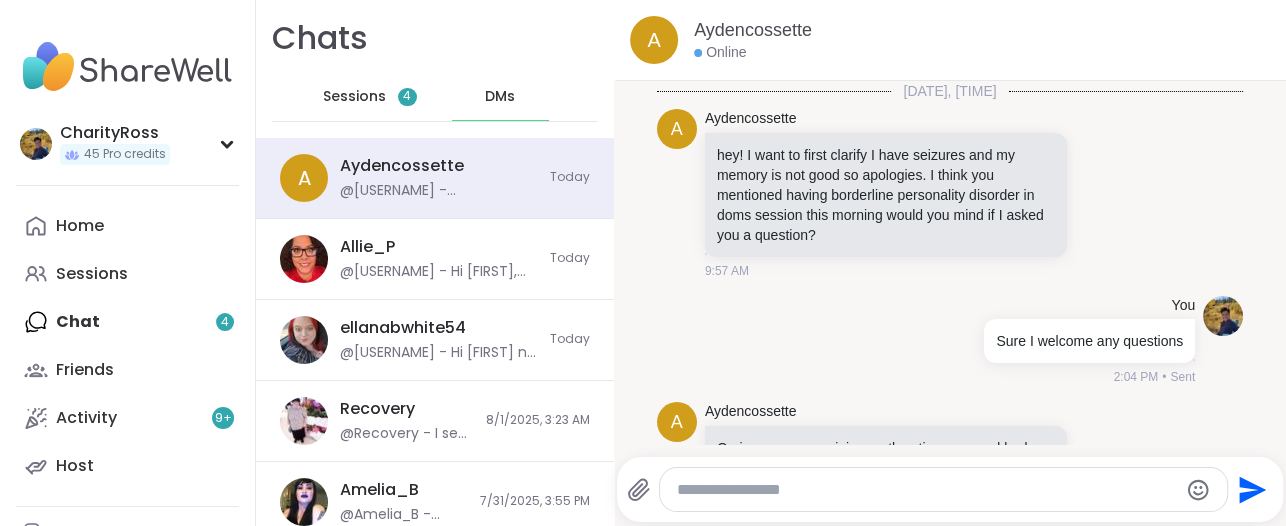 scroll, scrollTop: 2374, scrollLeft: 0, axis: vertical 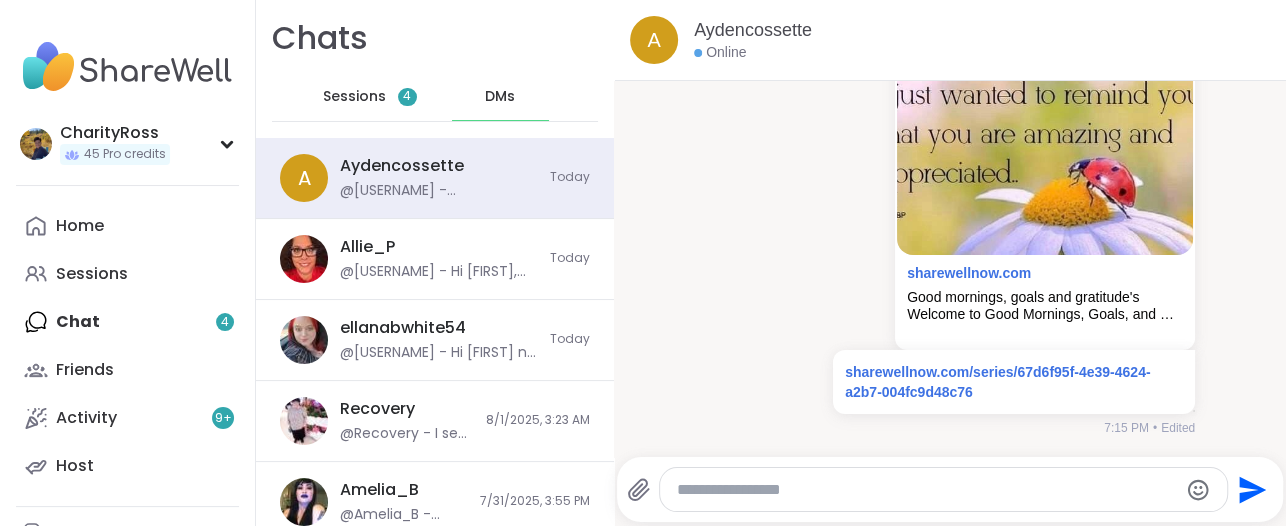 click at bounding box center (926, 490) 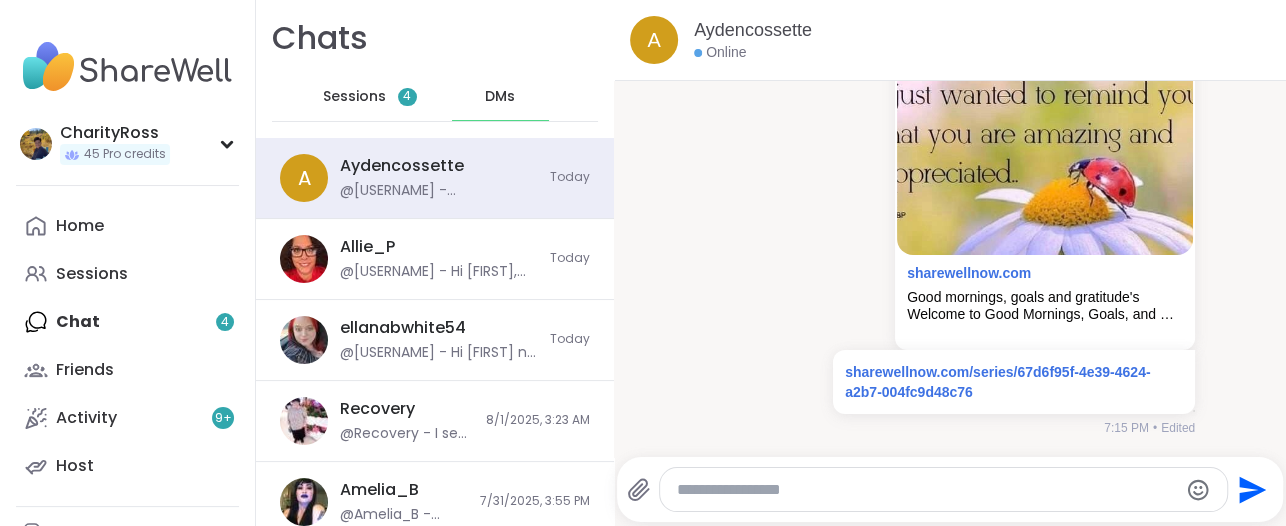 paste on "**********" 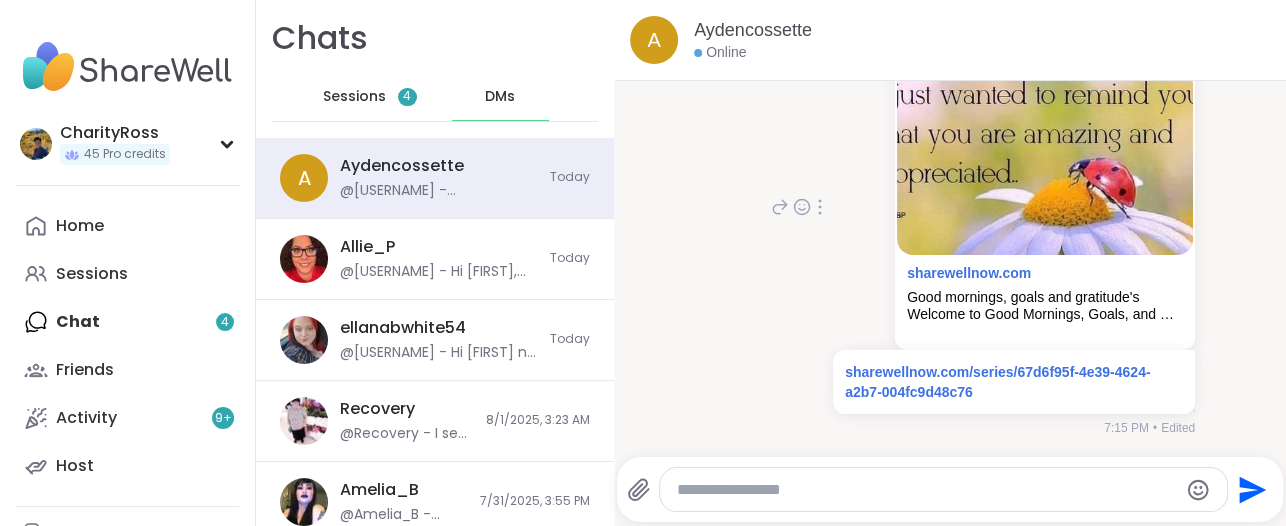 type on "**********" 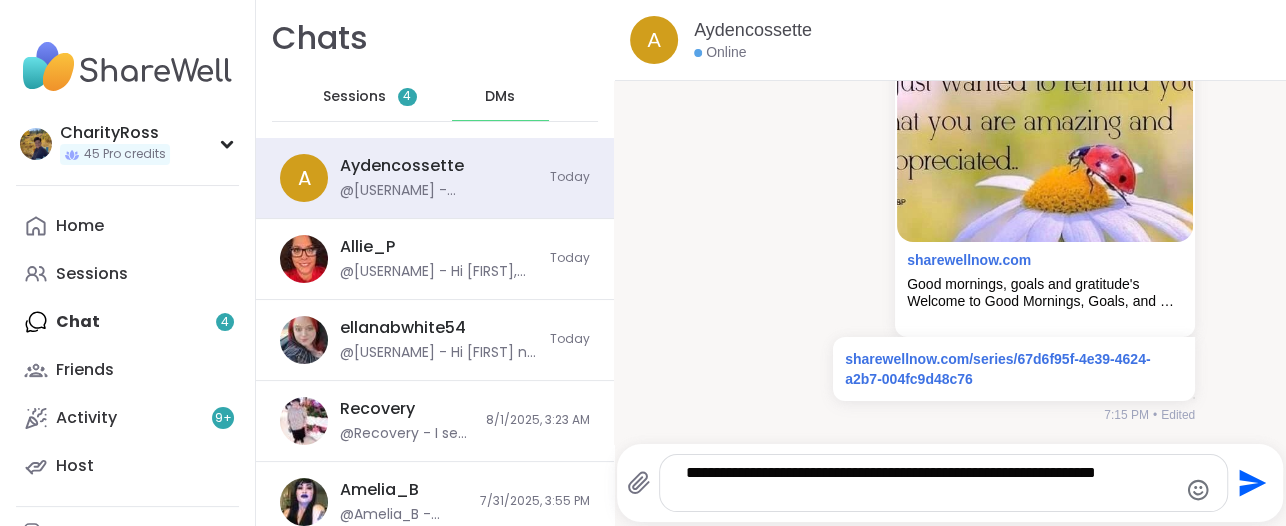 click 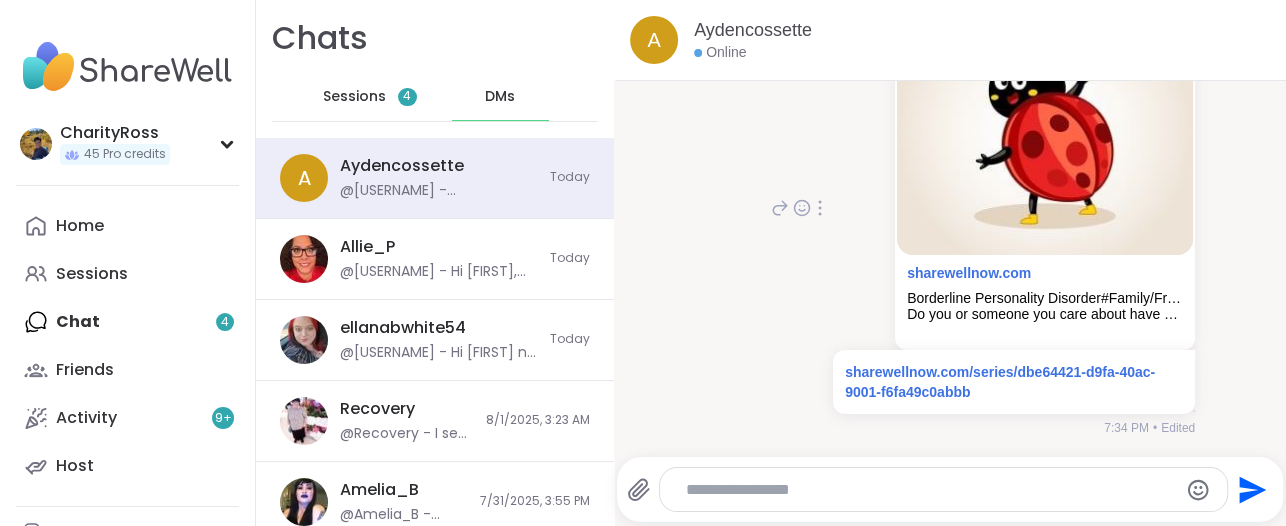 scroll, scrollTop: 2846, scrollLeft: 0, axis: vertical 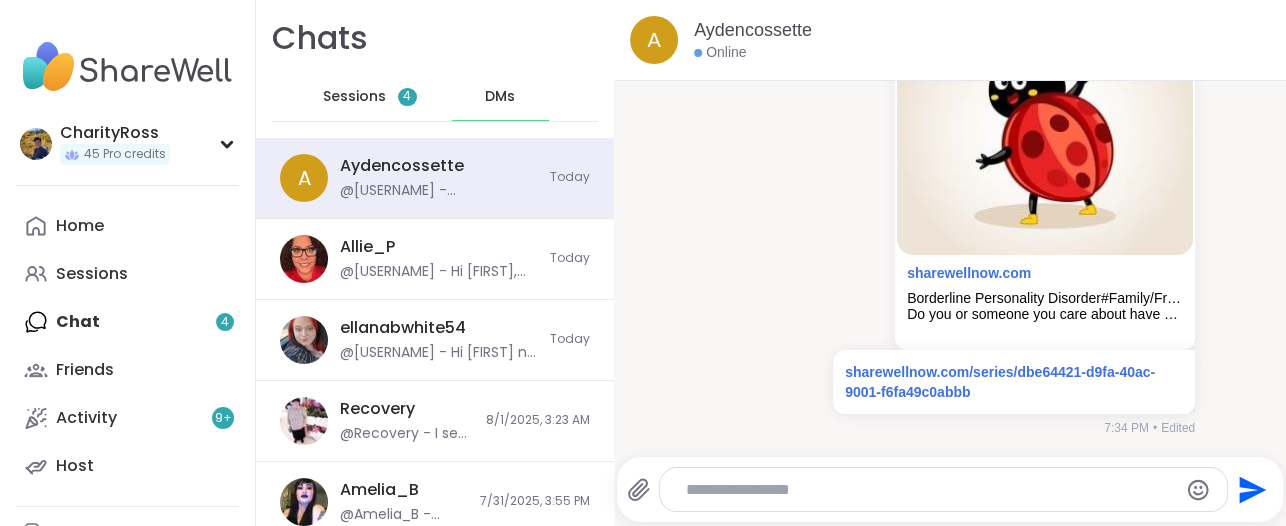 click at bounding box center [927, 490] 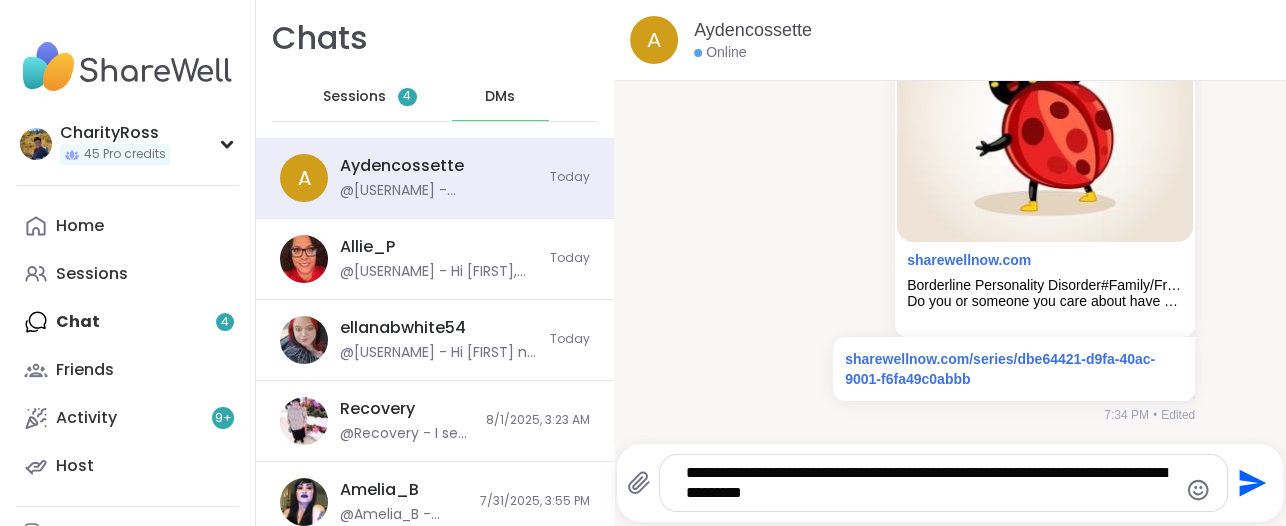 click 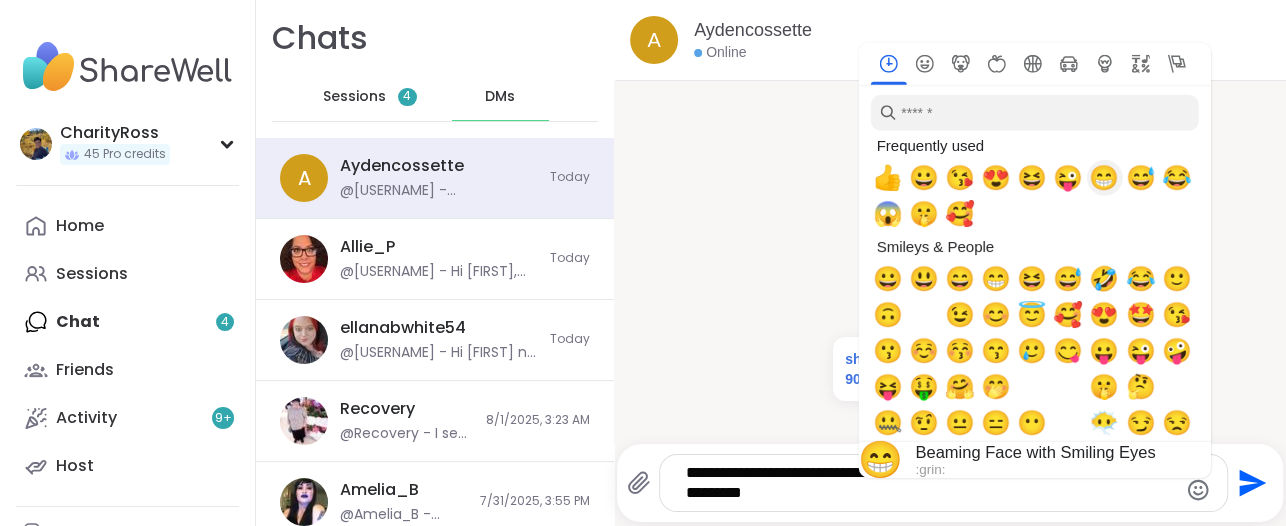 click on "😁" at bounding box center [1104, 178] 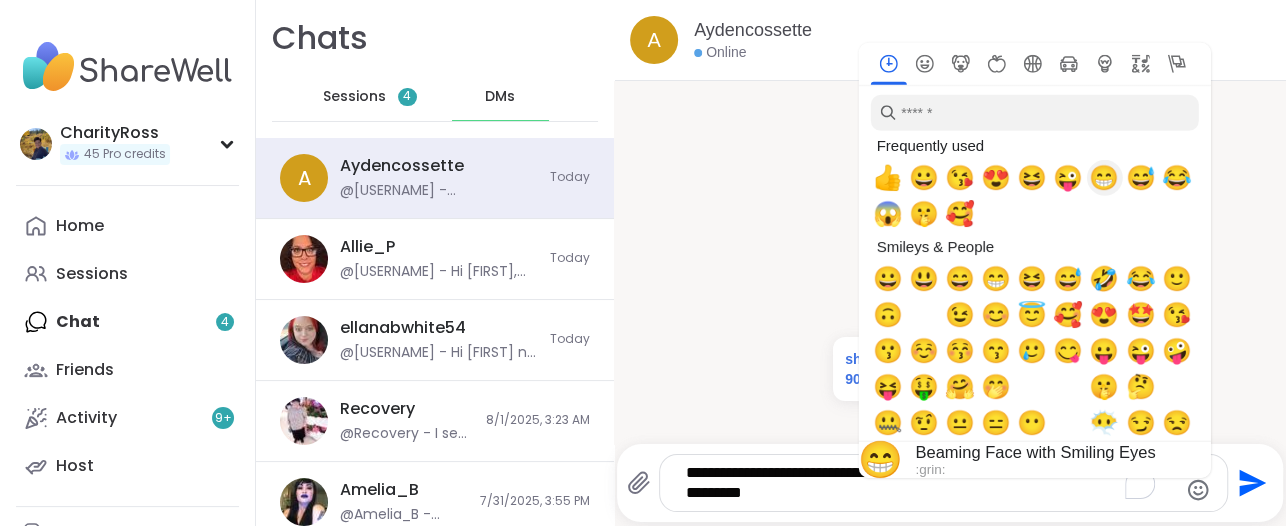 type on "**********" 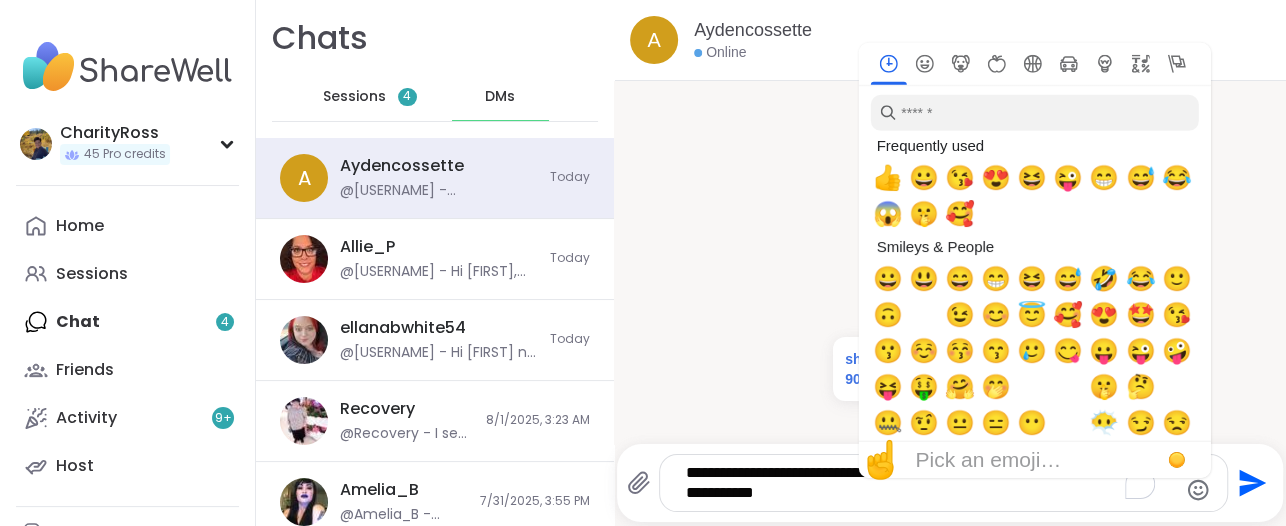 click on "Send" 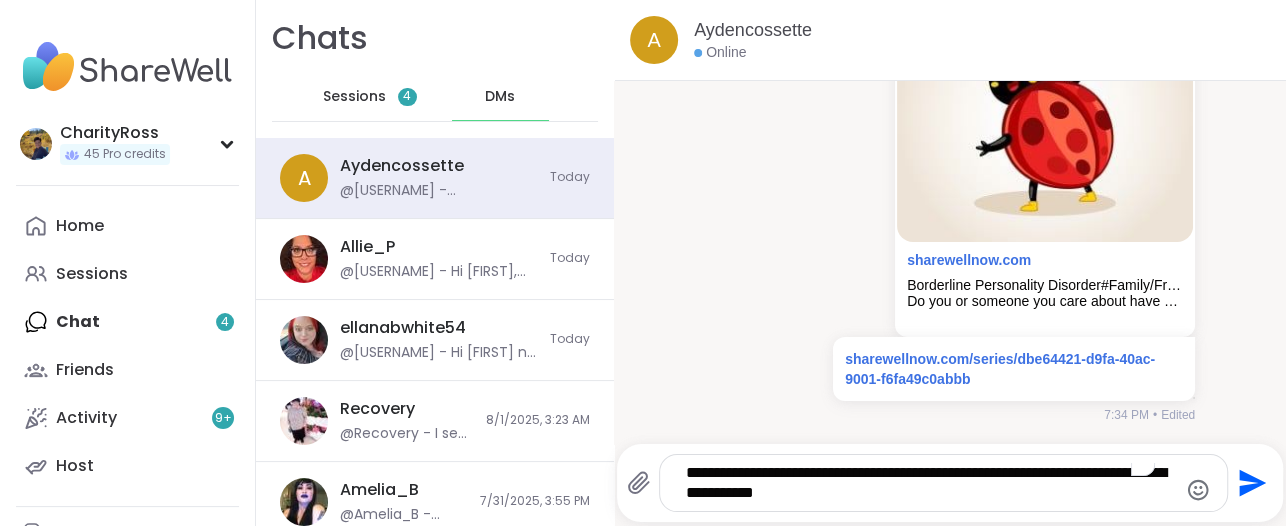 type 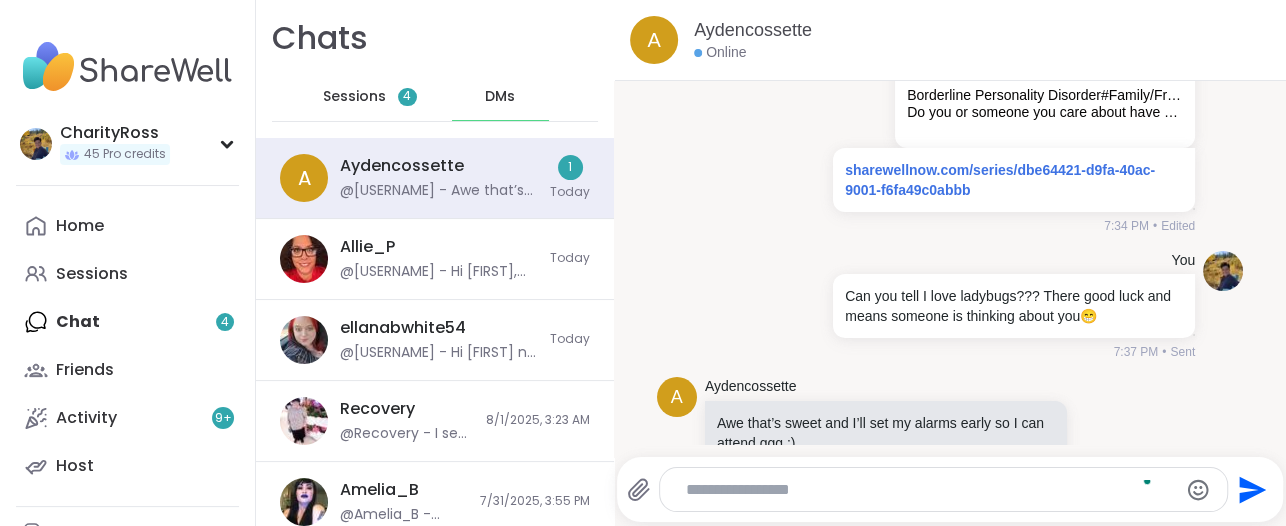 scroll, scrollTop: 3128, scrollLeft: 0, axis: vertical 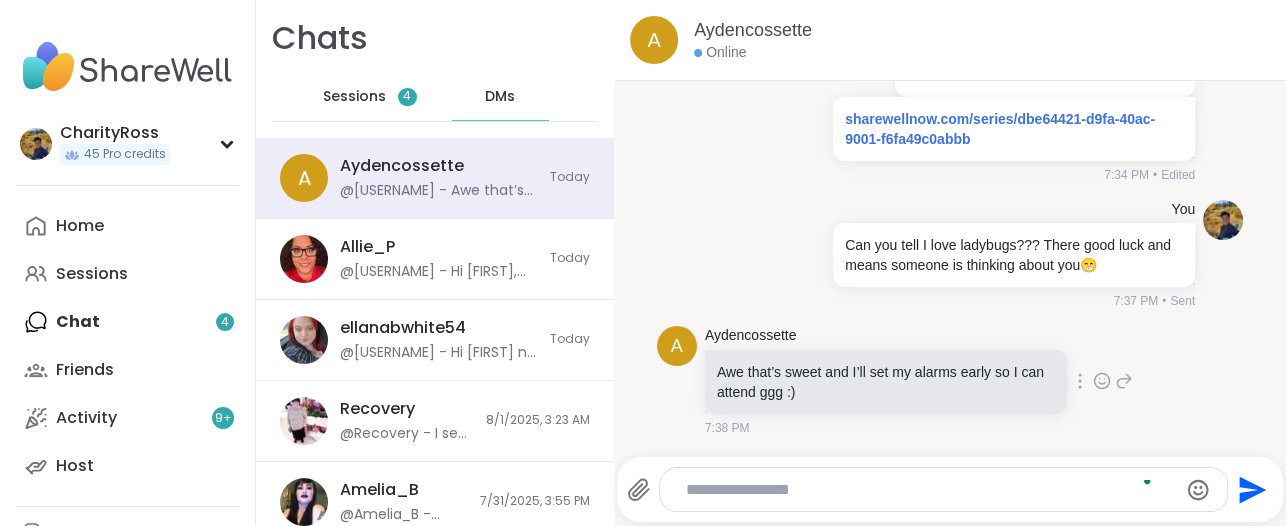 type 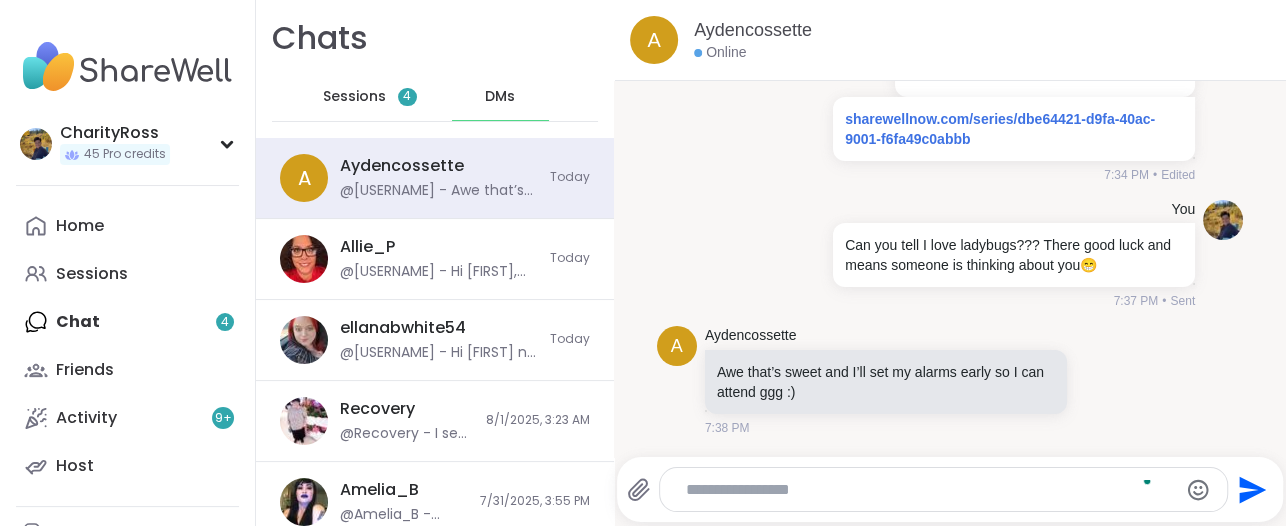 click at bounding box center (927, 490) 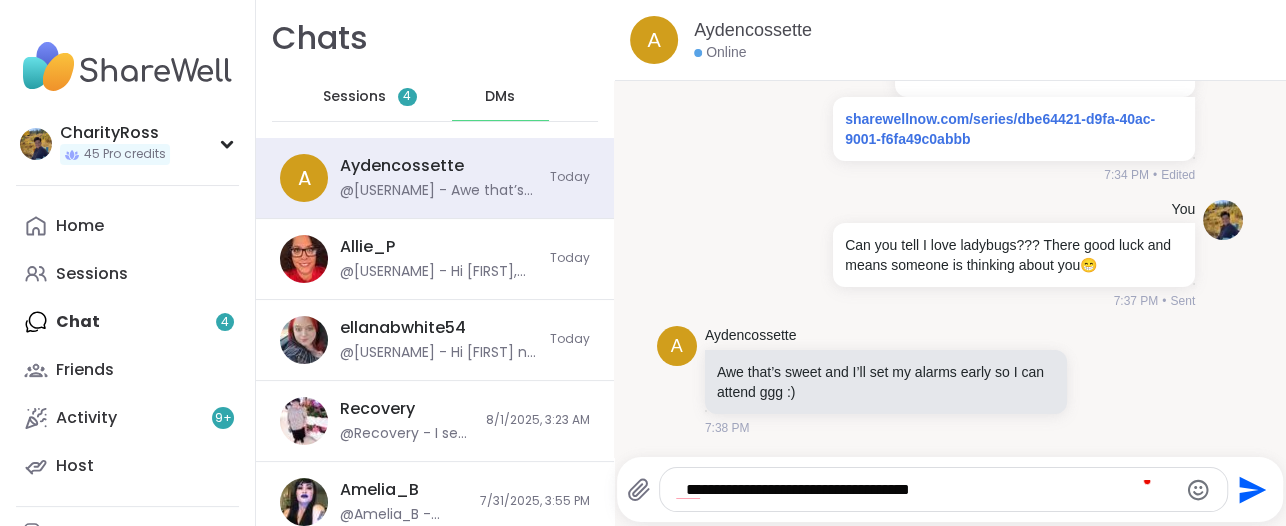 type on "**********" 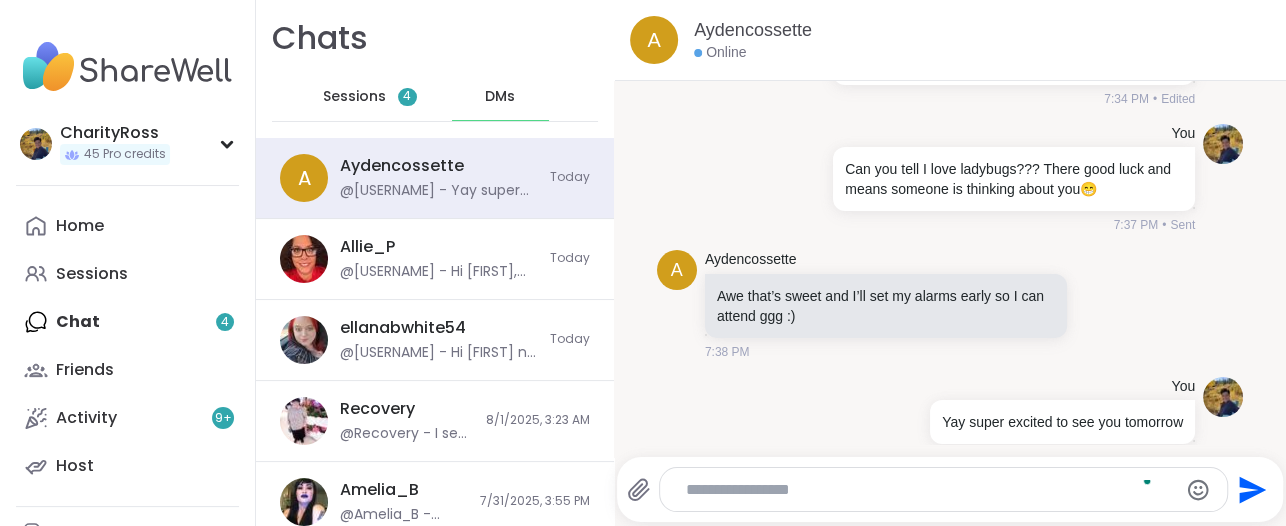 scroll, scrollTop: 3234, scrollLeft: 0, axis: vertical 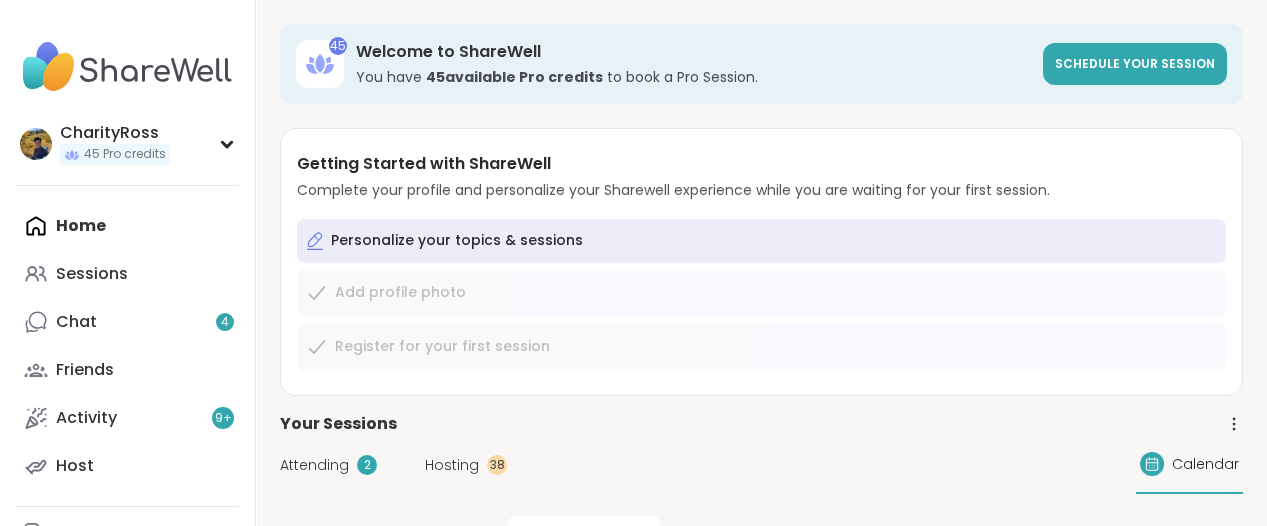 click on "Host" at bounding box center [127, 466] 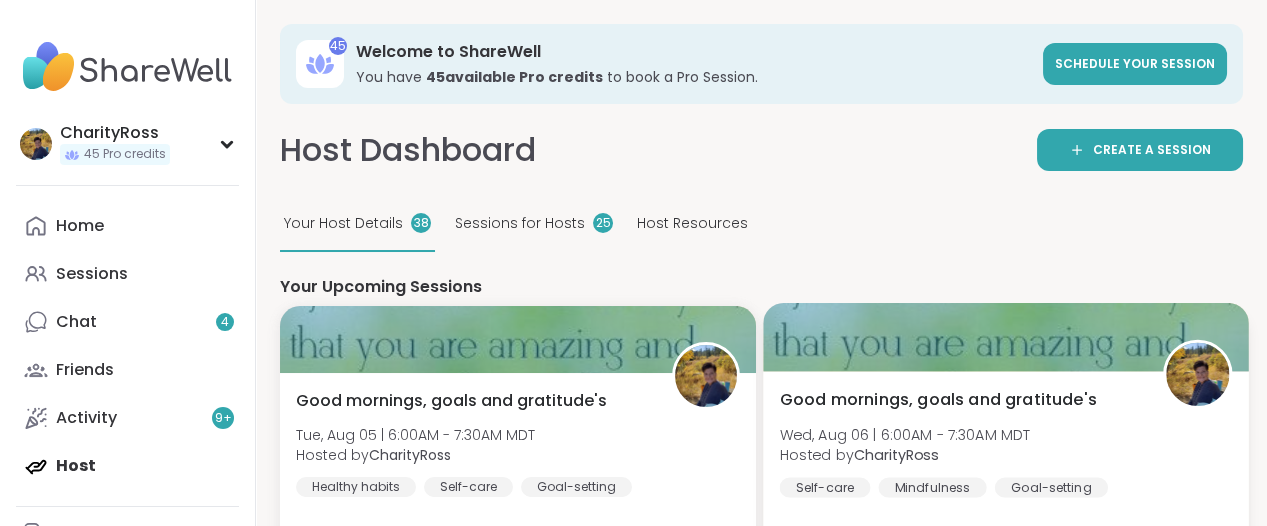 scroll, scrollTop: 0, scrollLeft: 0, axis: both 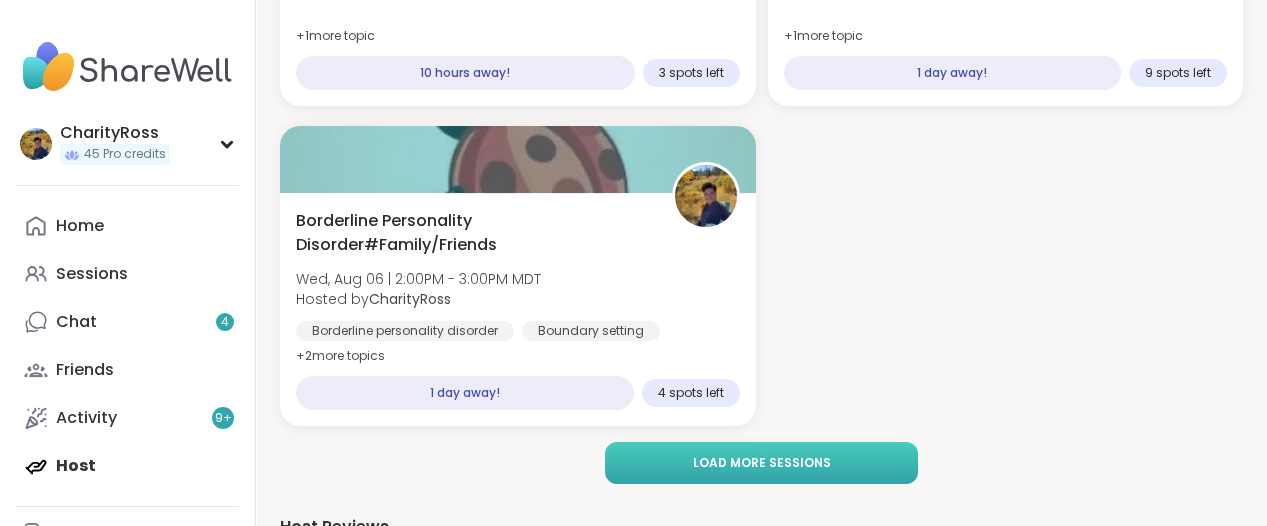 click on "Load more sessions" at bounding box center [762, 463] 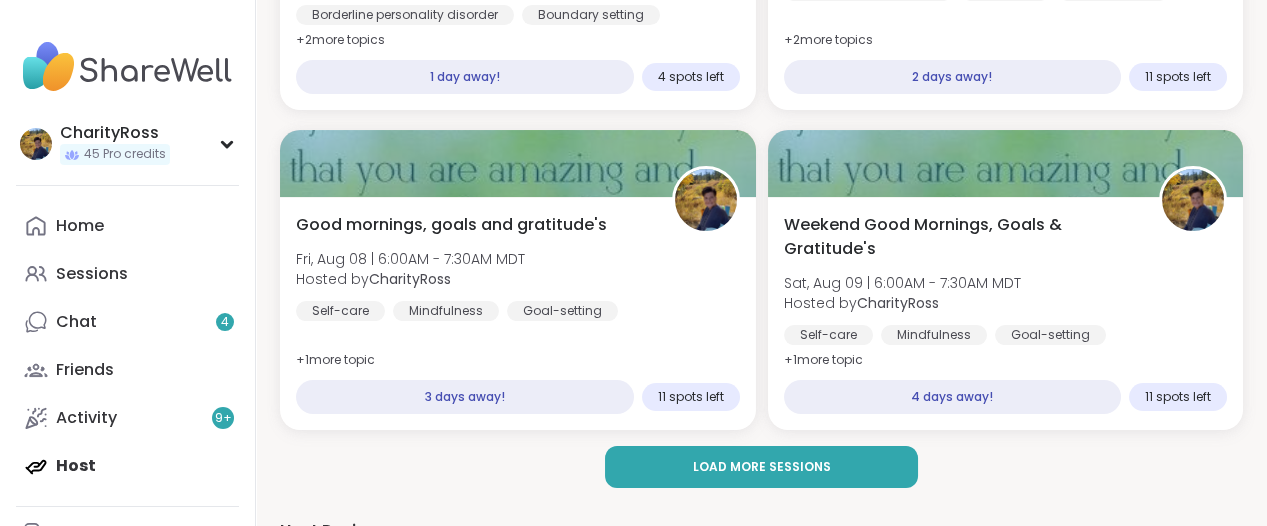 scroll, scrollTop: 875, scrollLeft: 0, axis: vertical 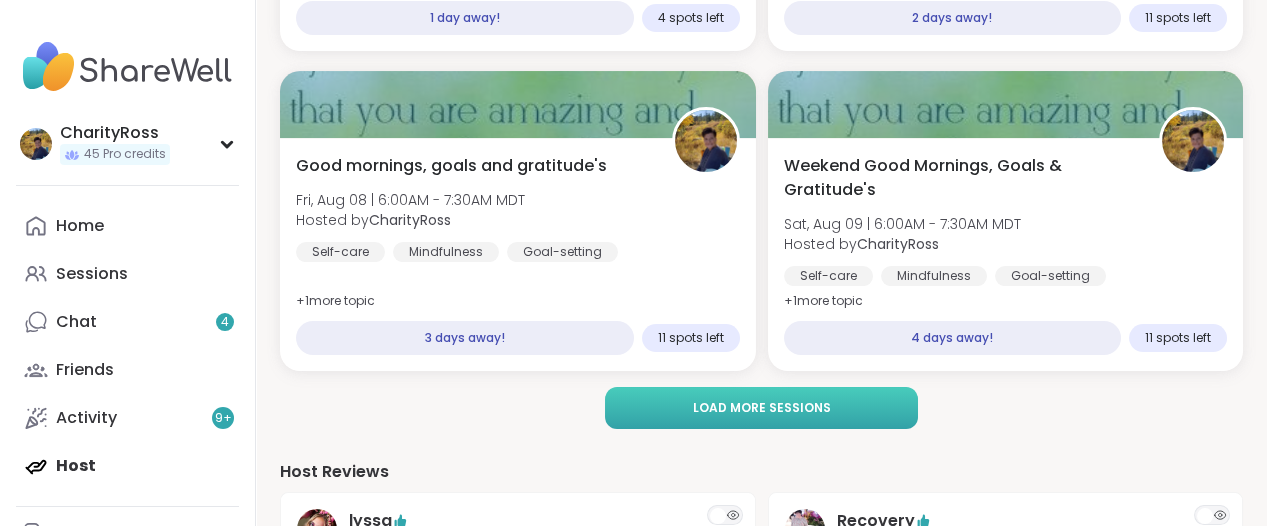 click on "Load more sessions" at bounding box center [761, 408] 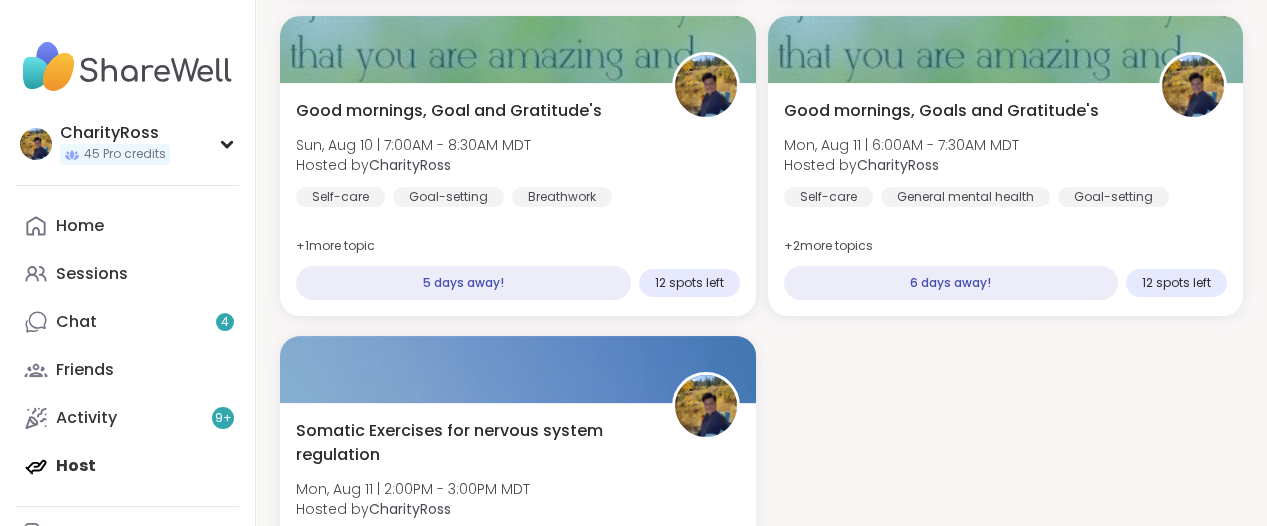 scroll, scrollTop: 1375, scrollLeft: 0, axis: vertical 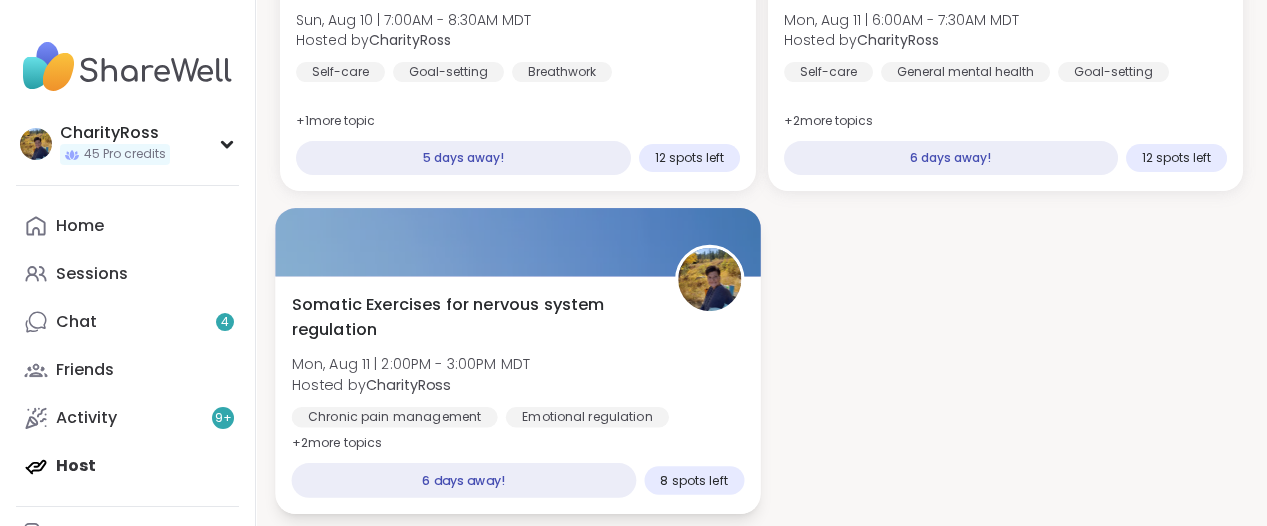 click on "CharityRoss" at bounding box center (408, 384) 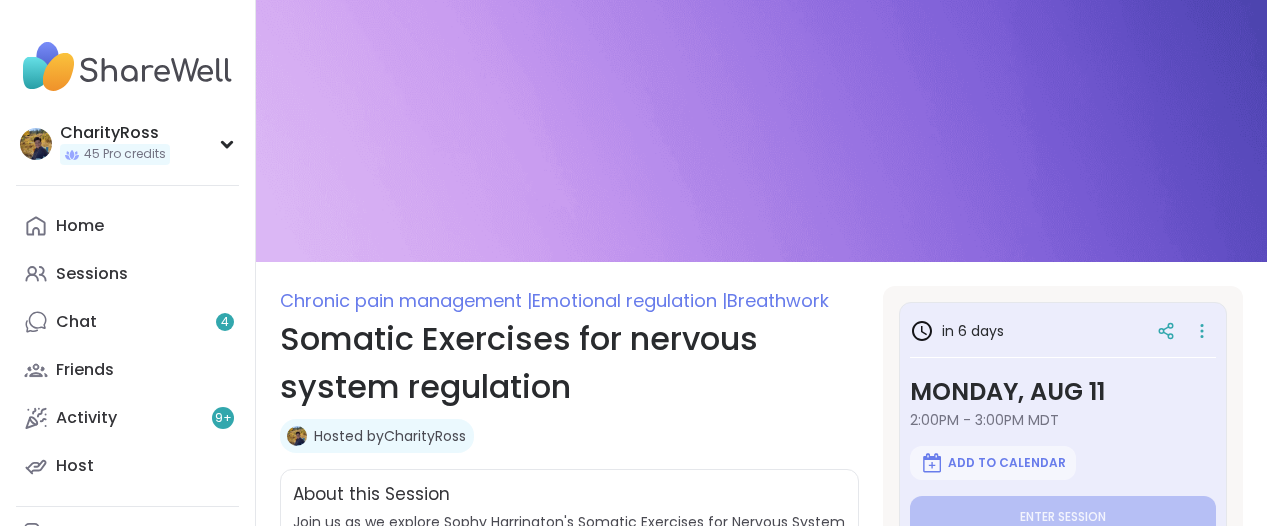 scroll, scrollTop: 0, scrollLeft: 0, axis: both 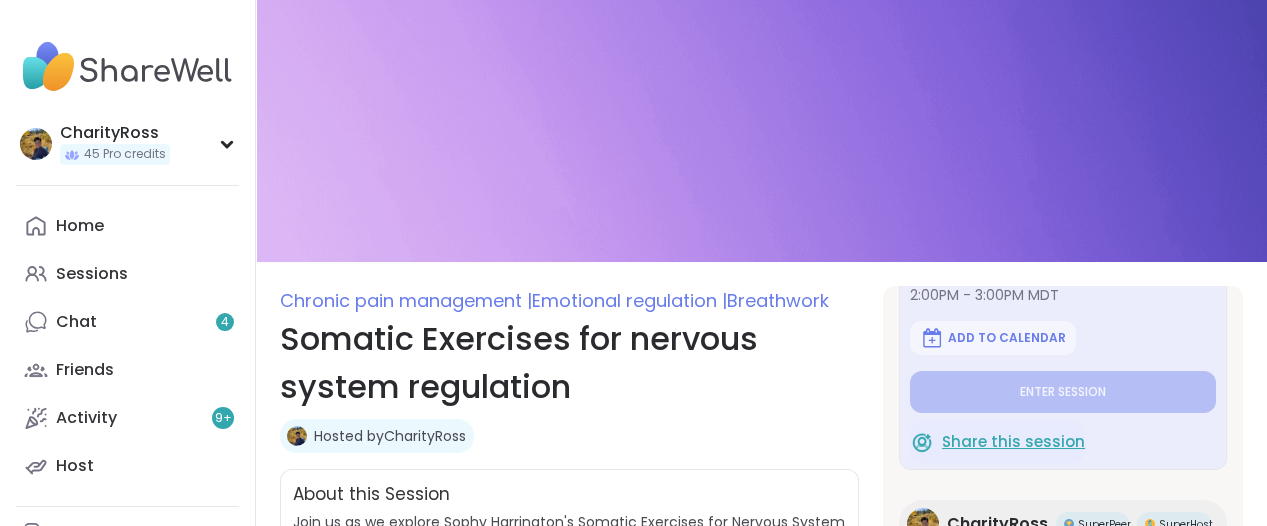 click on "Share this session" at bounding box center (1013, 442) 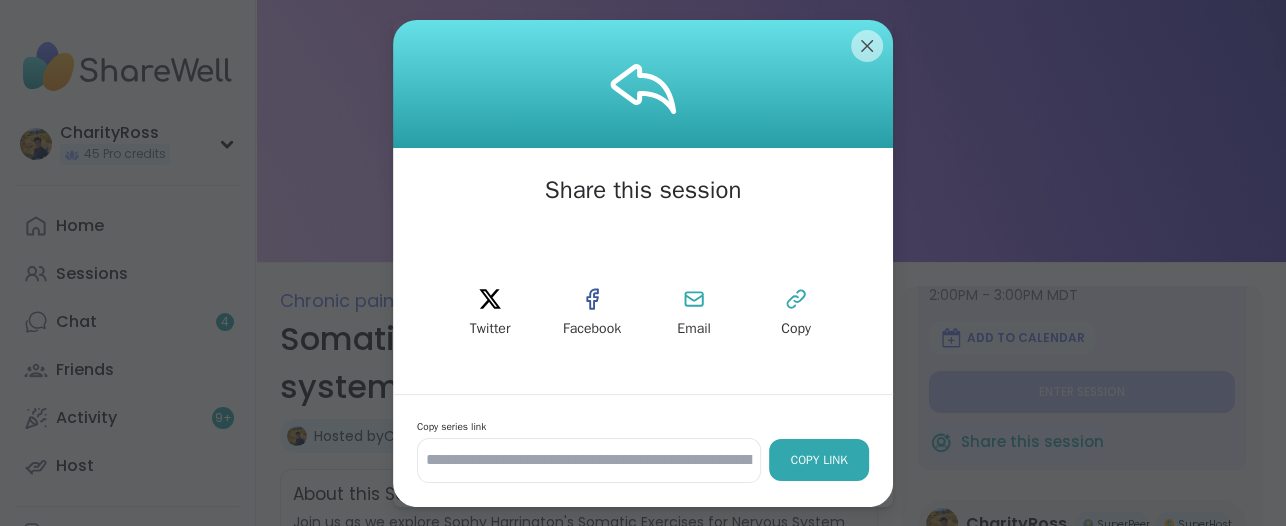 click on "Copy Link" at bounding box center [819, 460] 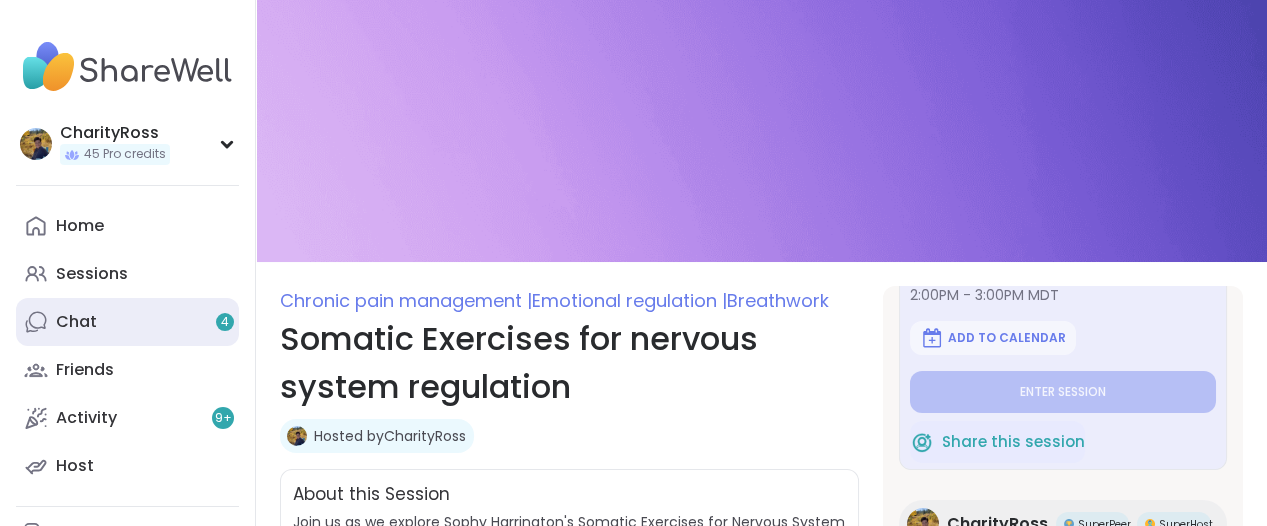 click on "Chat 4" at bounding box center (127, 322) 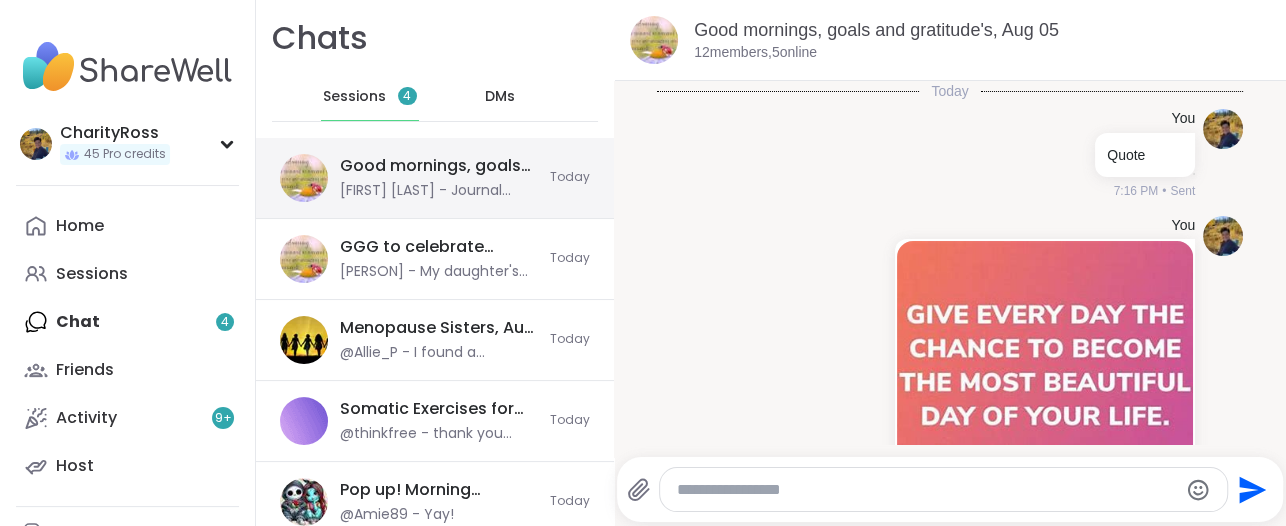 scroll, scrollTop: 341, scrollLeft: 0, axis: vertical 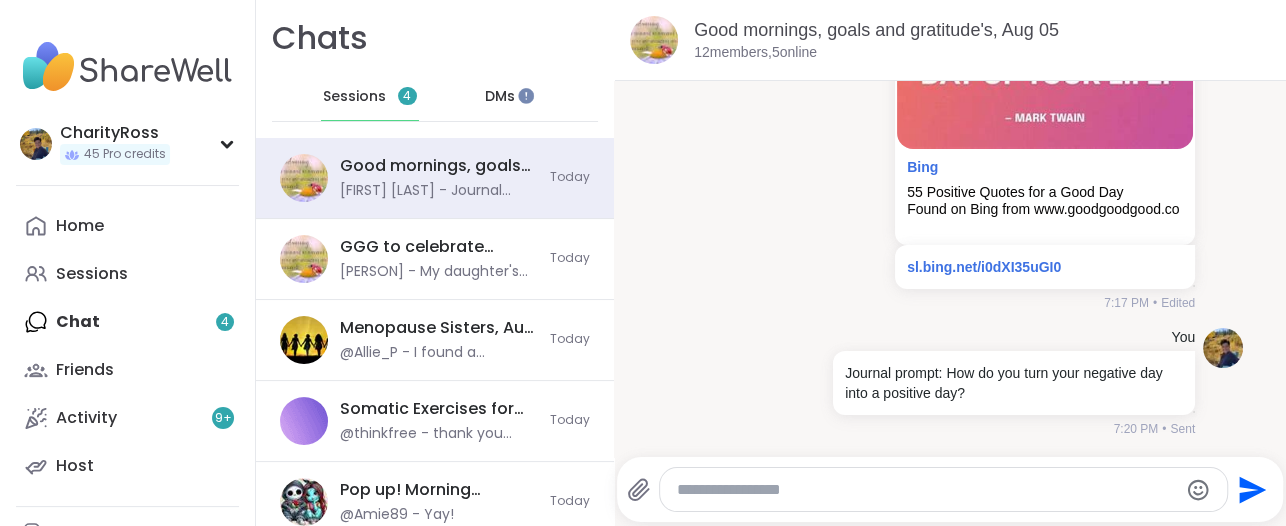 click on "DMs" at bounding box center (500, 97) 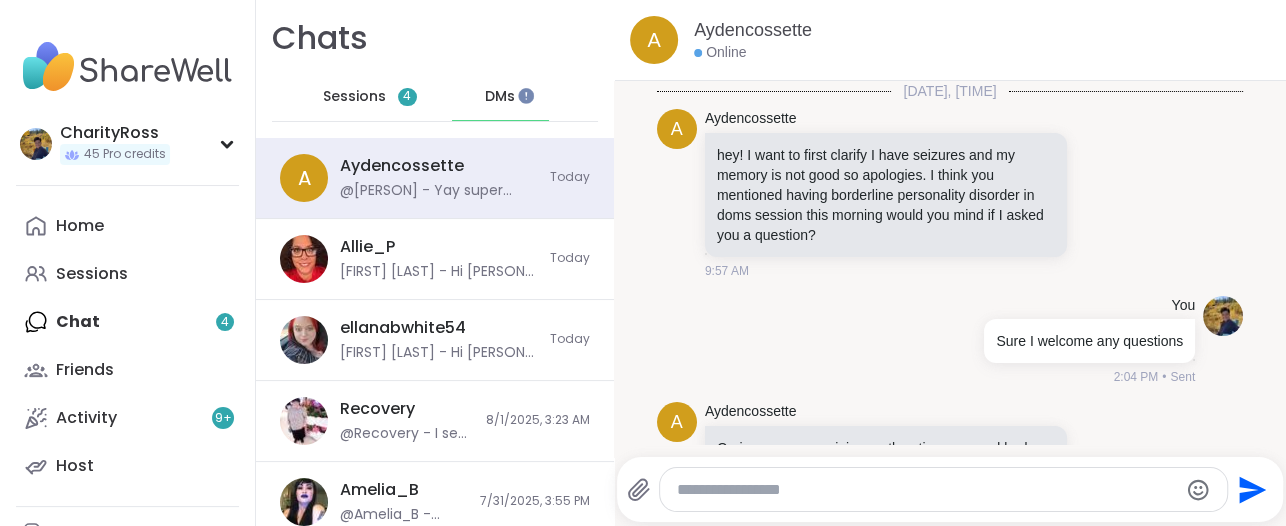 scroll, scrollTop: 3234, scrollLeft: 0, axis: vertical 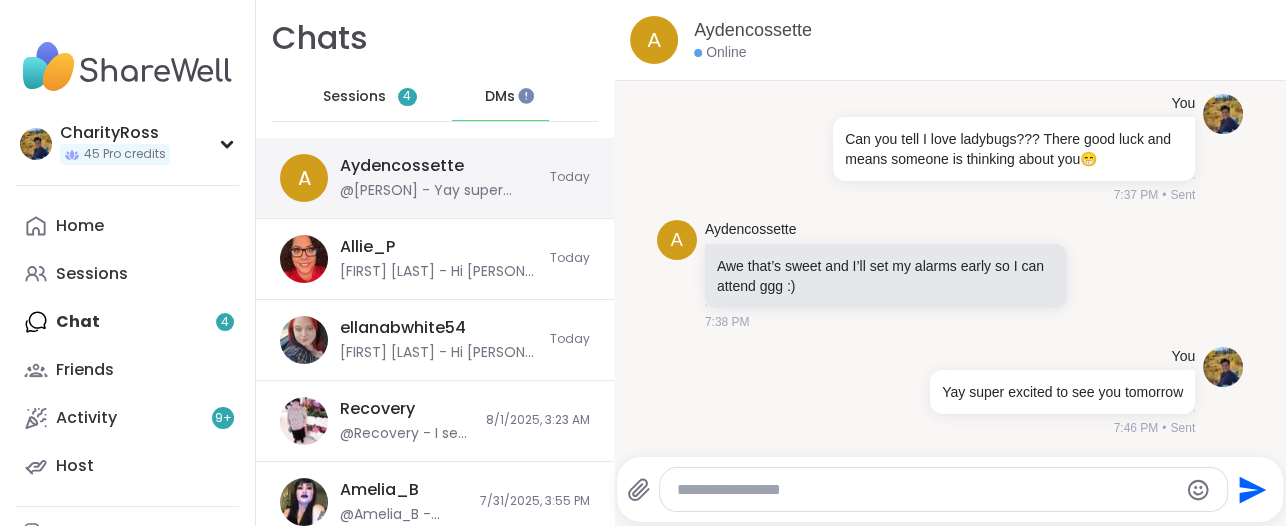click on "Aydencossette @CharityRoss - Yay super excited to see you tomorrow" at bounding box center (439, 178) 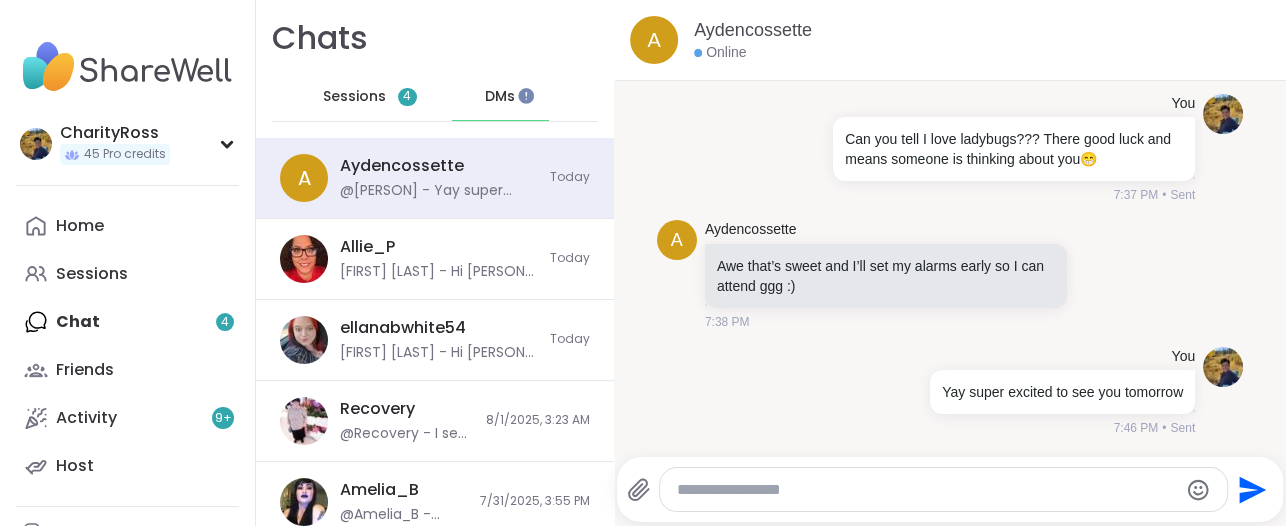 click at bounding box center (926, 490) 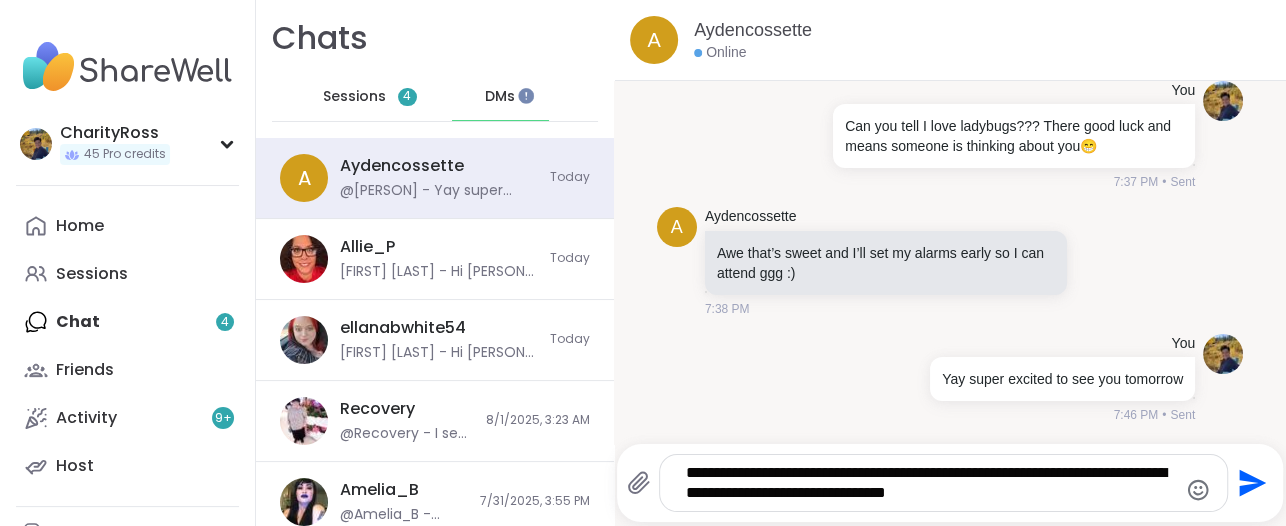 type on "**********" 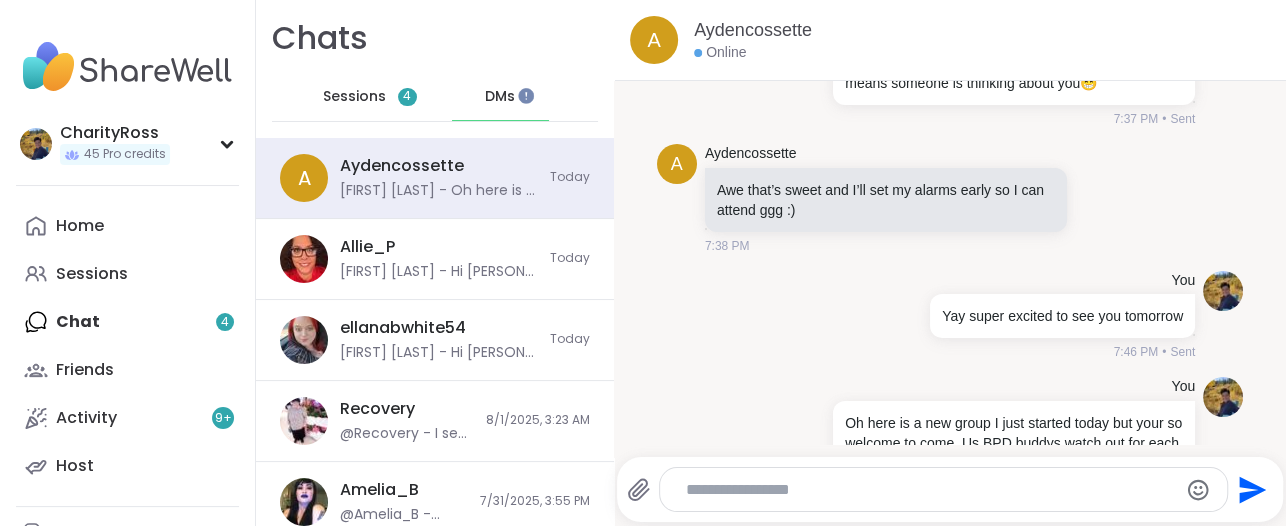 scroll, scrollTop: 3381, scrollLeft: 0, axis: vertical 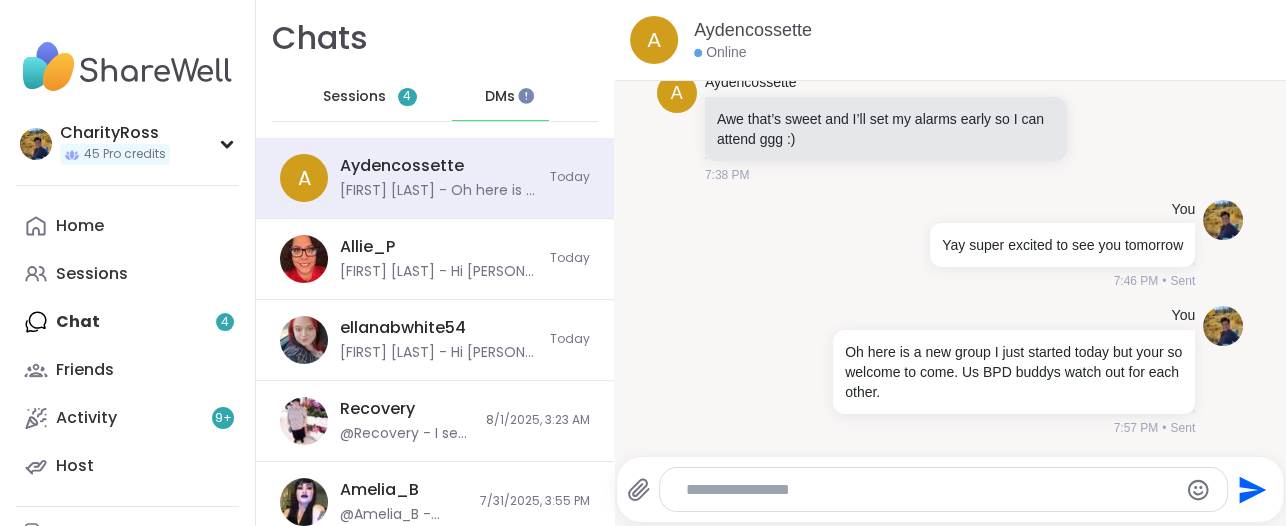 drag, startPoint x: 671, startPoint y: 489, endPoint x: 684, endPoint y: 497, distance: 15.264338 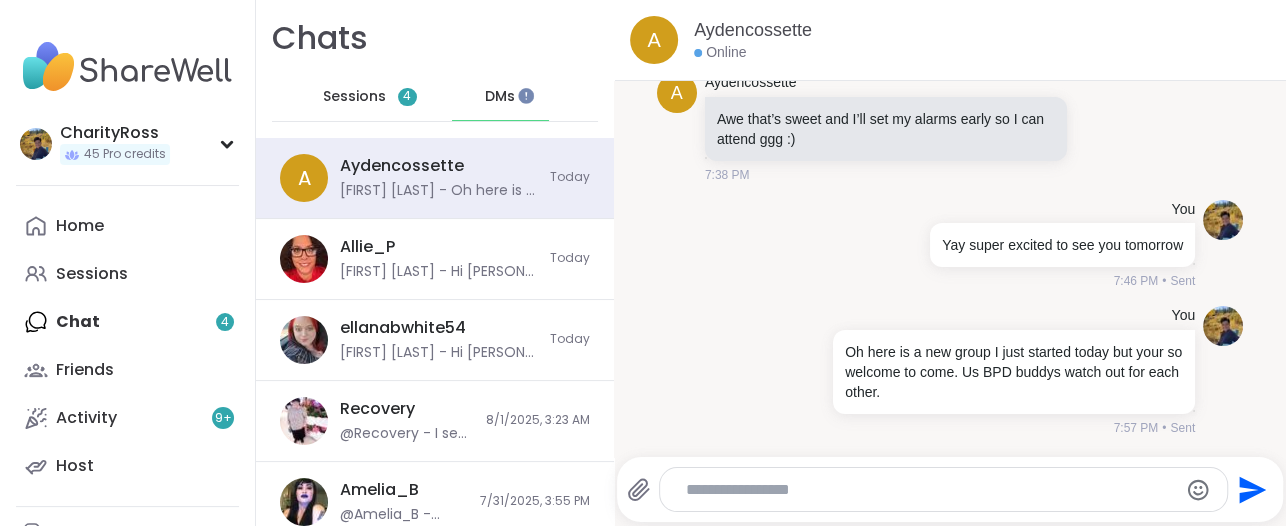 paste on "**********" 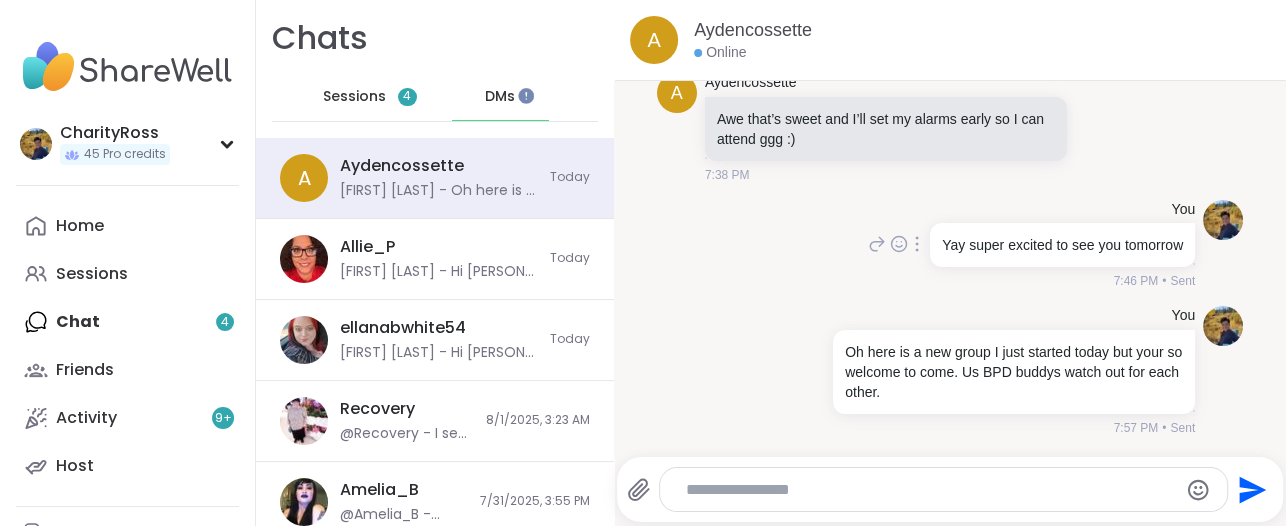 type on "**********" 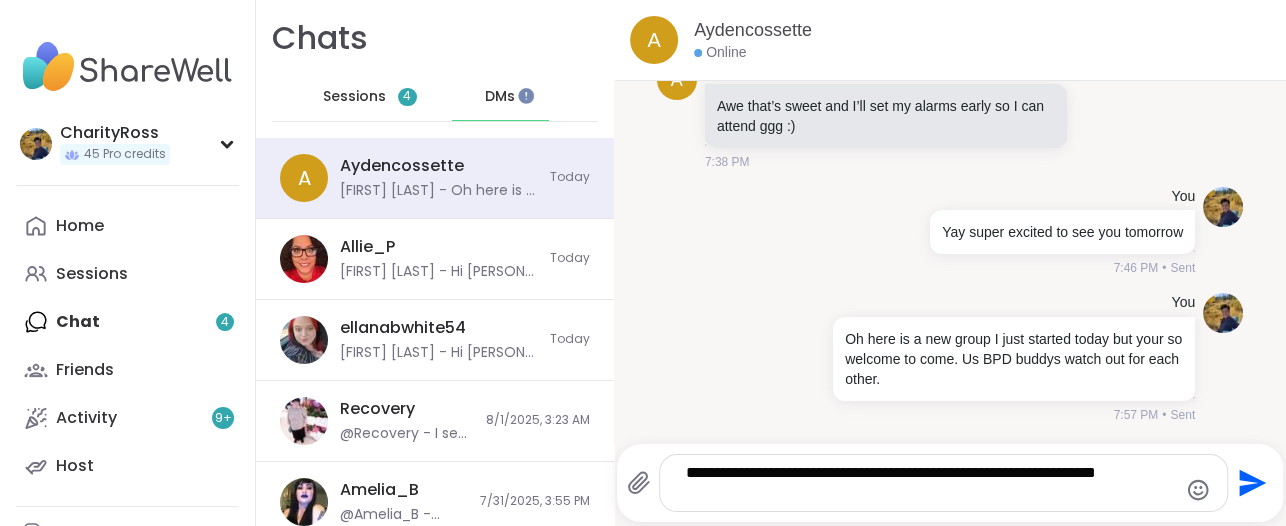 click on "Send" 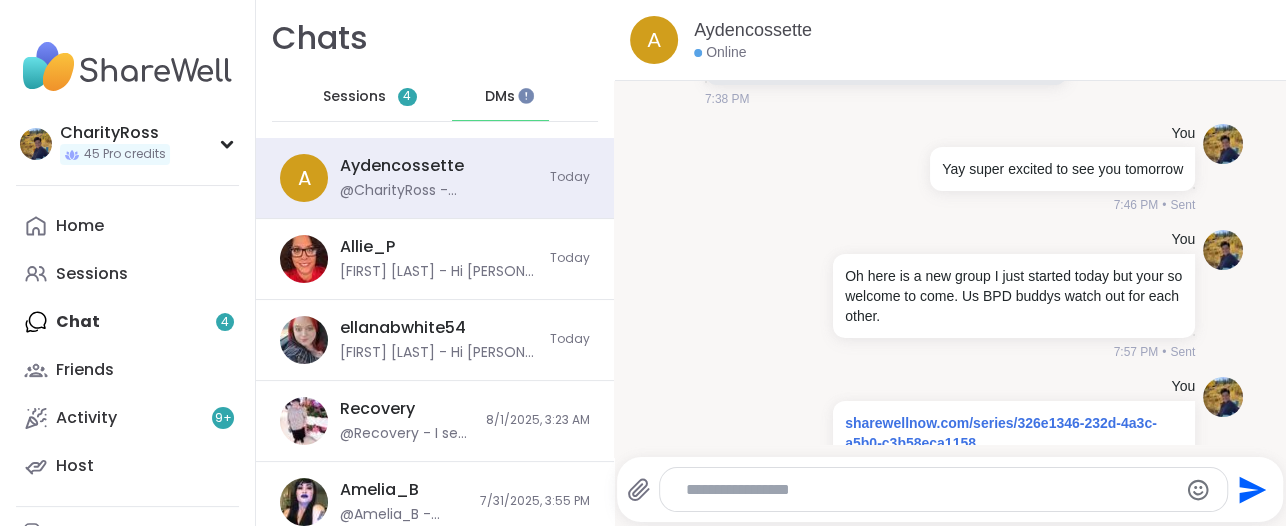 scroll, scrollTop: 3507, scrollLeft: 0, axis: vertical 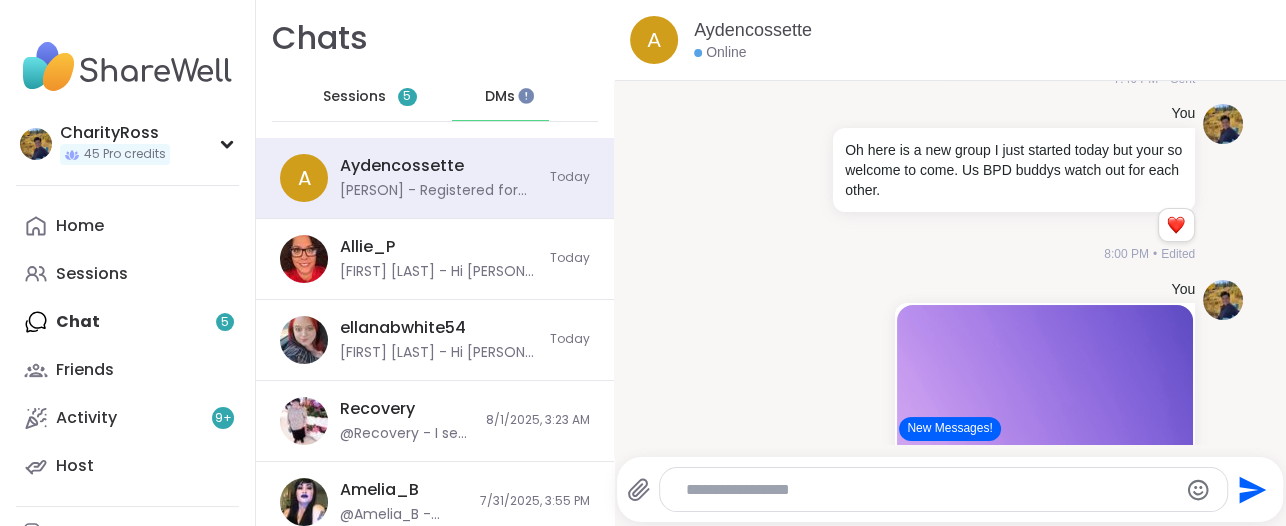 click on "New Messages!" at bounding box center (949, 429) 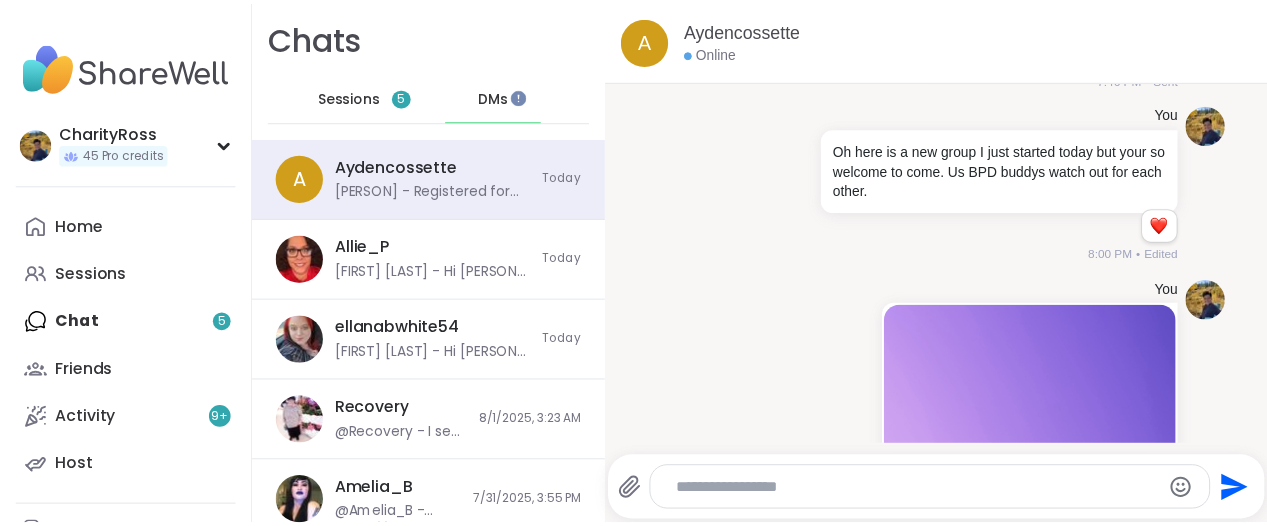 scroll, scrollTop: 3989, scrollLeft: 0, axis: vertical 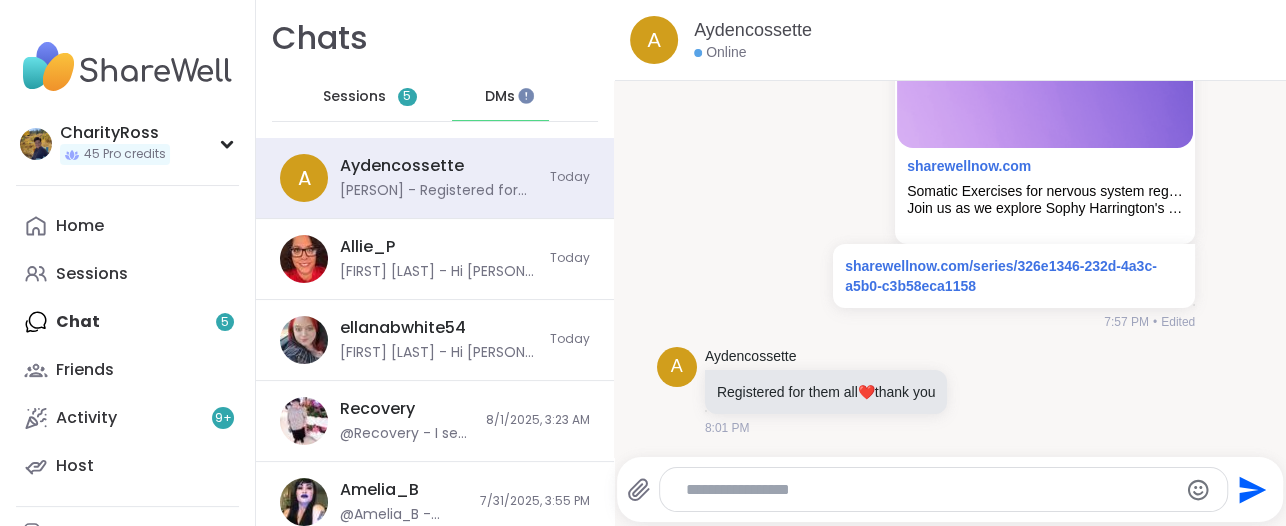 click at bounding box center [927, 490] 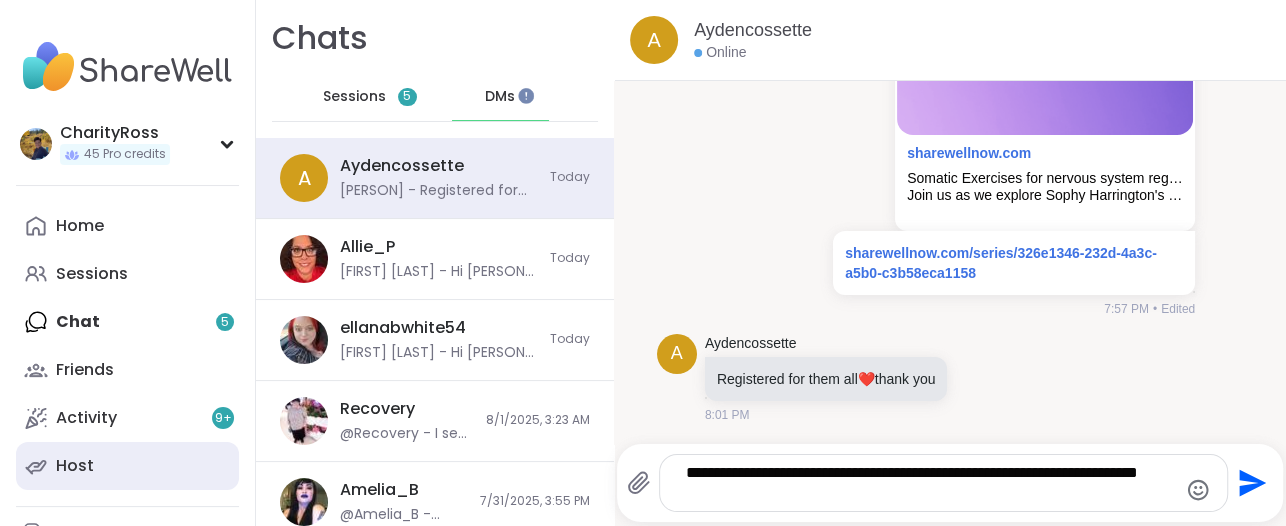 type on "**********" 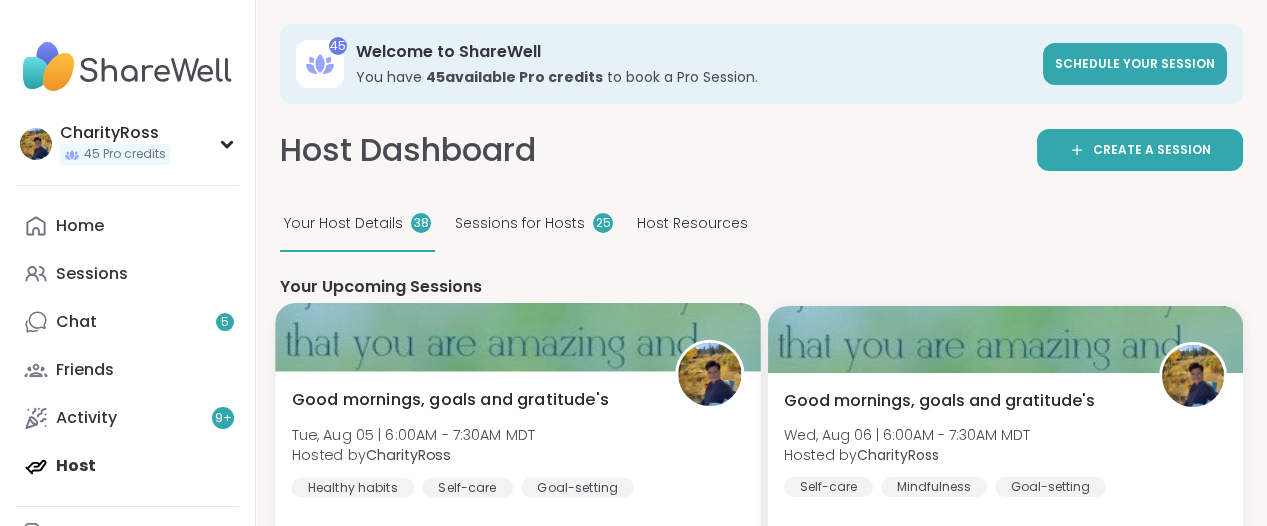 scroll, scrollTop: 0, scrollLeft: 0, axis: both 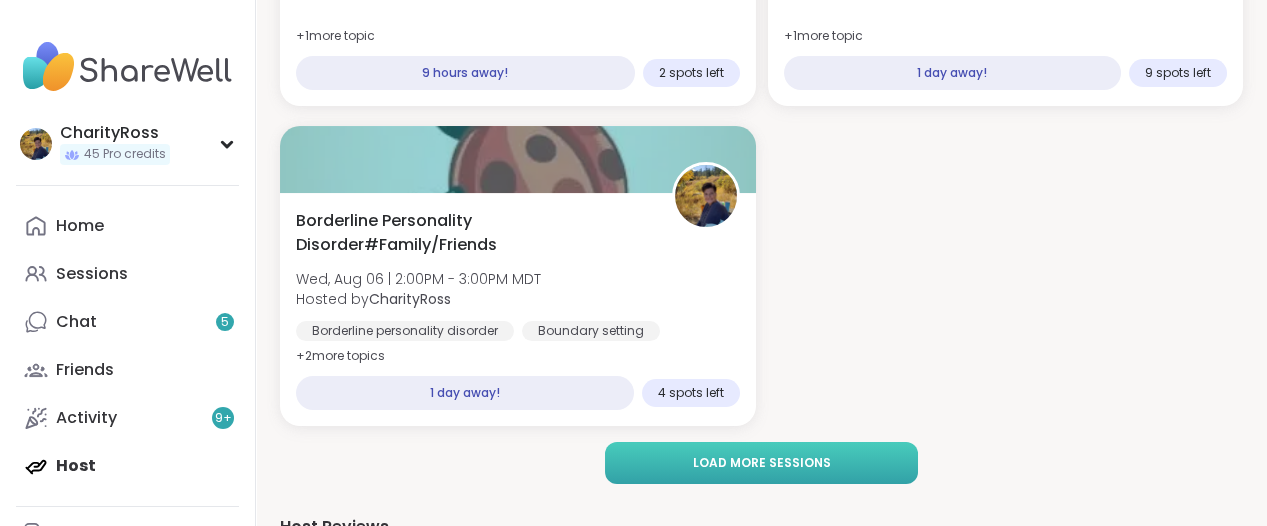 click on "Load more sessions" at bounding box center (762, 463) 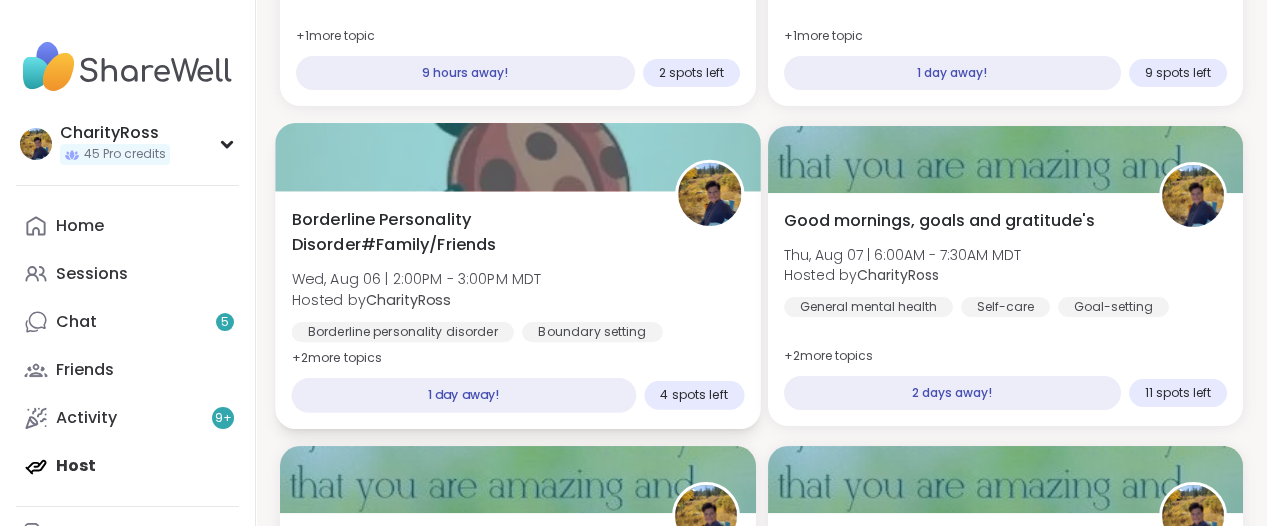 scroll, scrollTop: 625, scrollLeft: 0, axis: vertical 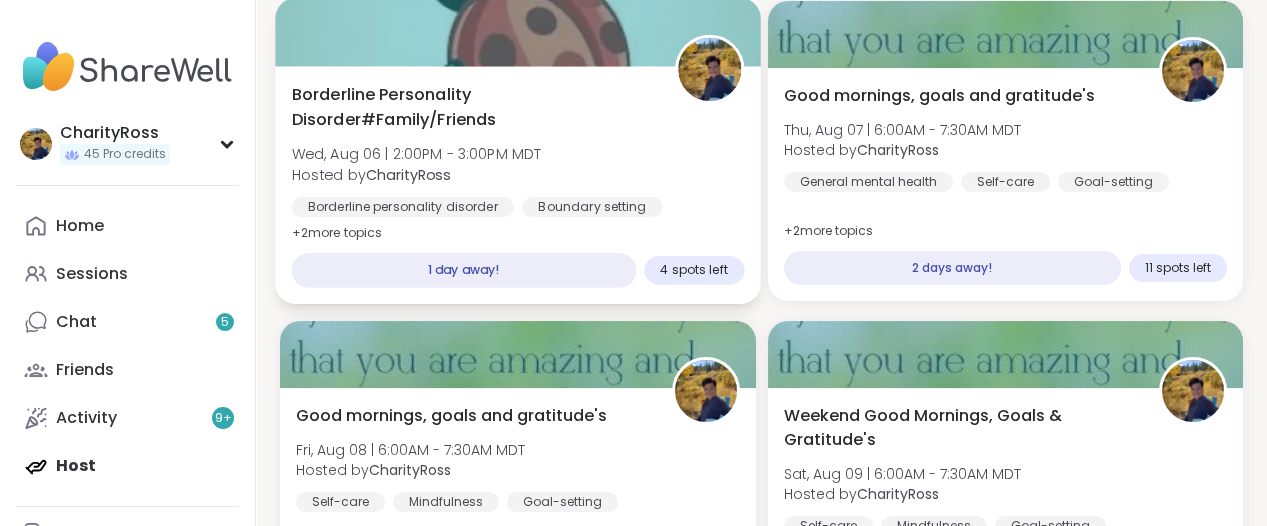 click on "Borderline personality disorder Boundary setting Family" at bounding box center (518, 221) 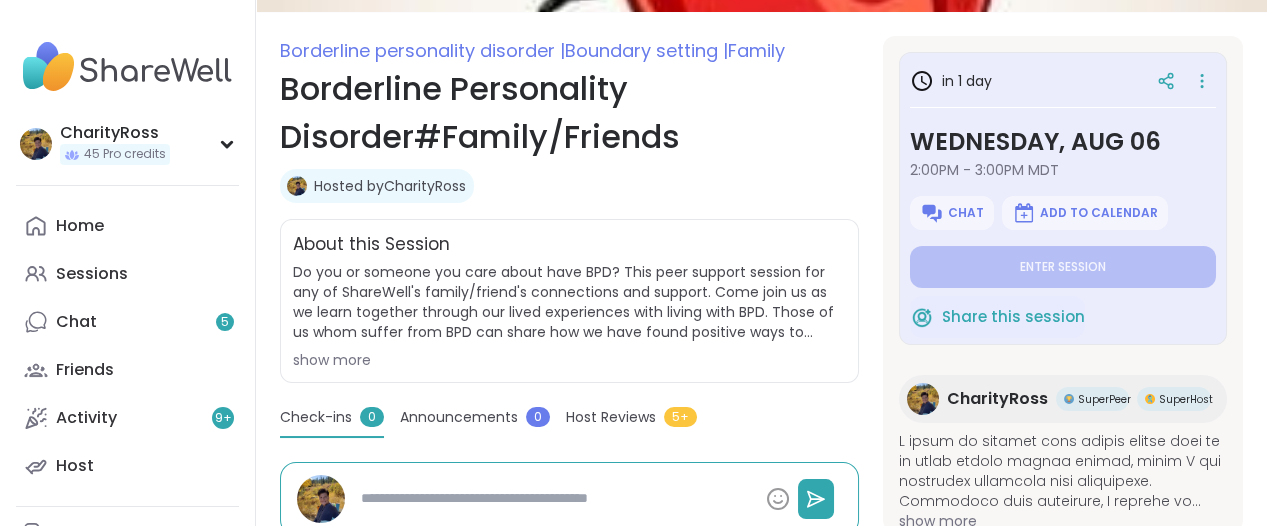 scroll, scrollTop: 250, scrollLeft: 0, axis: vertical 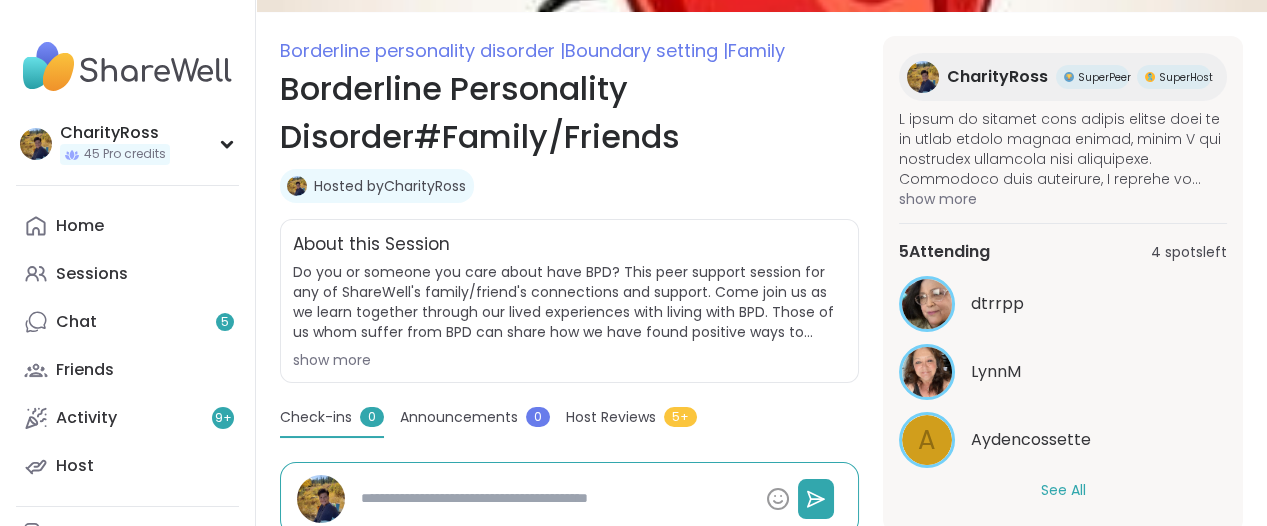 click on "See All" at bounding box center [1063, 490] 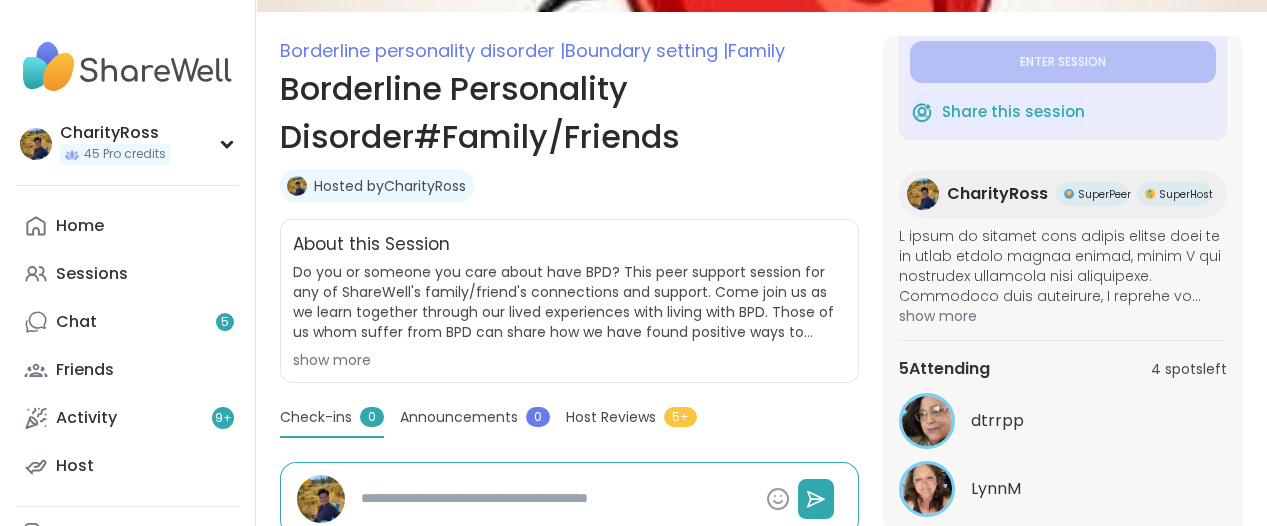 scroll, scrollTop: 197, scrollLeft: 0, axis: vertical 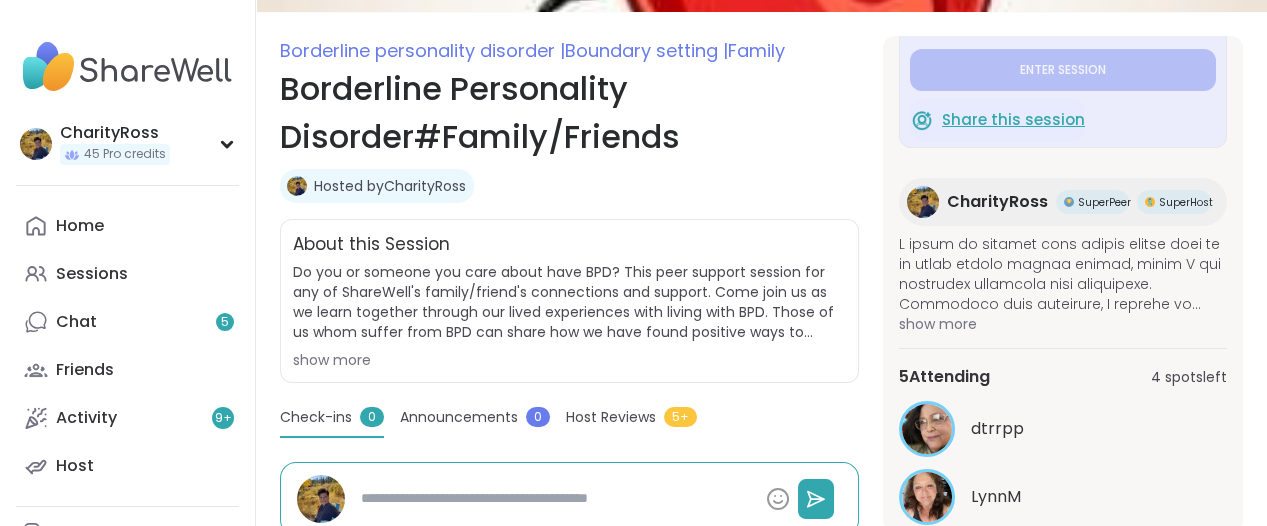 click on "Share this session" at bounding box center [1013, 120] 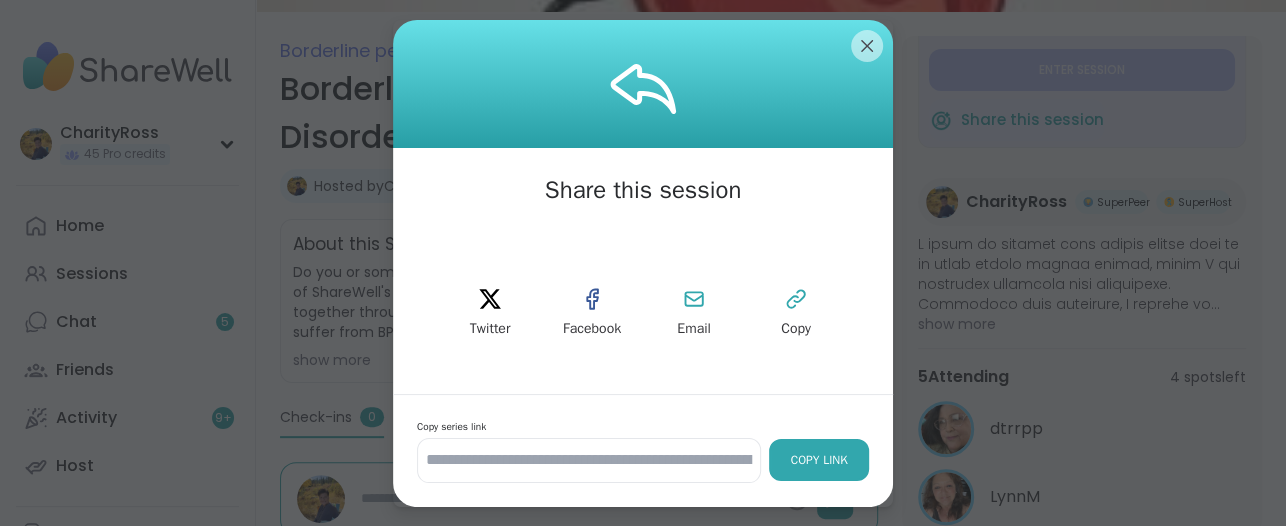 click on "Copy Link" at bounding box center [819, 460] 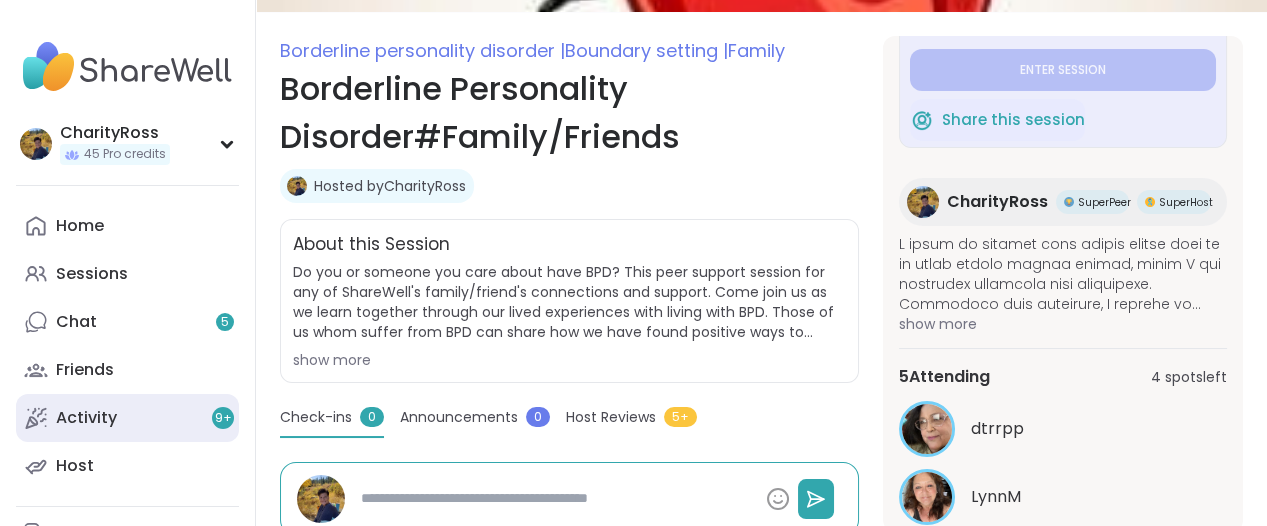 click on "Activity 9 +" at bounding box center (127, 418) 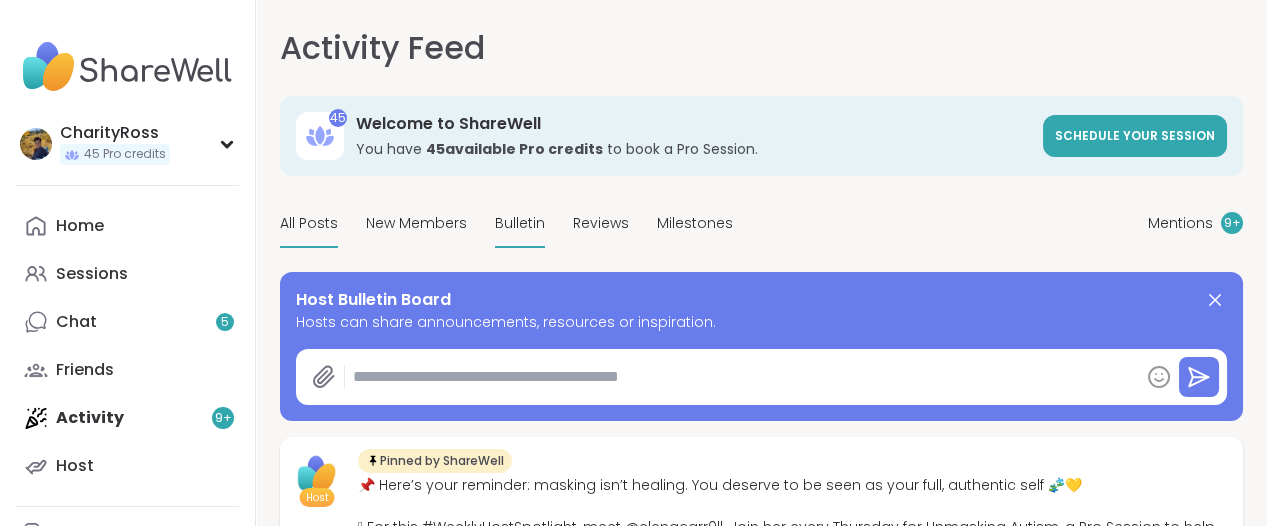 click on "Bulletin" at bounding box center (520, 223) 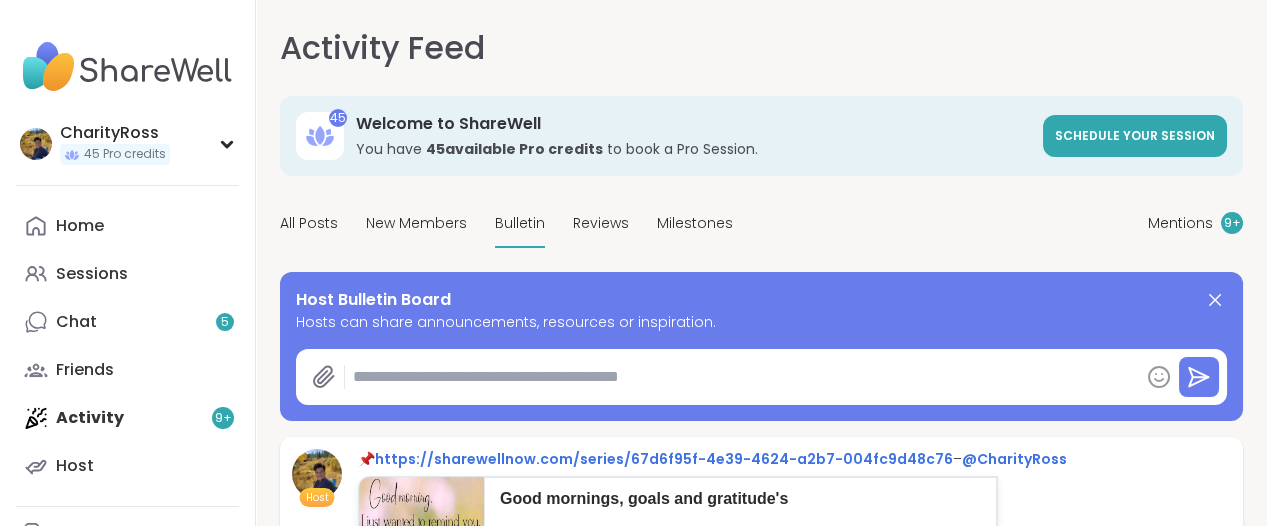 click at bounding box center (742, 377) 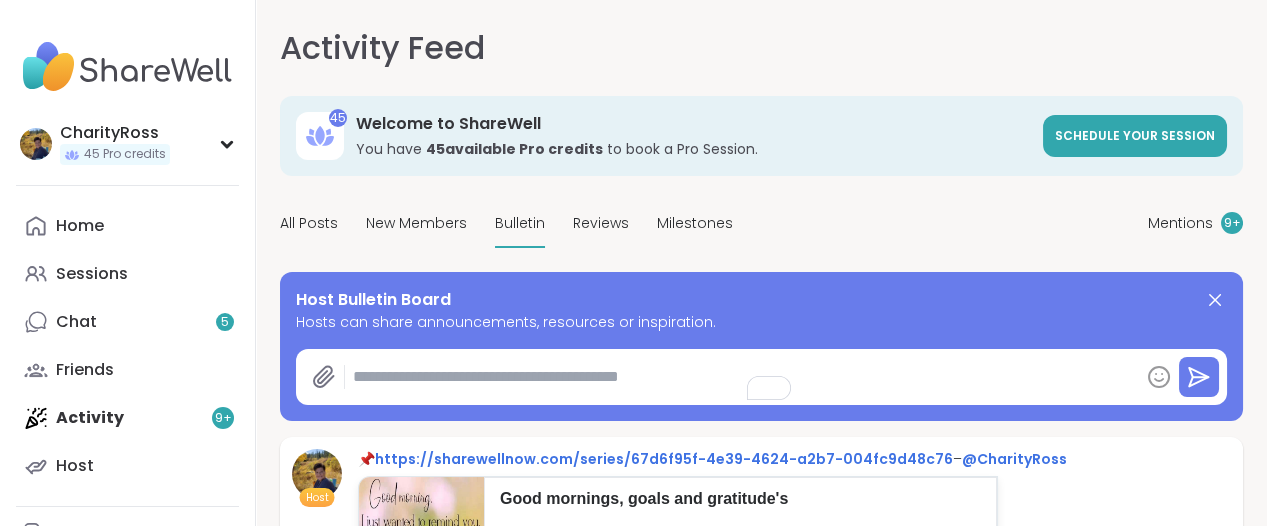 paste on "**********" 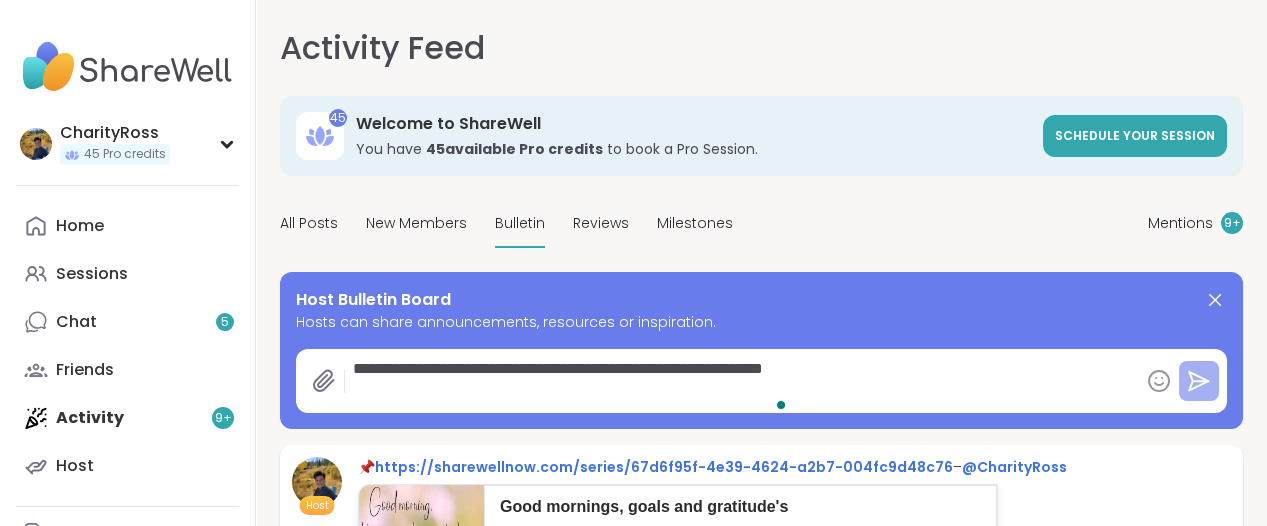 type on "**********" 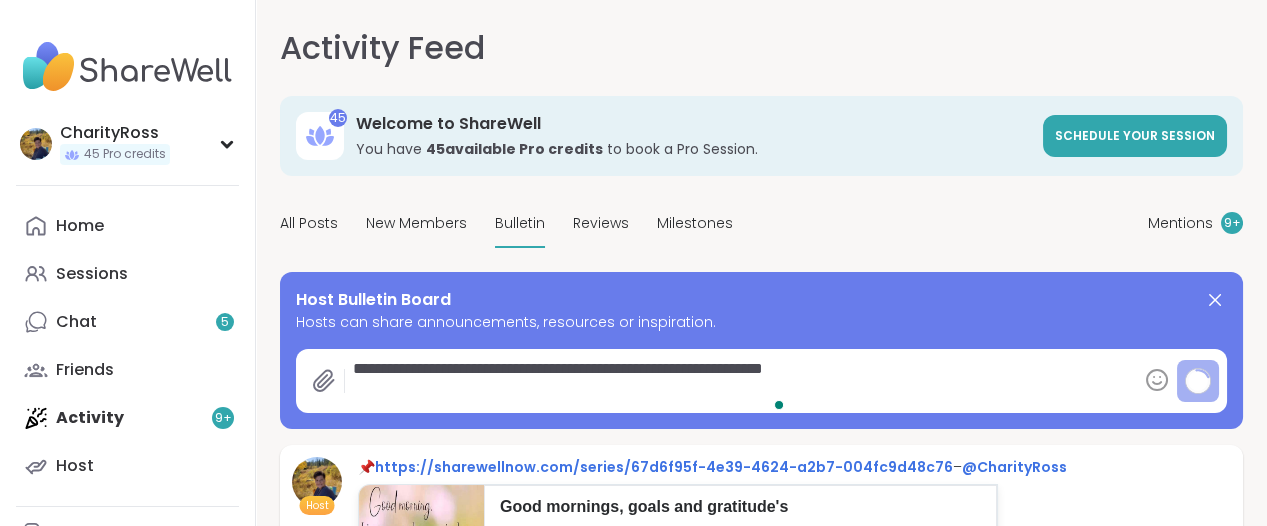 type on "*" 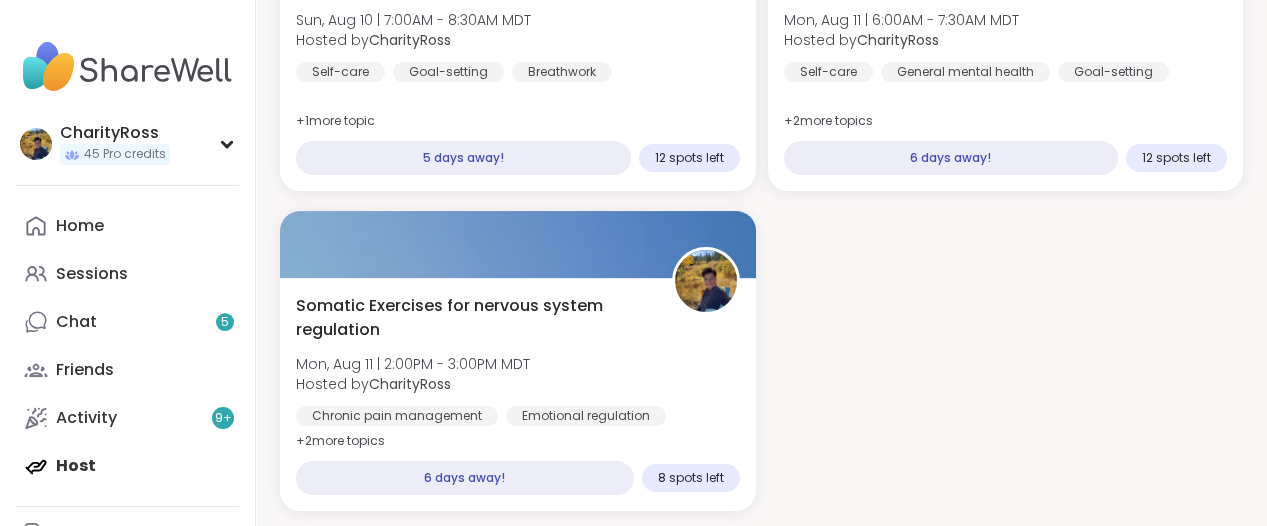 scroll, scrollTop: 0, scrollLeft: 0, axis: both 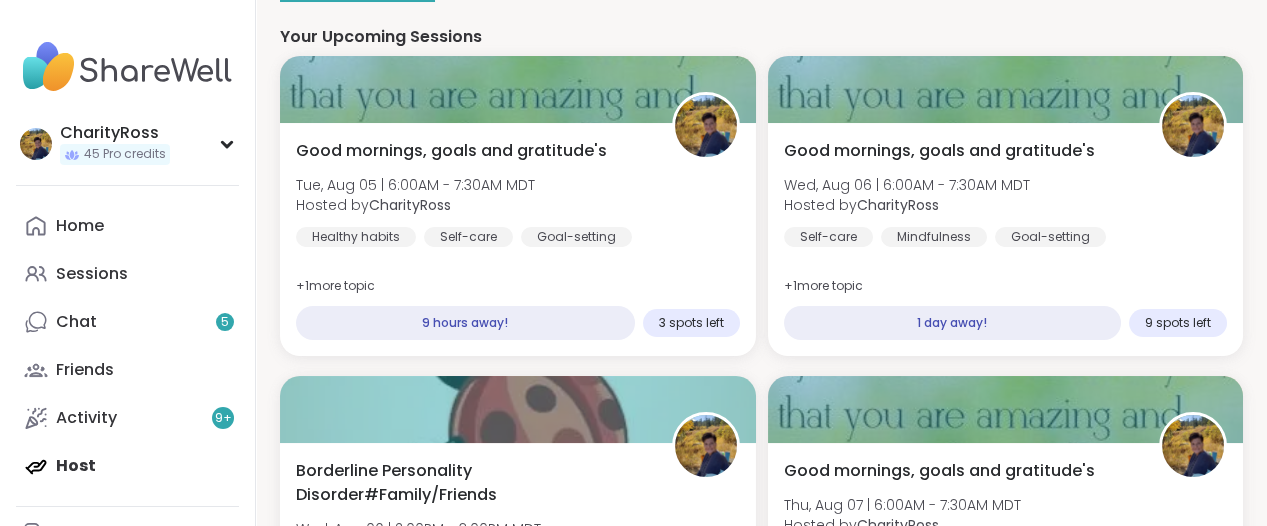 click on "Join Now" at bounding box center [761, 3957] 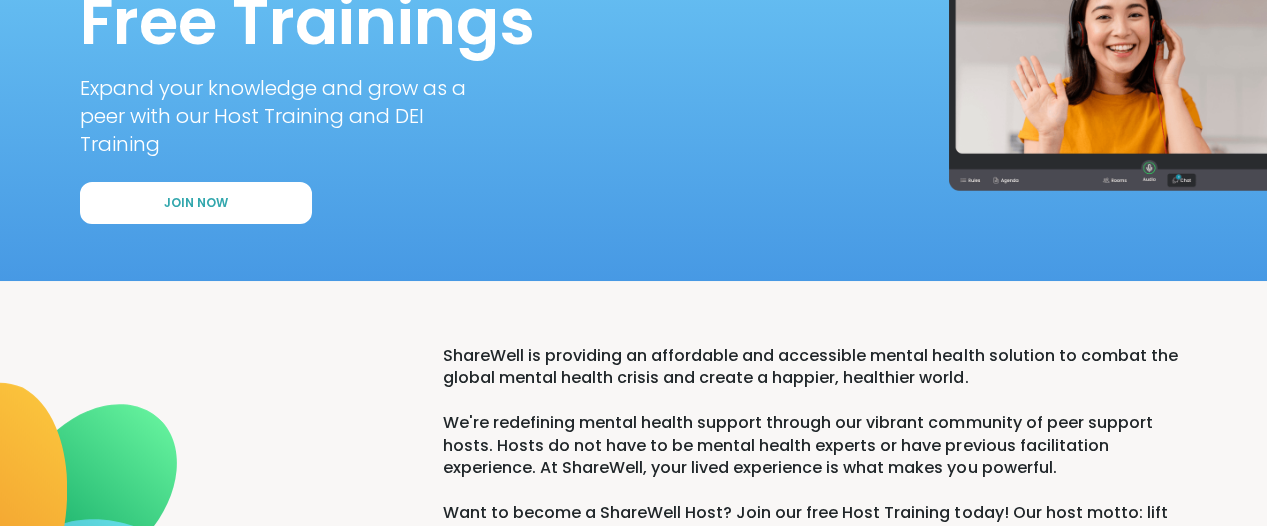 scroll, scrollTop: 0, scrollLeft: 0, axis: both 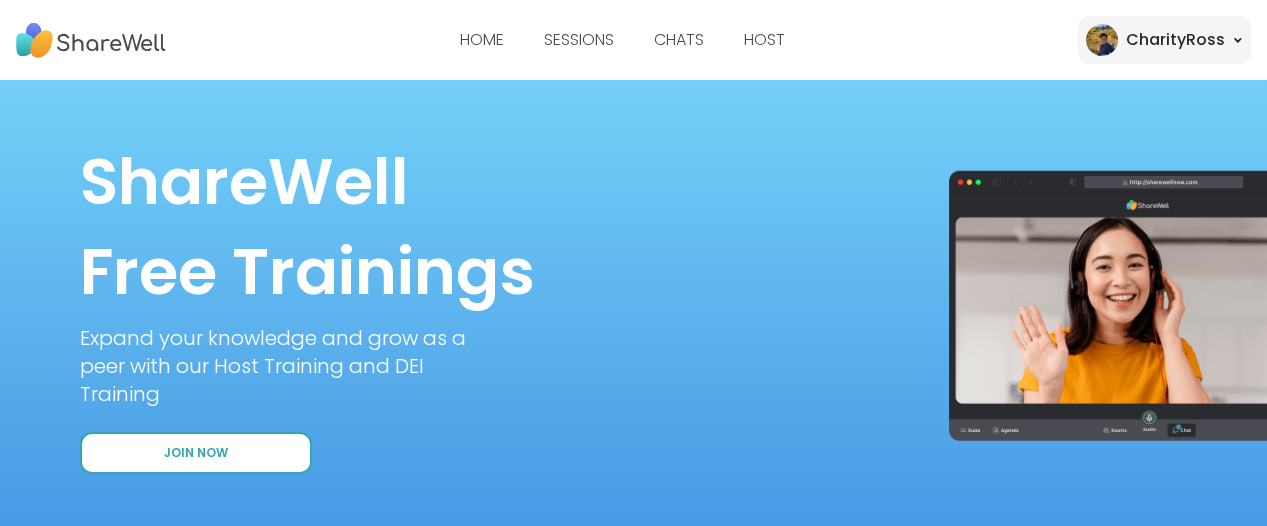 click on "Join Now" at bounding box center (196, 453) 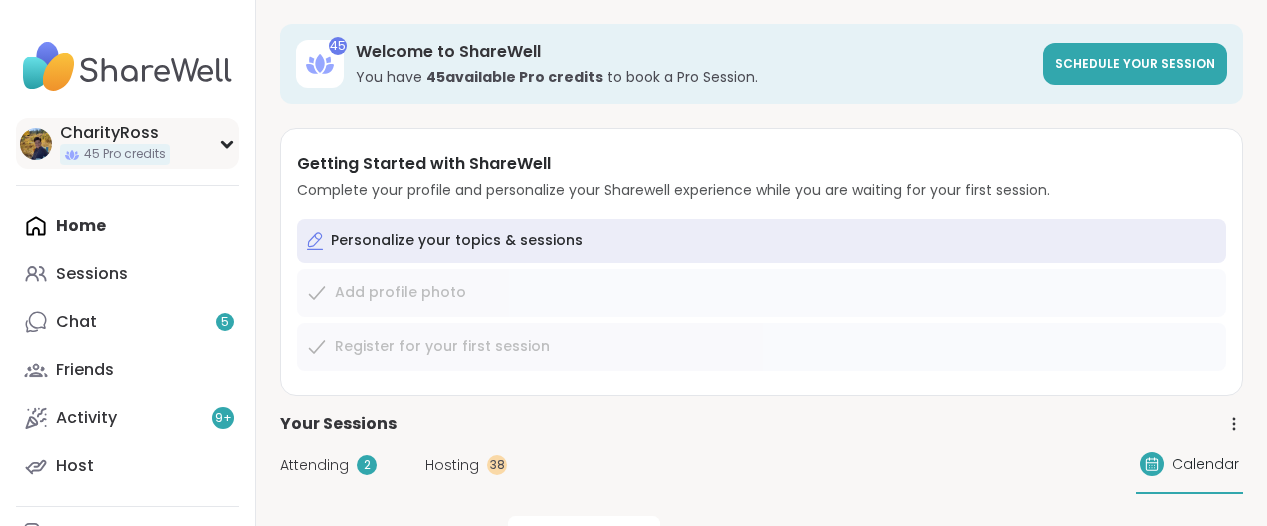 scroll, scrollTop: 0, scrollLeft: 0, axis: both 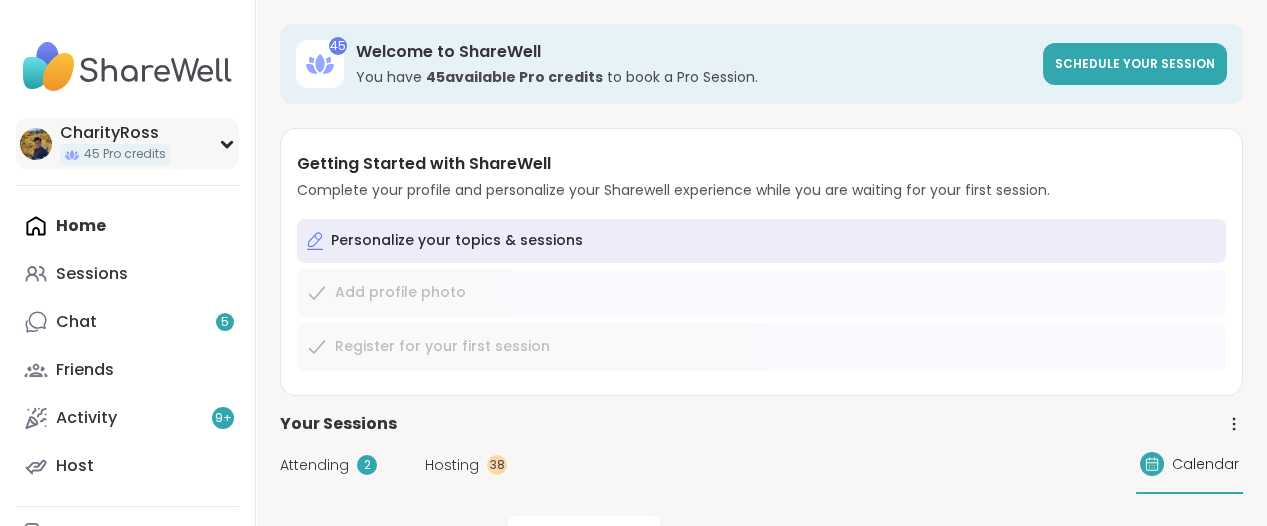 click 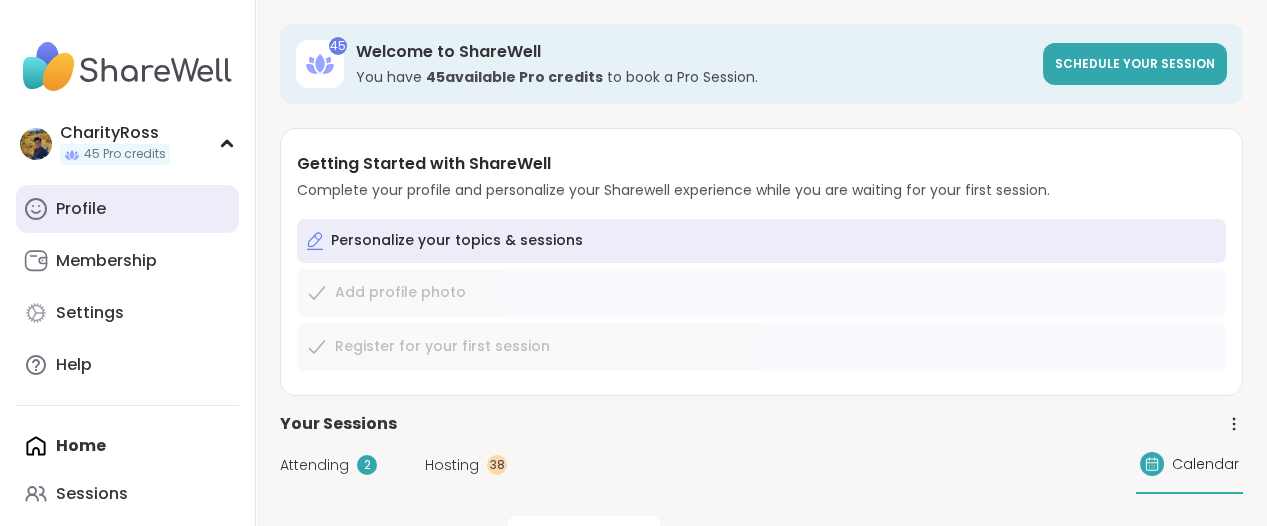 scroll, scrollTop: 0, scrollLeft: 0, axis: both 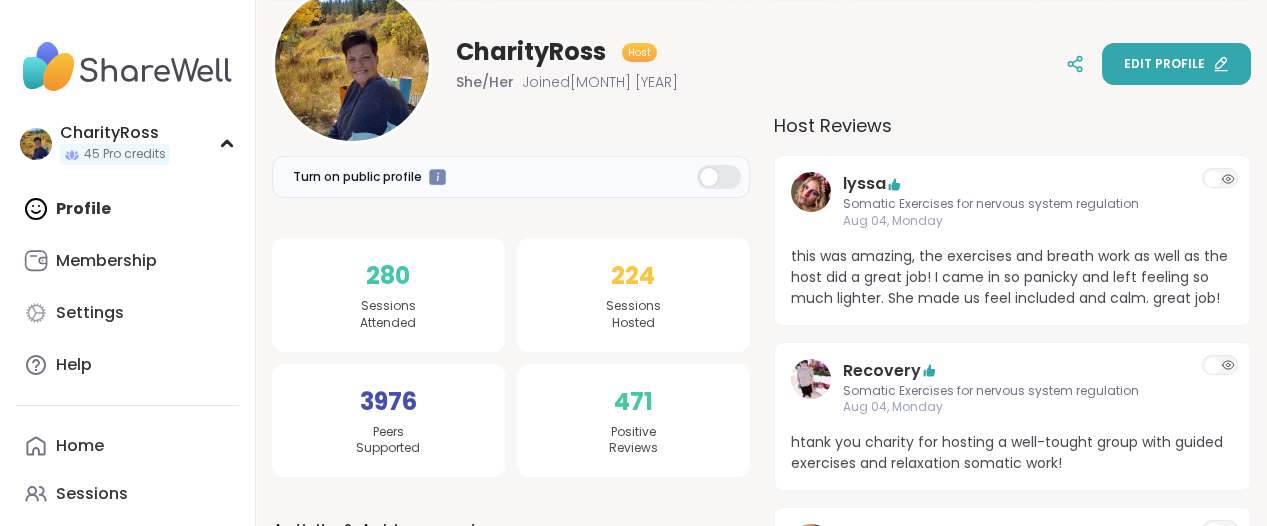 click on "Edit profile" at bounding box center [1164, 64] 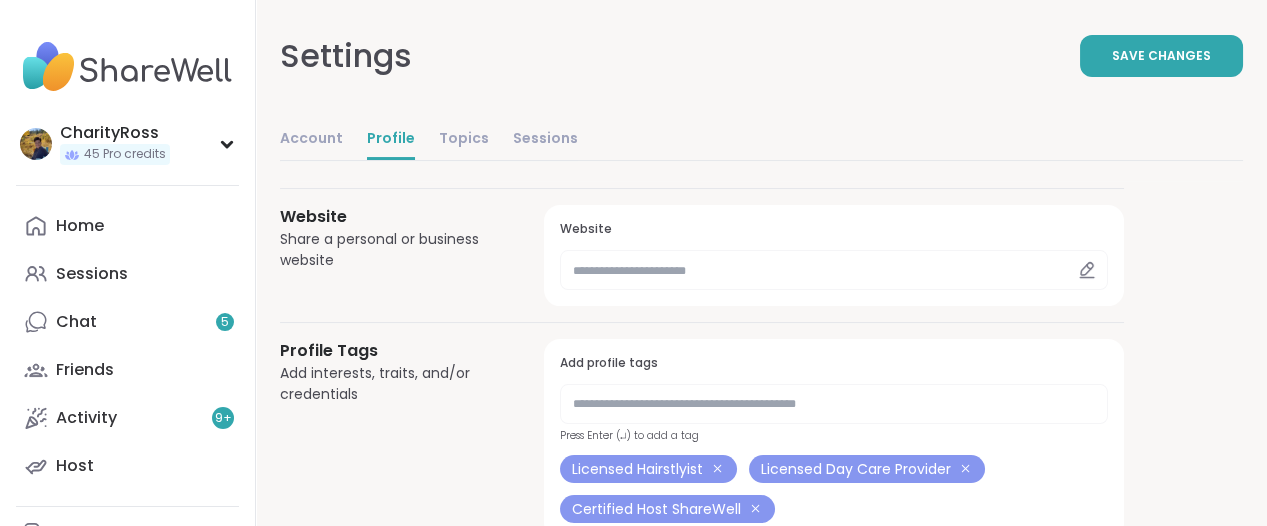scroll, scrollTop: 750, scrollLeft: 0, axis: vertical 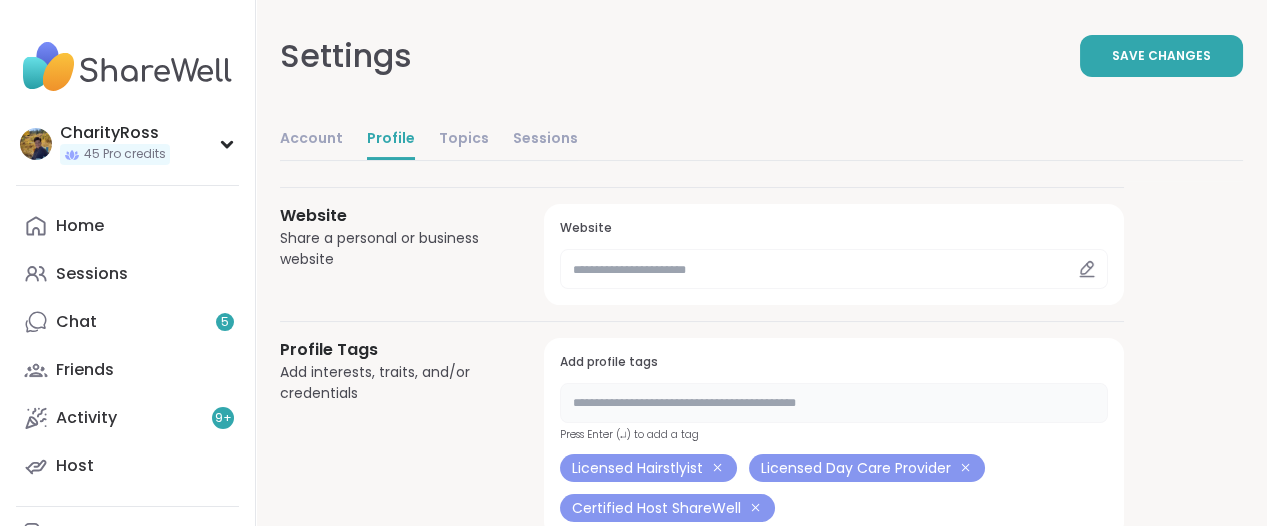 click at bounding box center (834, 403) 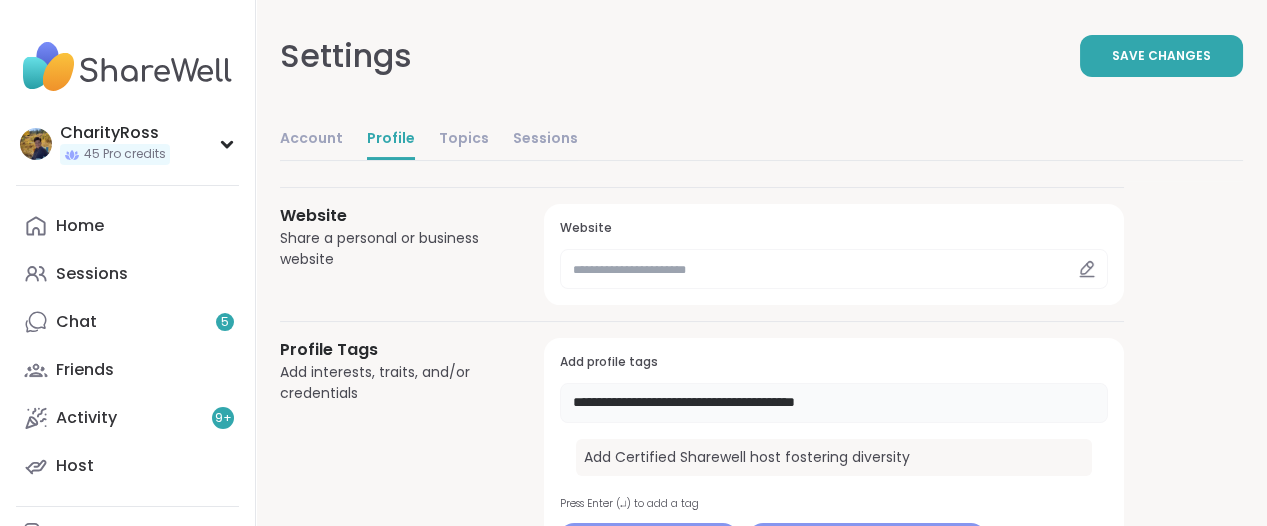 click on "**********" at bounding box center (834, 403) 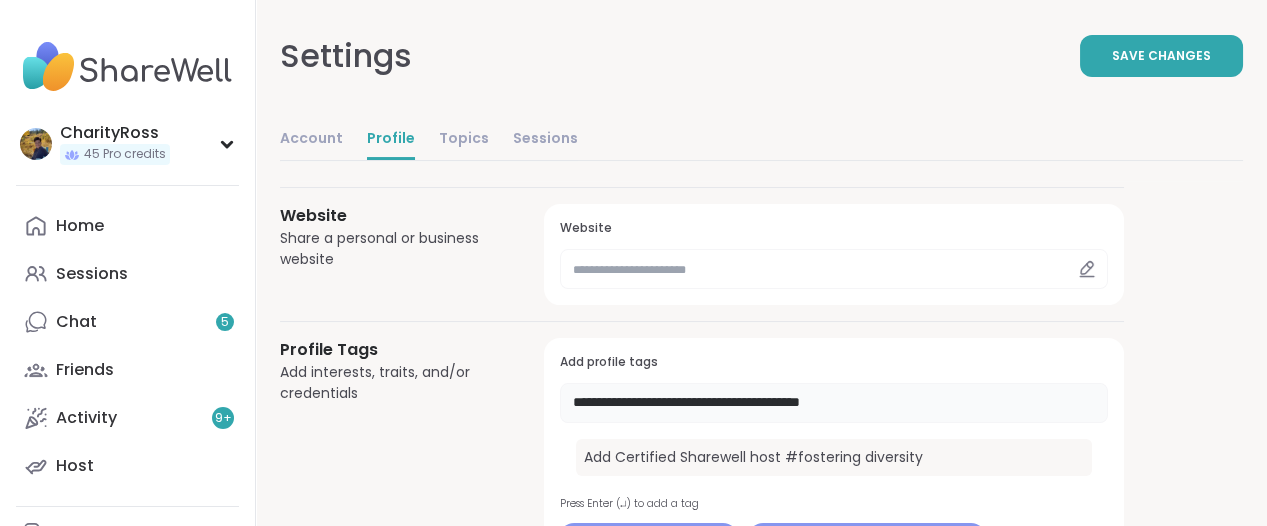 click on "**********" at bounding box center [834, 403] 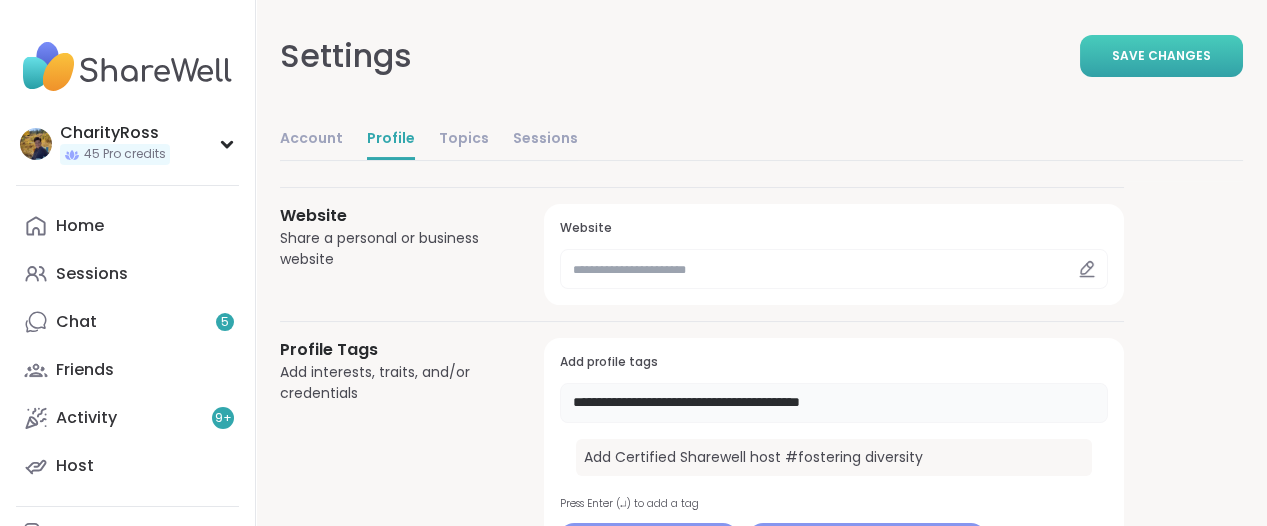 type on "**********" 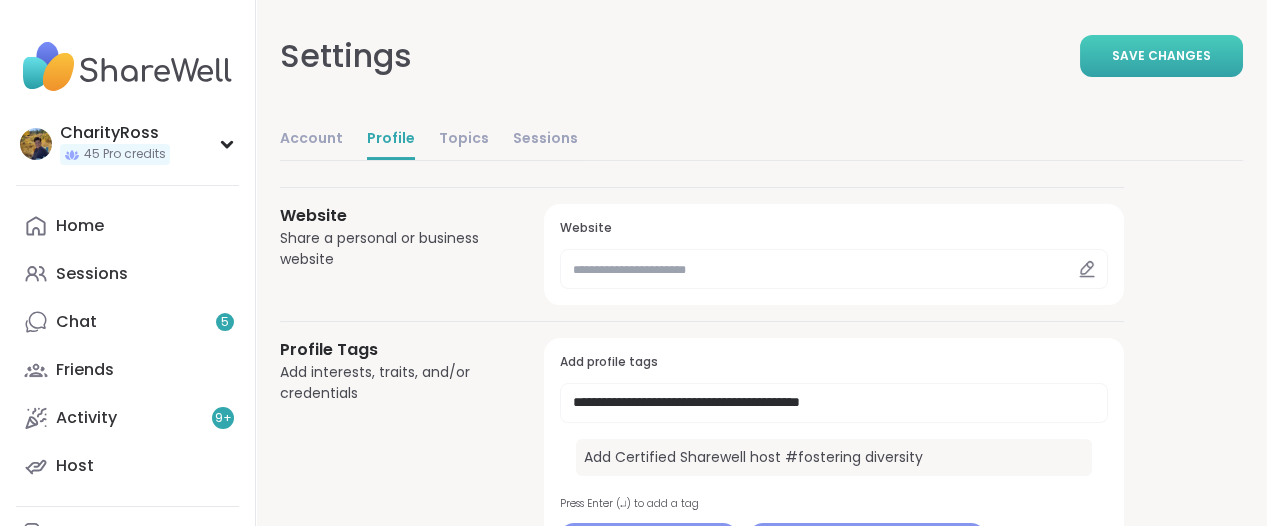 click on "Save Changes" at bounding box center (1161, 56) 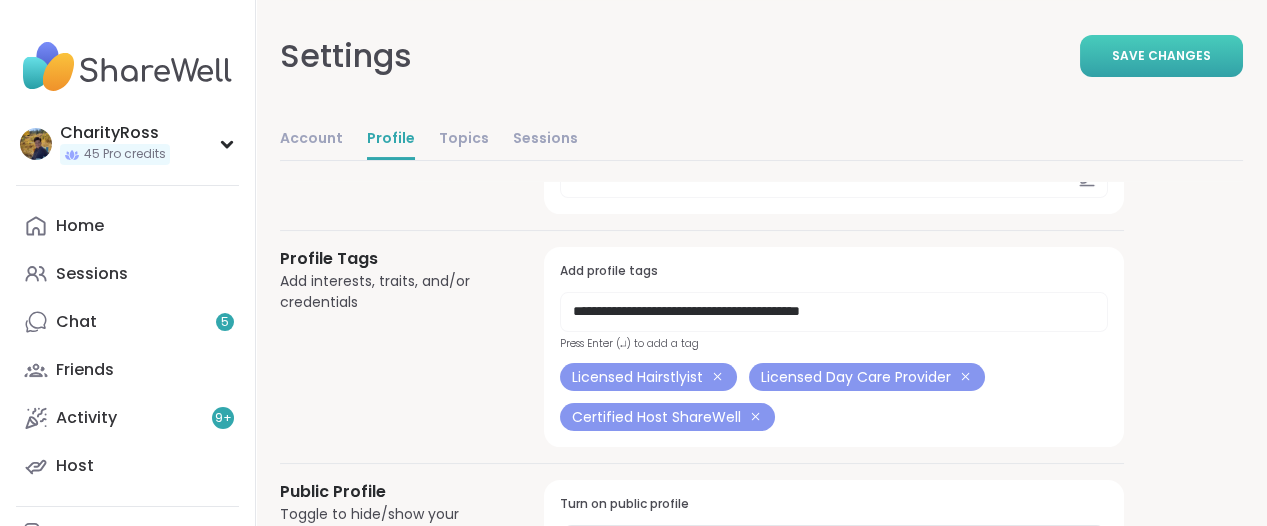 scroll, scrollTop: 875, scrollLeft: 0, axis: vertical 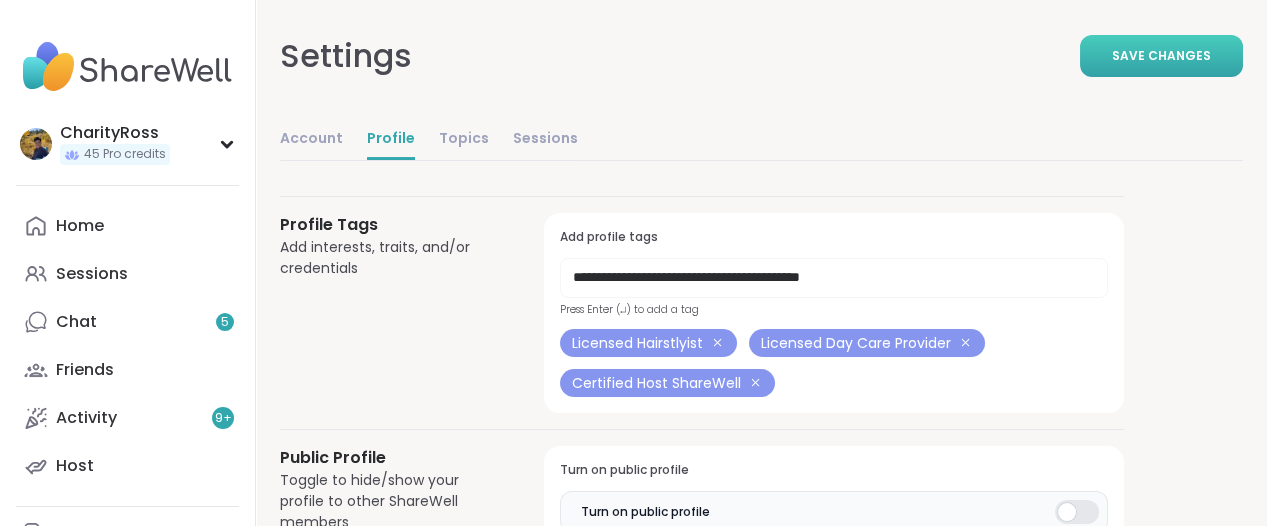 click on "Save Changes" at bounding box center (1161, 56) 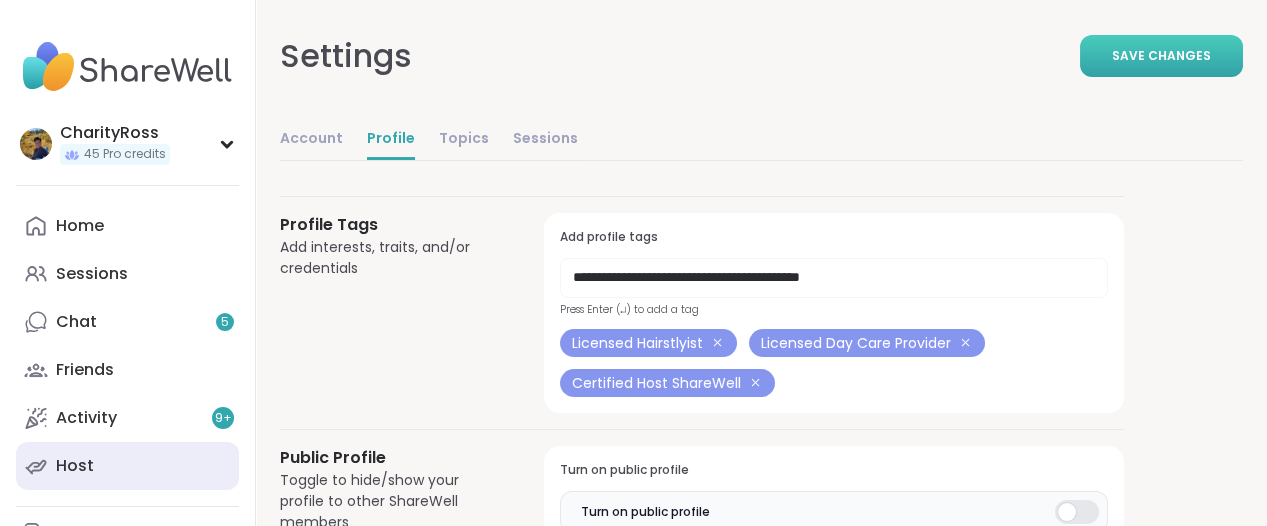 click on "Host" at bounding box center [127, 466] 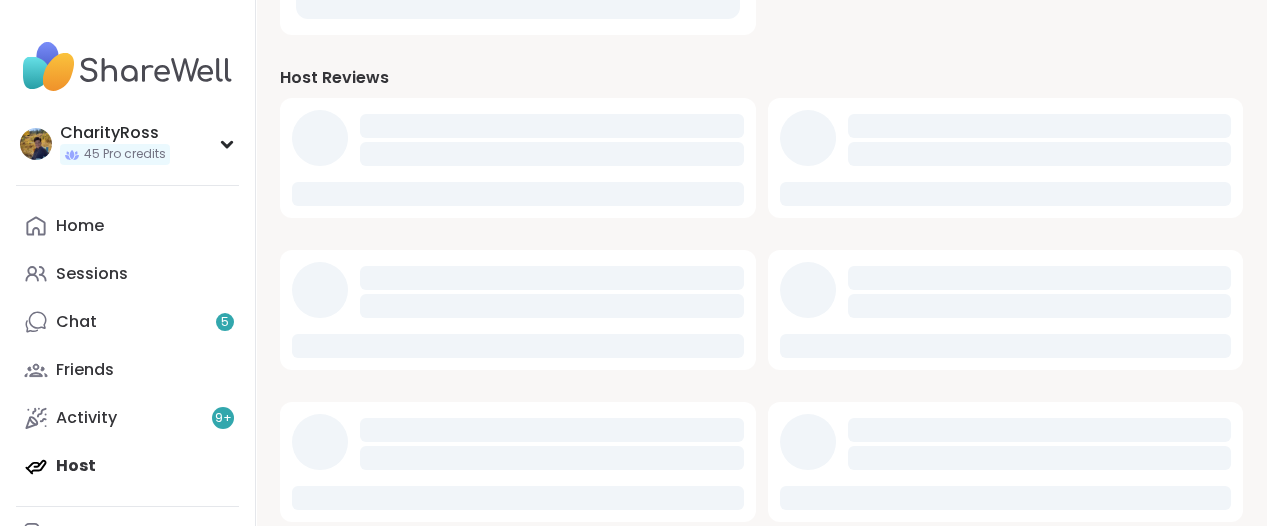 scroll, scrollTop: 0, scrollLeft: 0, axis: both 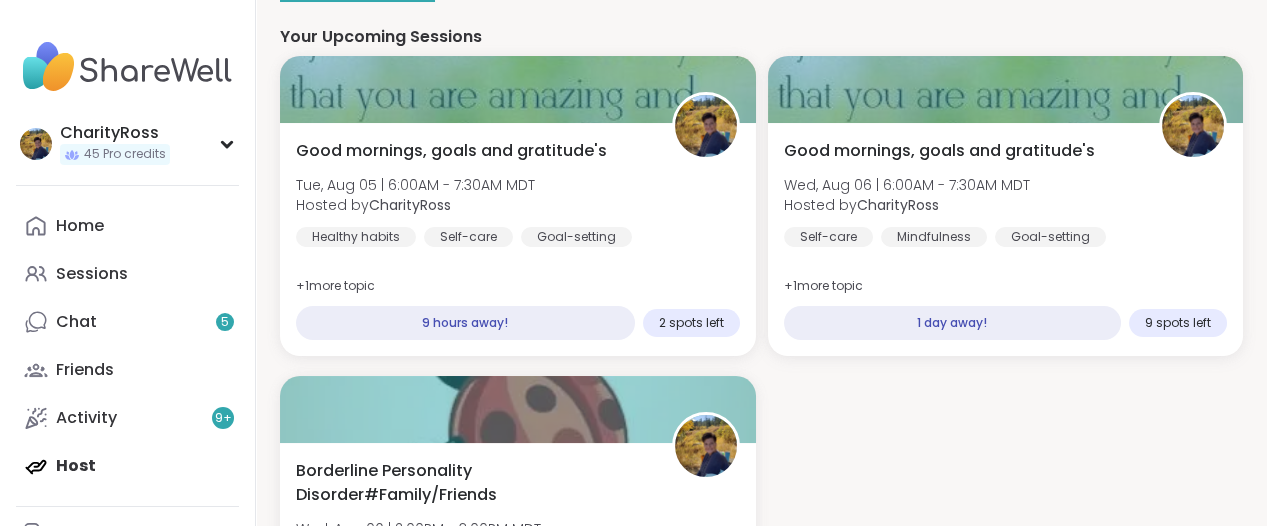 click on "Join Now" at bounding box center (761, 2997) 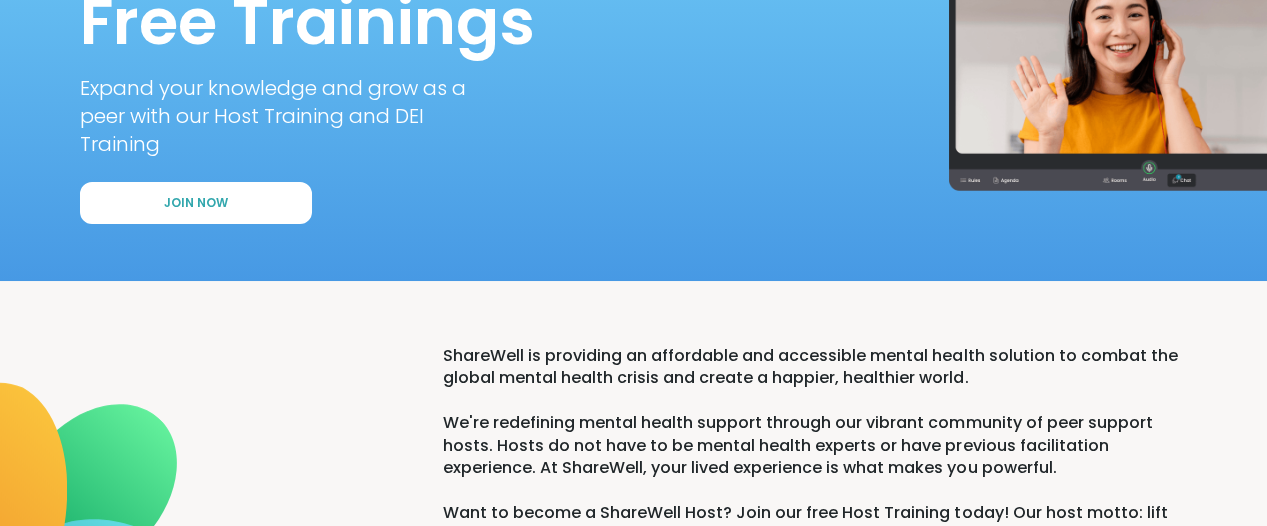 scroll, scrollTop: 0, scrollLeft: 0, axis: both 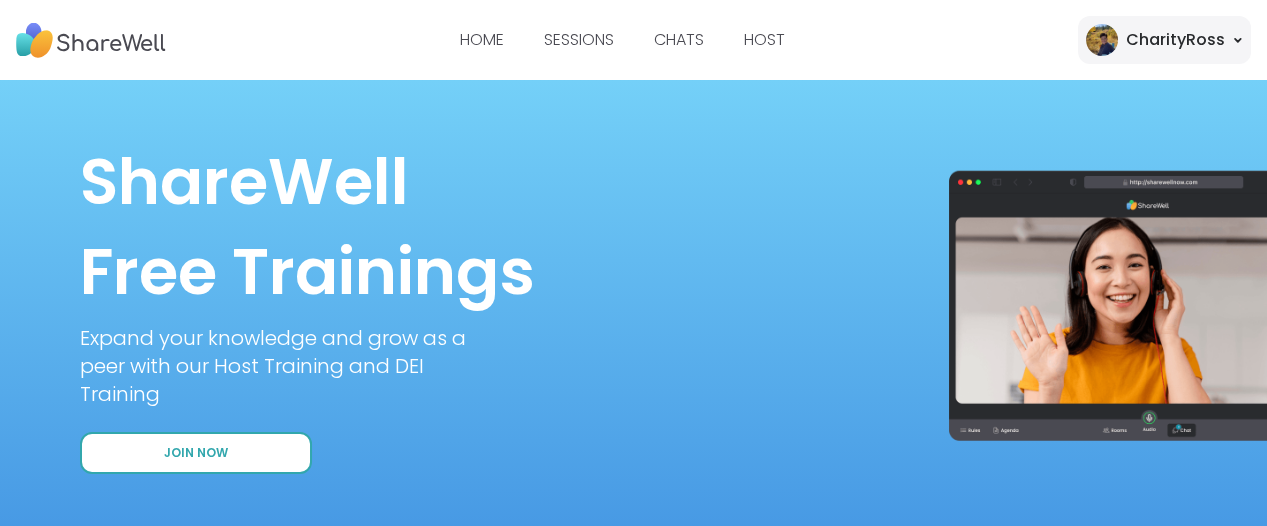 click on "Join Now" at bounding box center (196, 453) 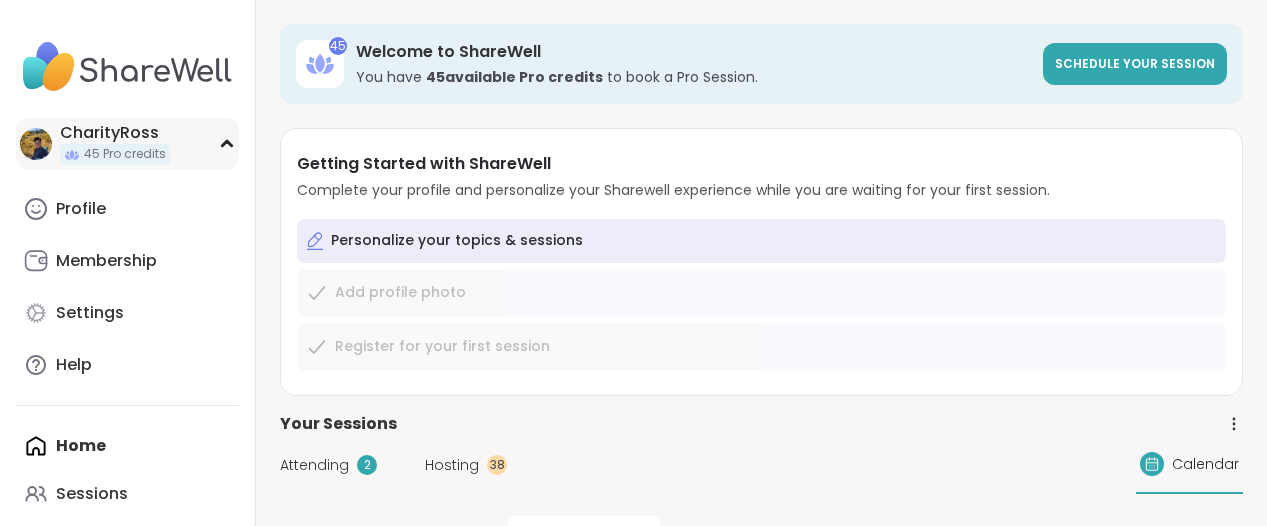 scroll, scrollTop: 0, scrollLeft: 0, axis: both 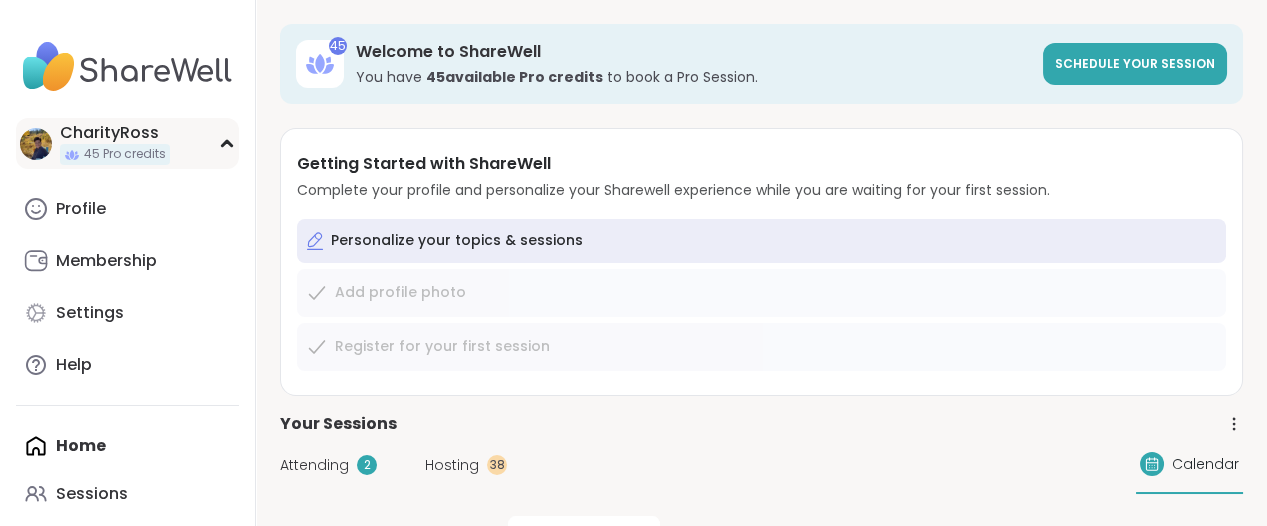 click 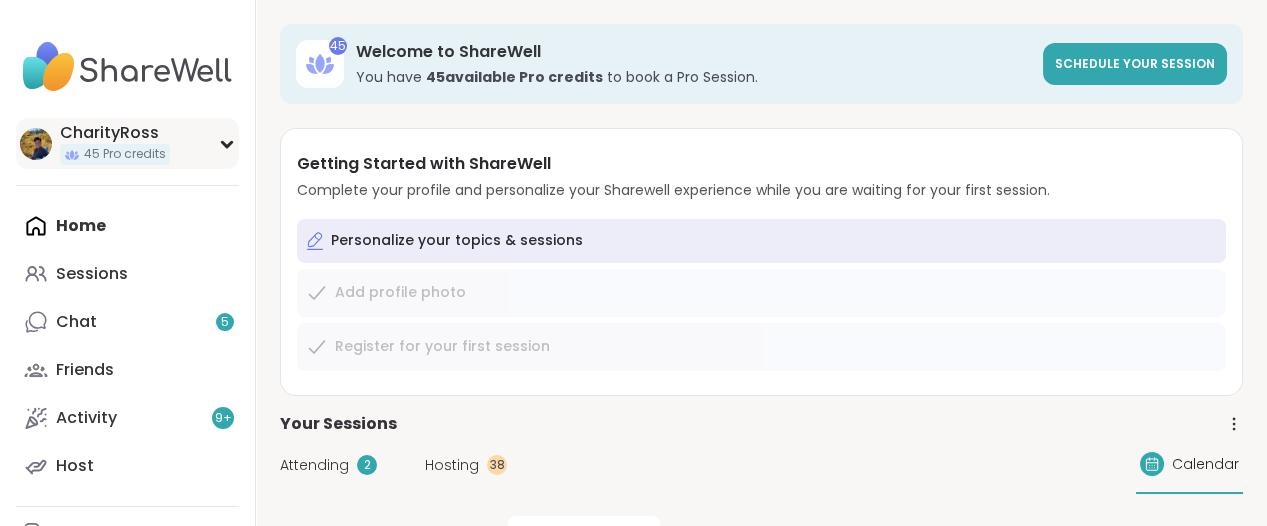 scroll, scrollTop: 0, scrollLeft: 0, axis: both 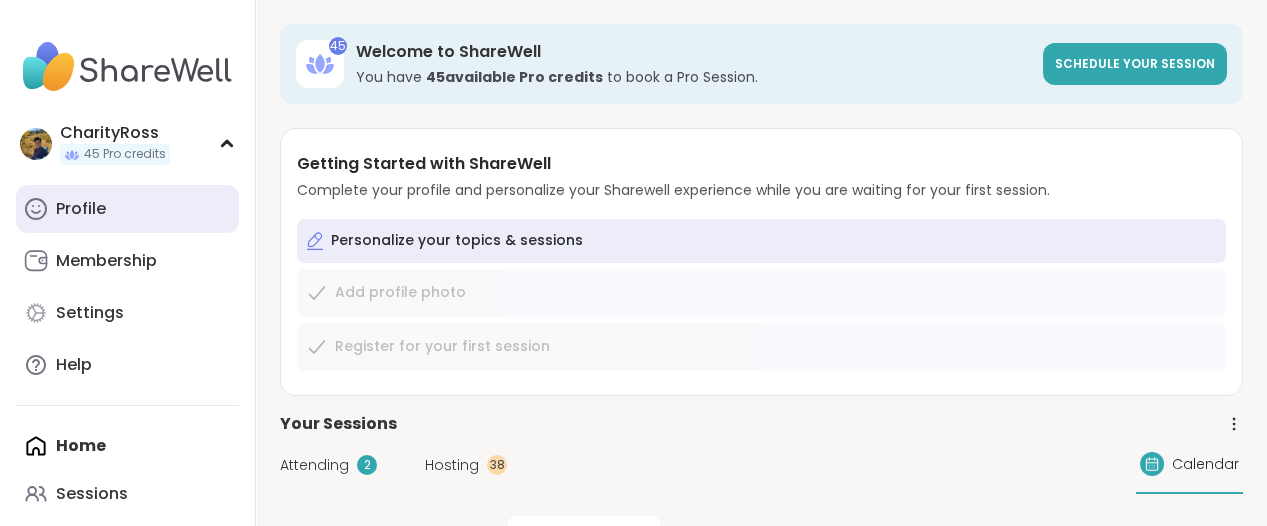 click on "Profile" at bounding box center (127, 209) 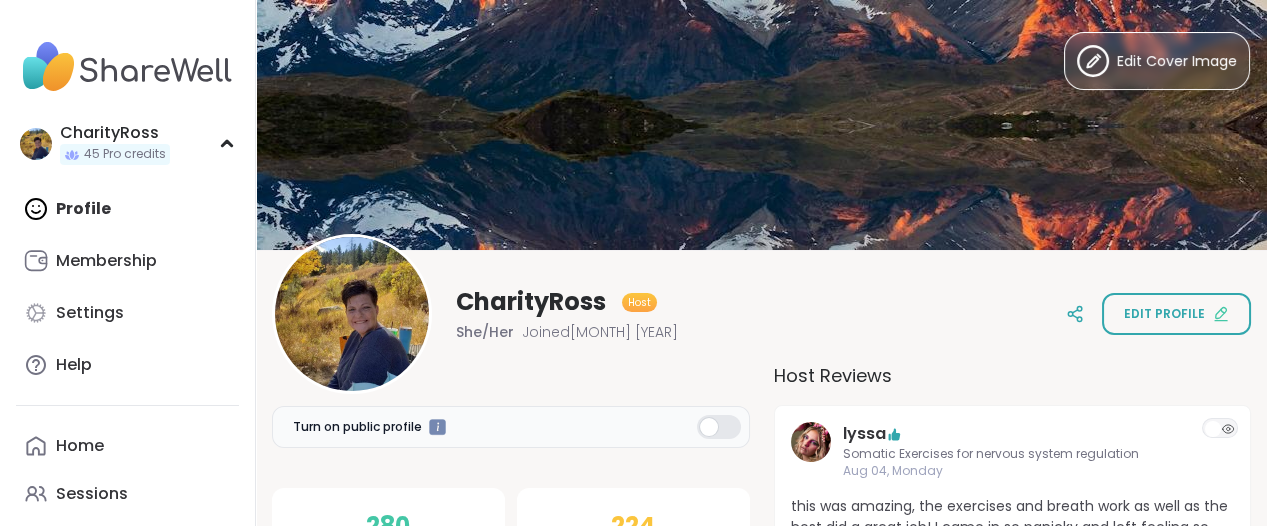 scroll, scrollTop: 0, scrollLeft: 0, axis: both 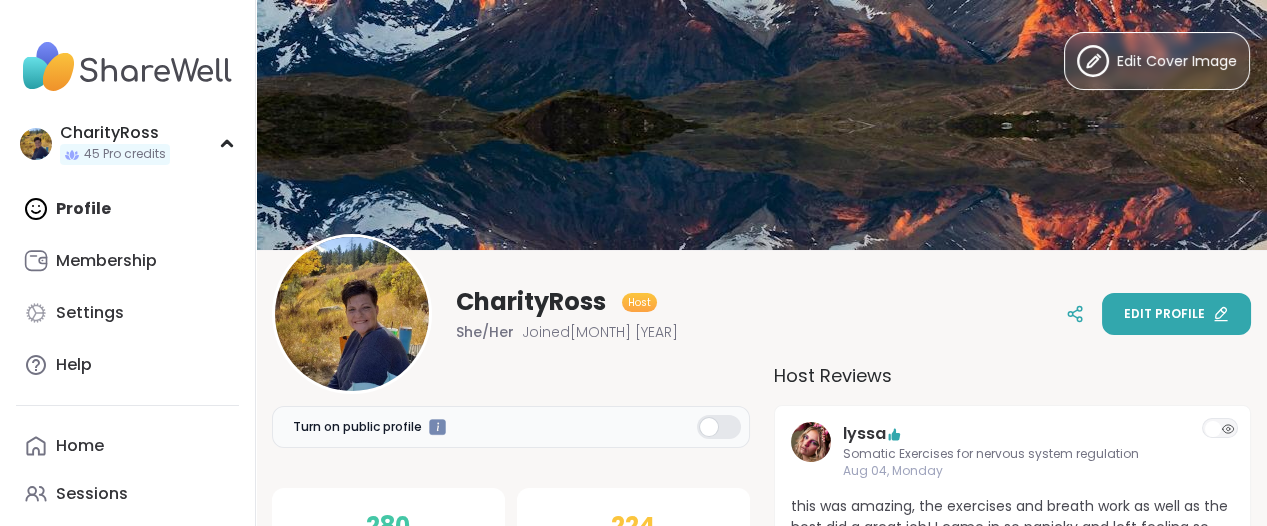 click on "Edit profile" at bounding box center (1164, 314) 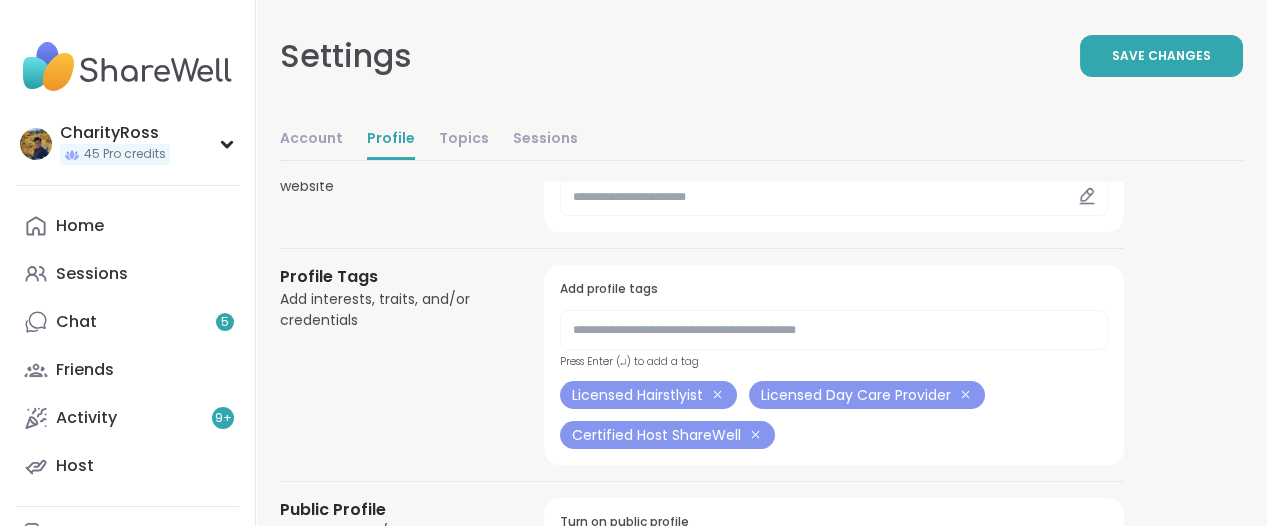 scroll, scrollTop: 875, scrollLeft: 0, axis: vertical 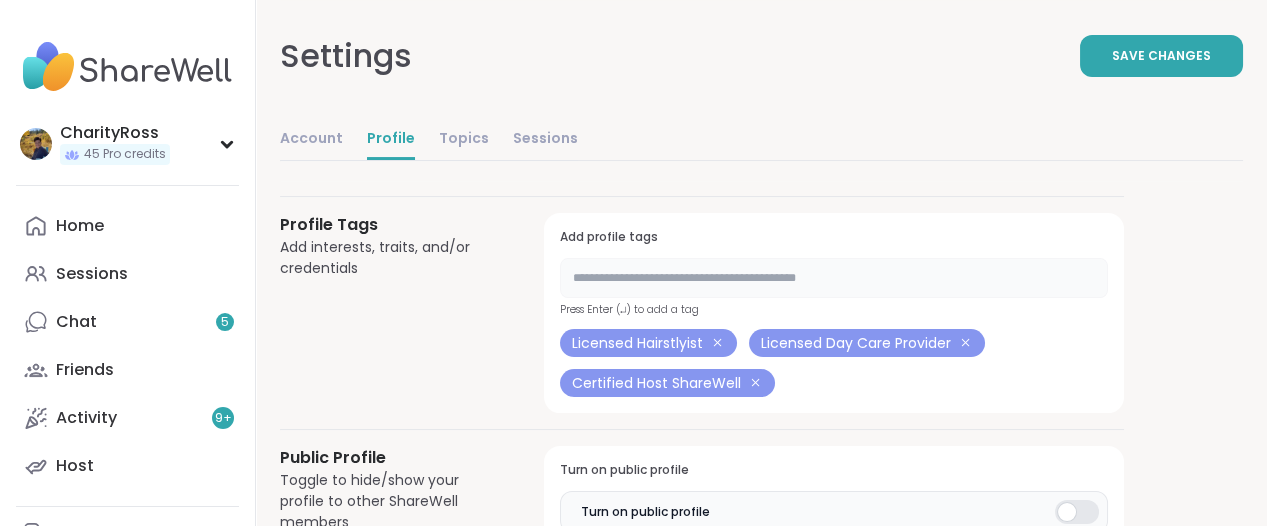 click at bounding box center [834, 278] 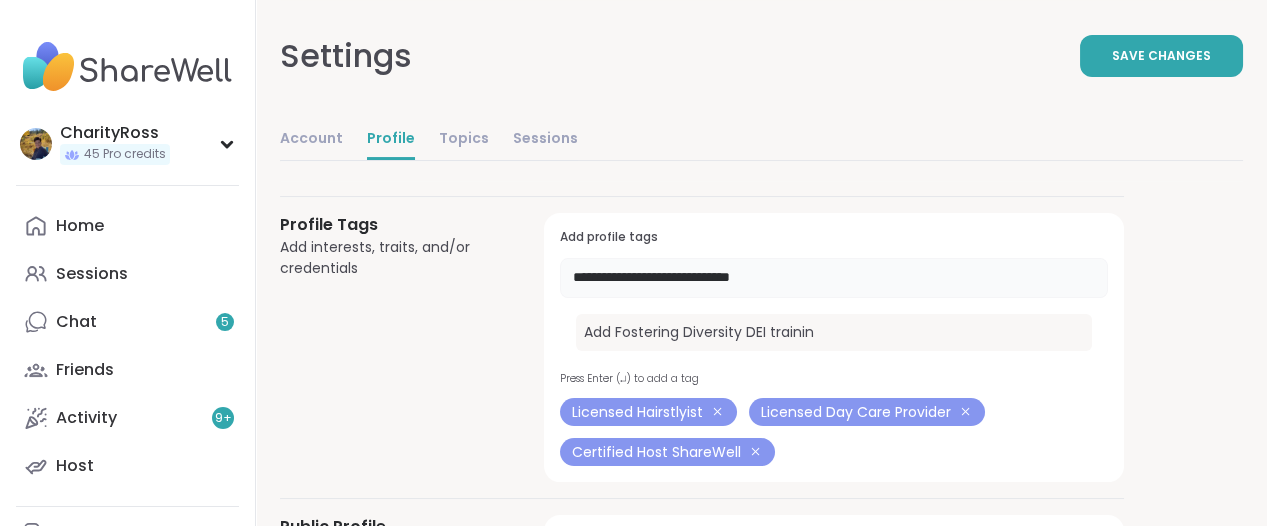 type on "**********" 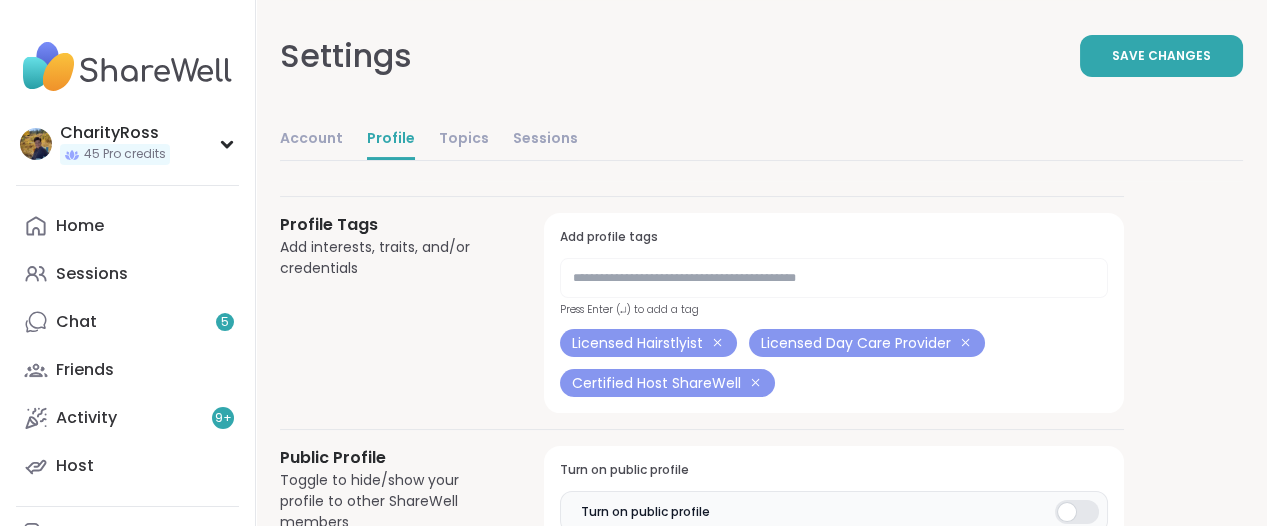 click 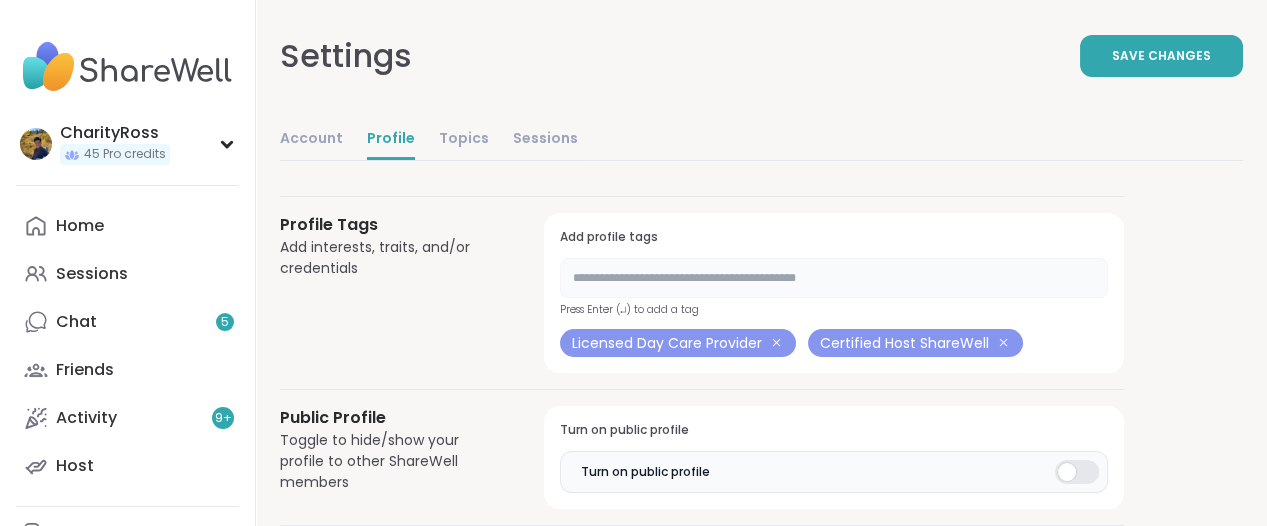 click at bounding box center [834, 278] 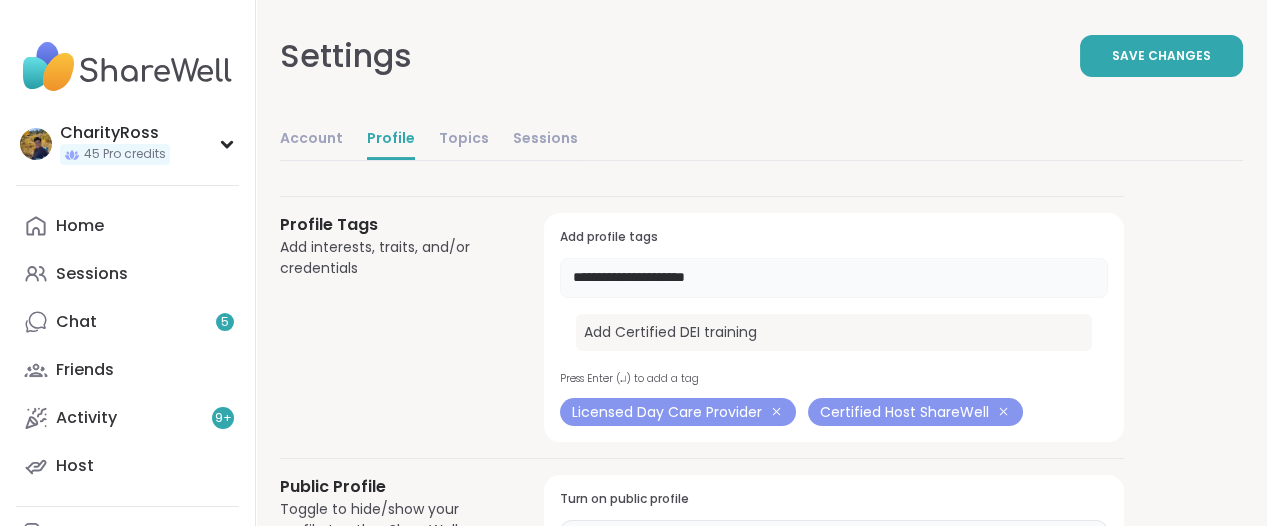 type on "**********" 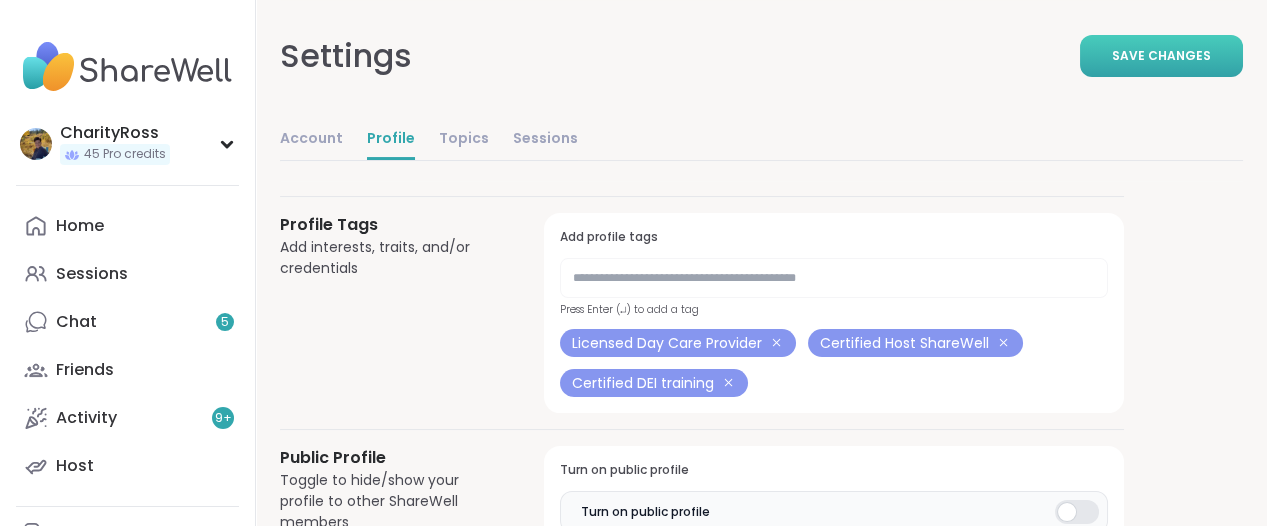 click on "Save Changes" at bounding box center [1161, 56] 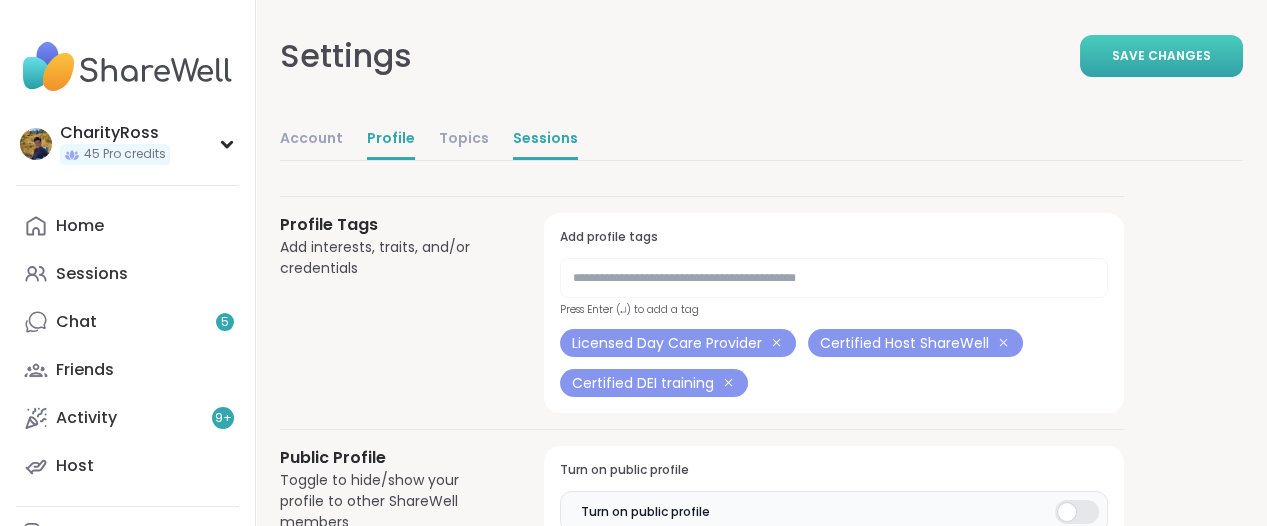 click on "Sessions" at bounding box center (545, 140) 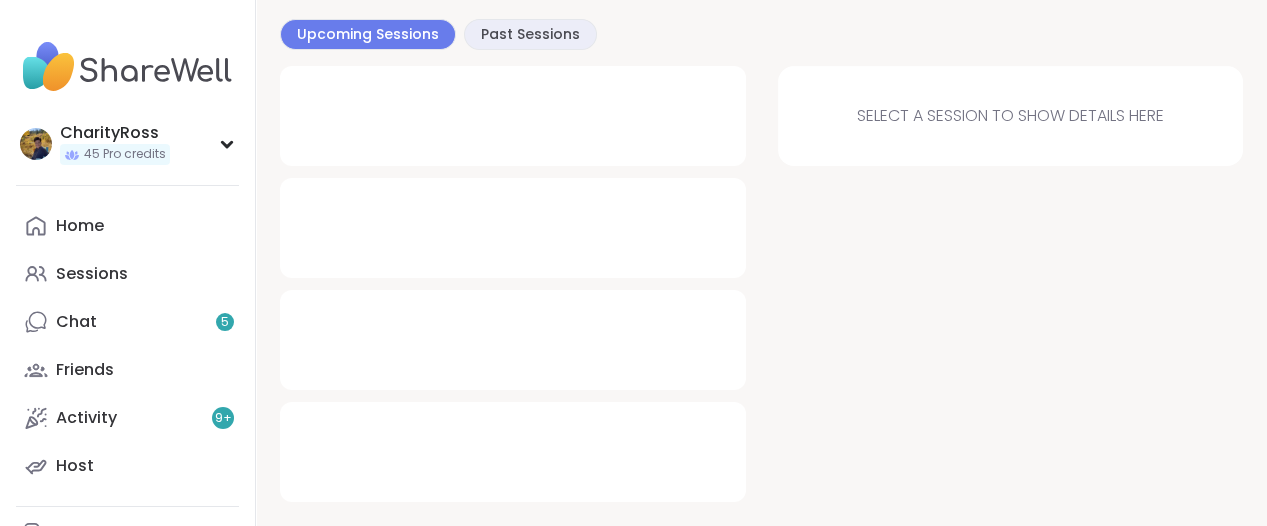 scroll, scrollTop: 0, scrollLeft: 0, axis: both 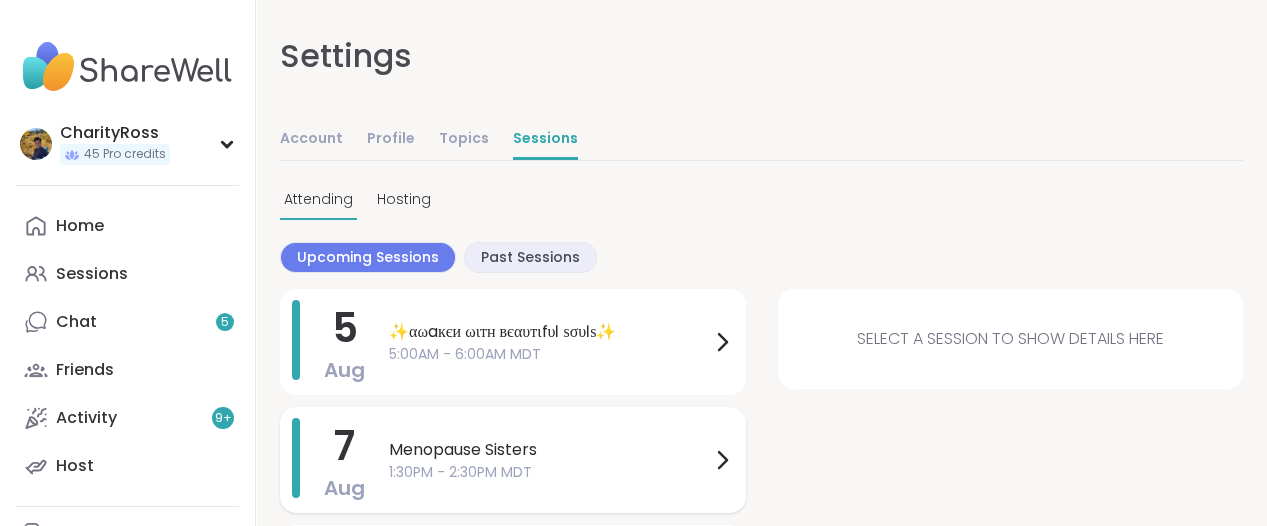 click 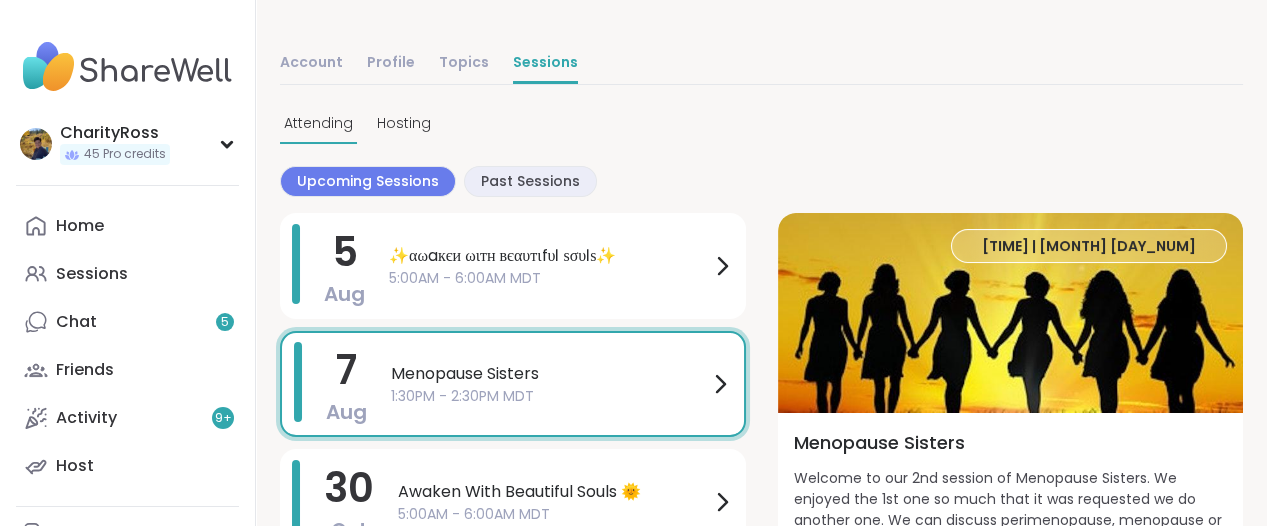 scroll, scrollTop: 0, scrollLeft: 0, axis: both 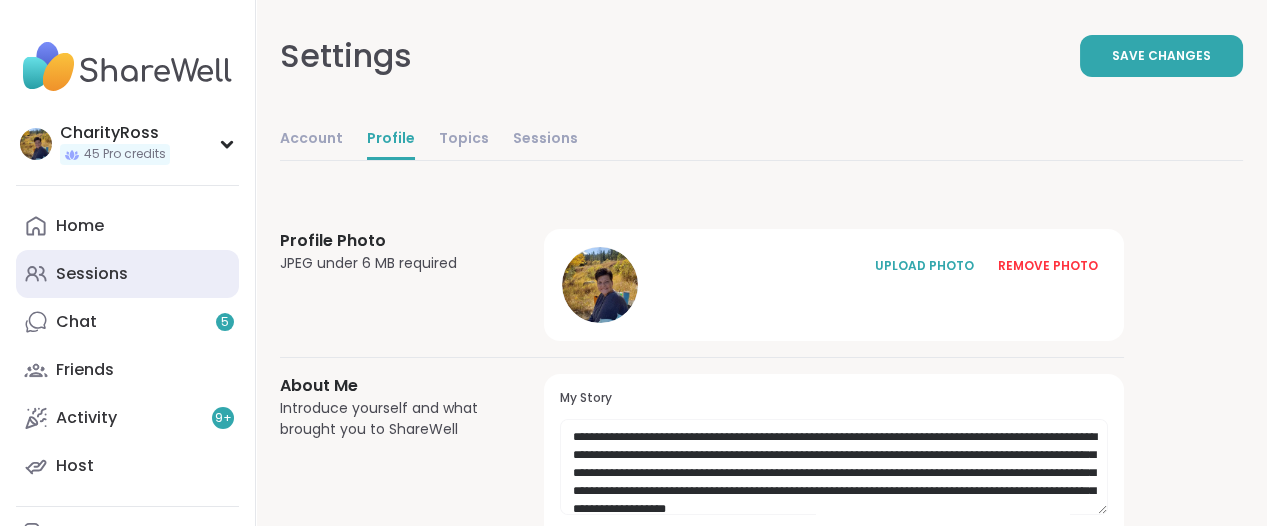 click on "Sessions" at bounding box center (92, 274) 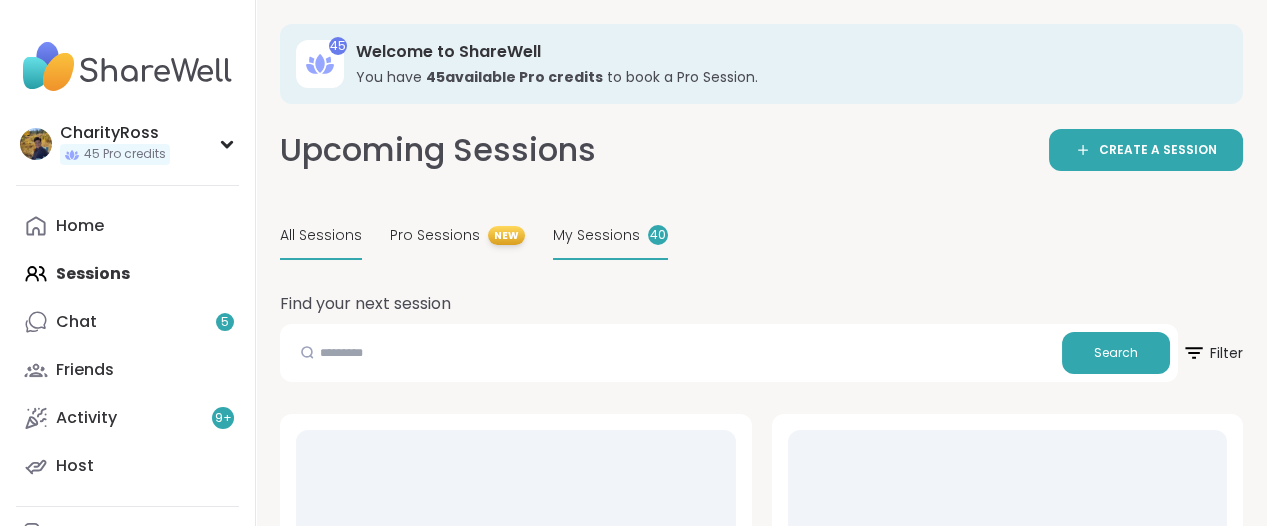 click on "My Sessions" at bounding box center [596, 235] 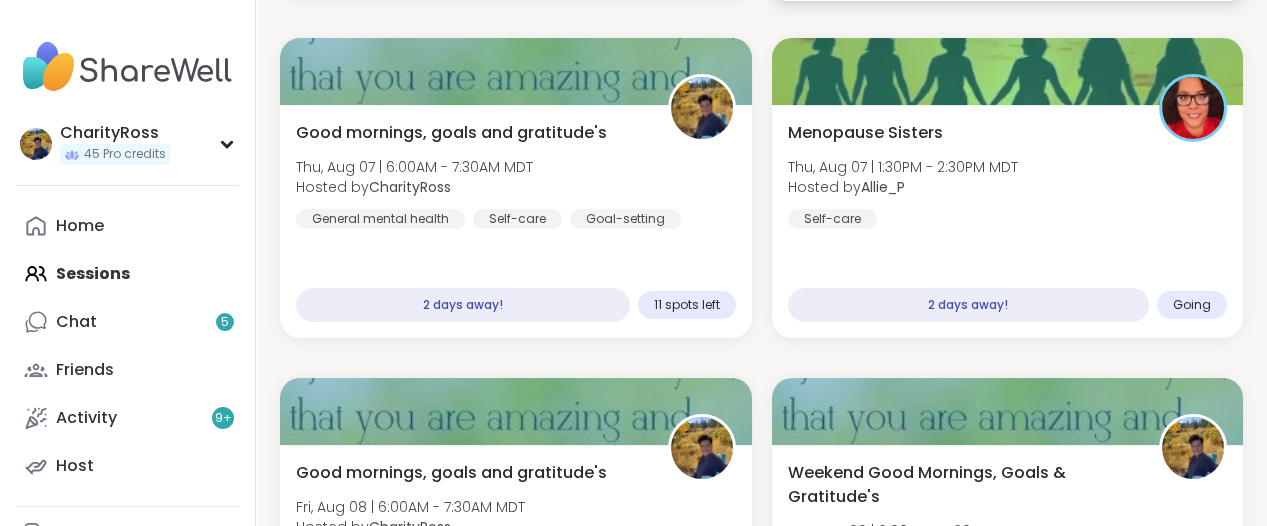 scroll, scrollTop: 1000, scrollLeft: 0, axis: vertical 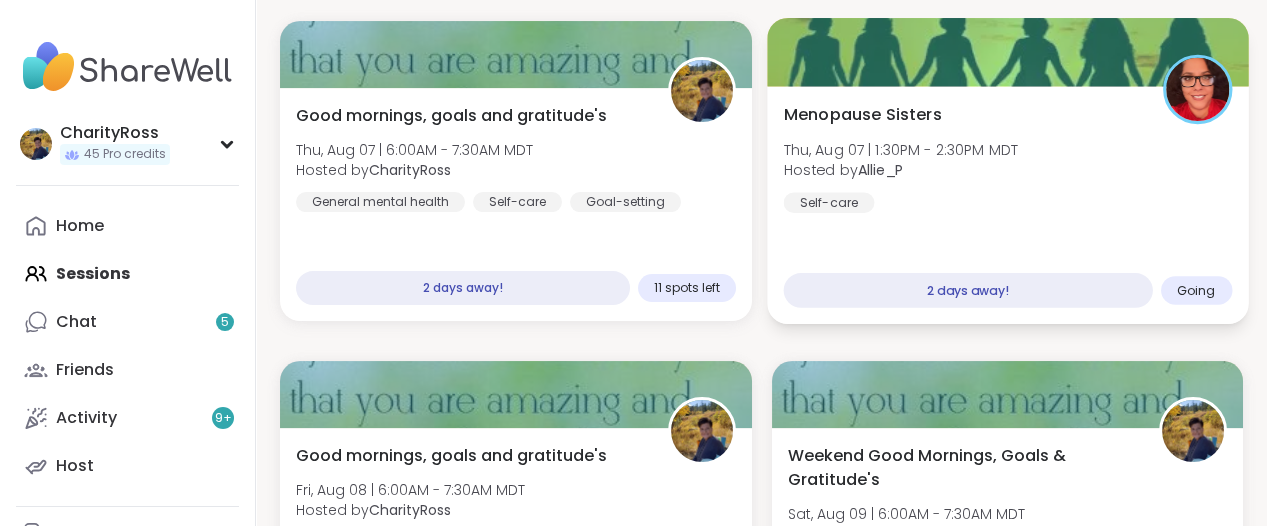 click on "Menopause Sisters [DAY], [MONTH] [DAY_NUM] | [TIME] - [TIME] [TIMEZONE] Hosted by [NAME] Self-care [NUMBER] days away! Going" at bounding box center (1007, 205) 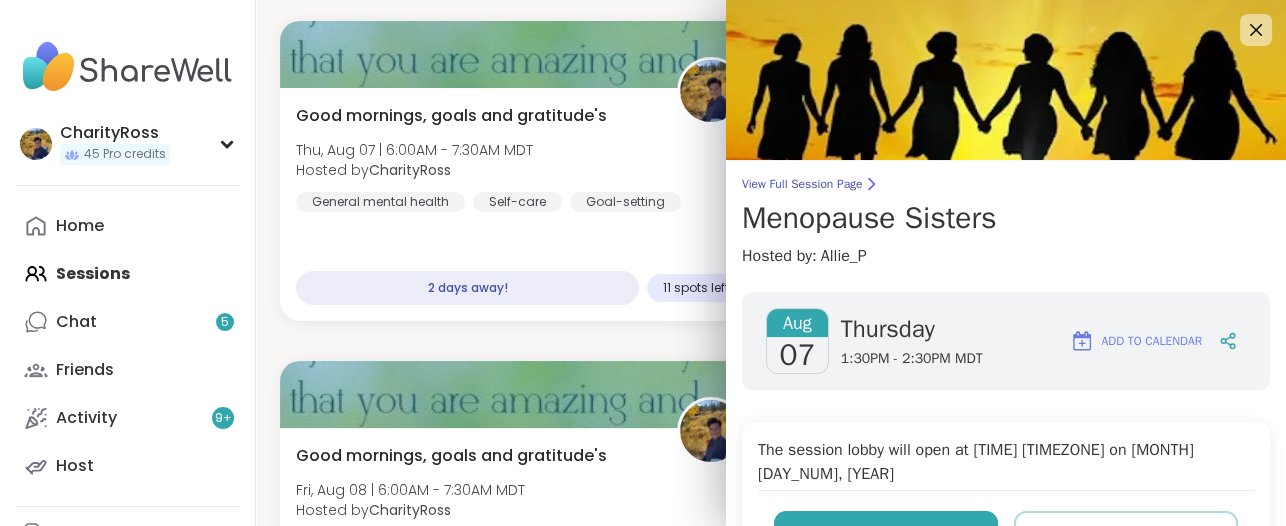 click on "Unregister" at bounding box center (886, 532) 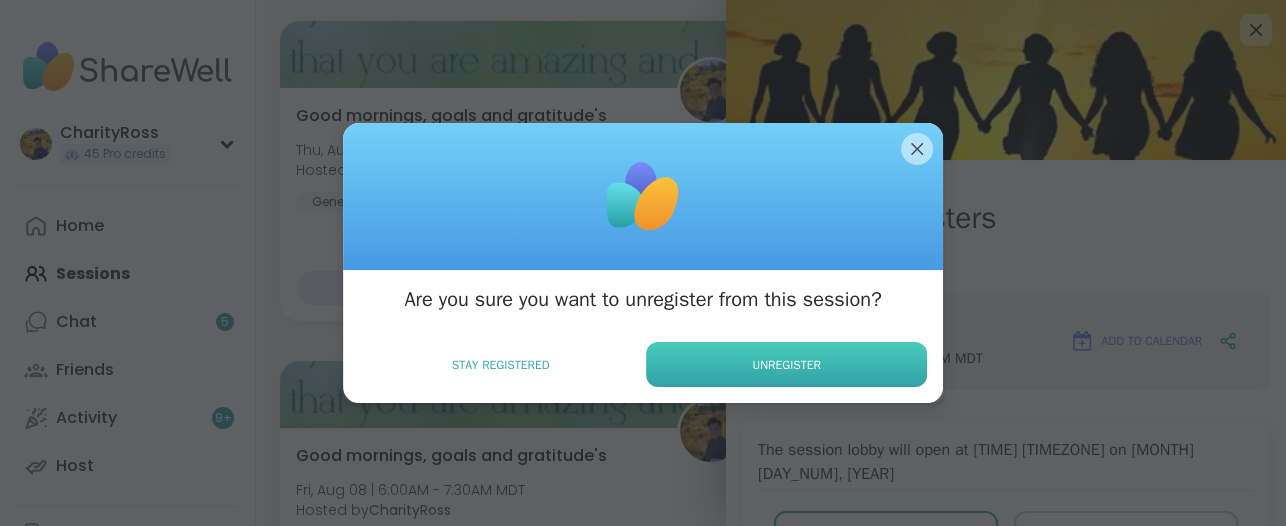 click on "Unregister" at bounding box center [786, 364] 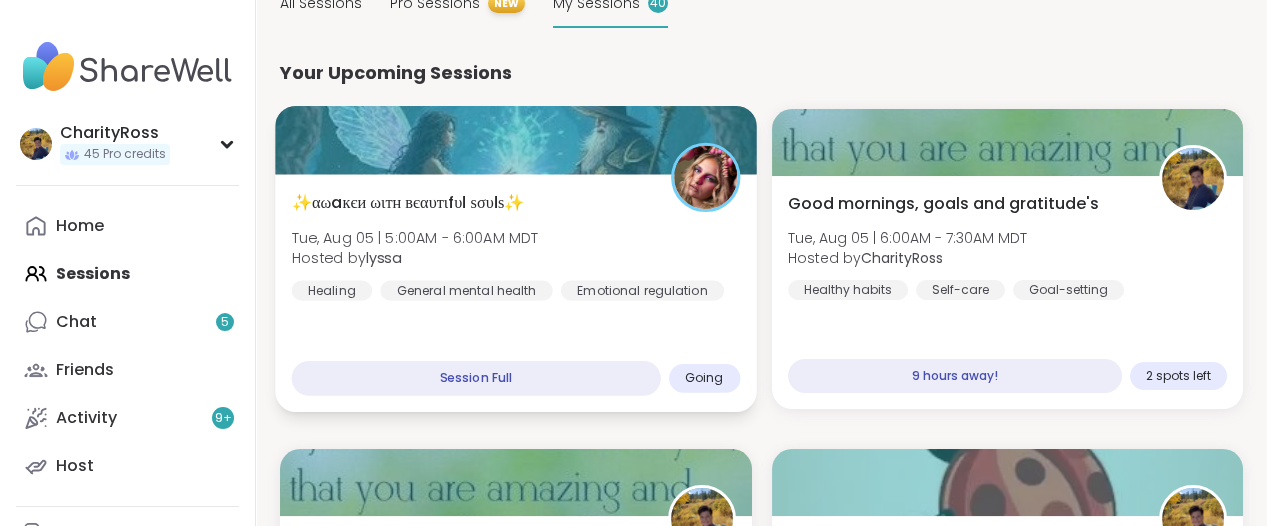 scroll, scrollTop: 0, scrollLeft: 0, axis: both 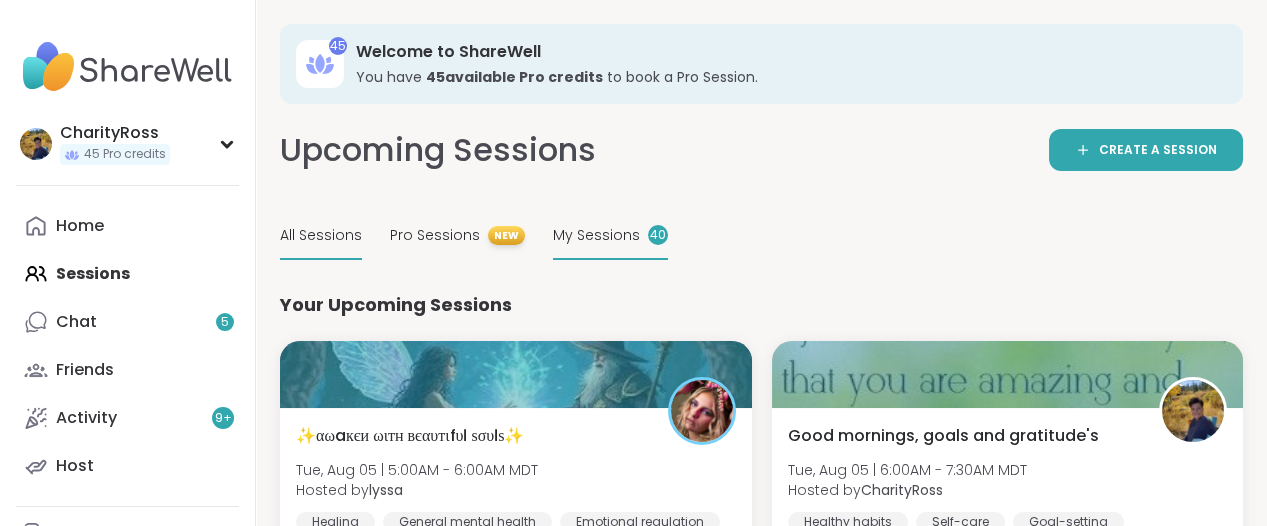 click on "All Sessions" at bounding box center [321, 235] 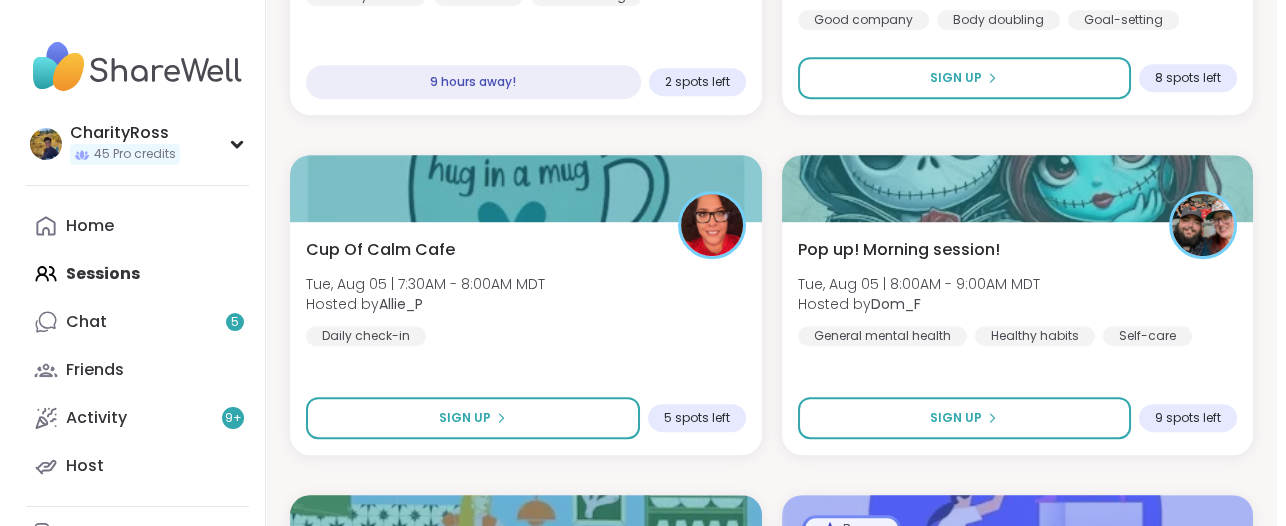 scroll, scrollTop: 2125, scrollLeft: 0, axis: vertical 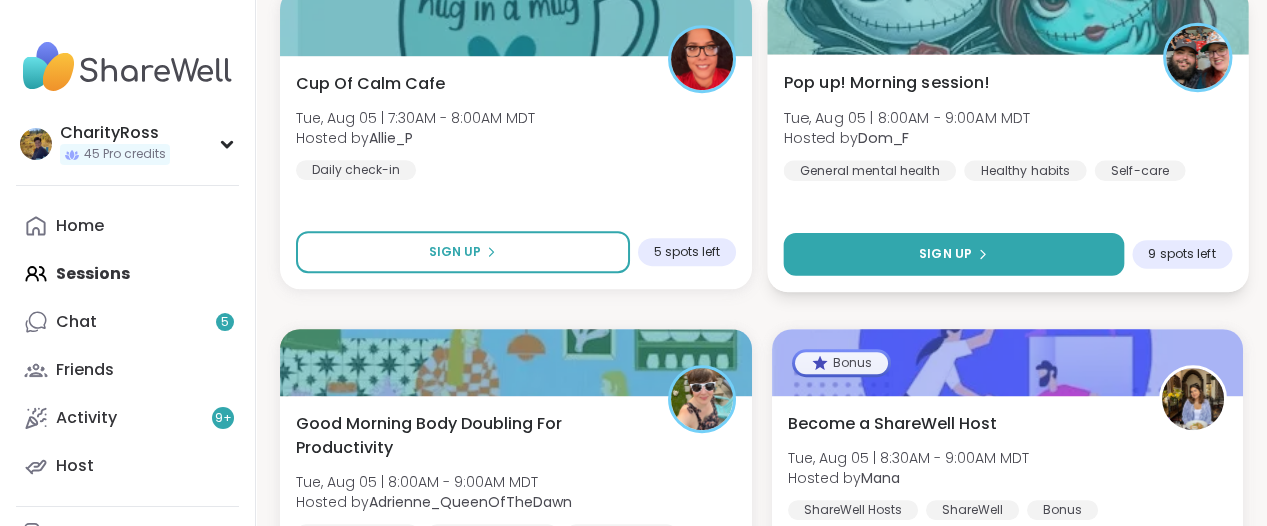 click on "Sign Up" at bounding box center [953, 254] 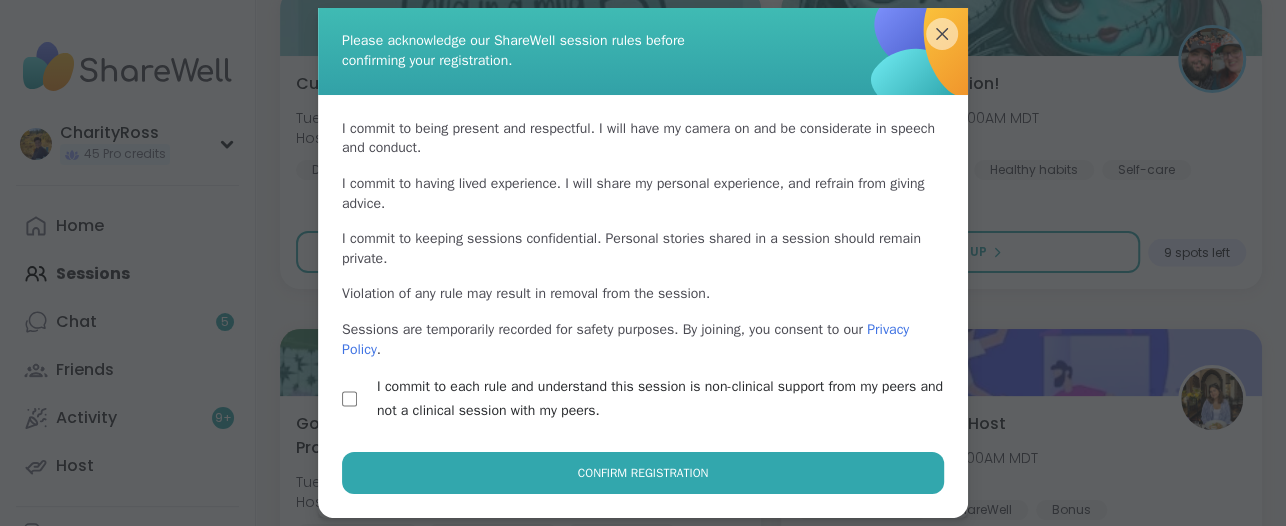 click on "Confirm Registration" at bounding box center [643, 473] 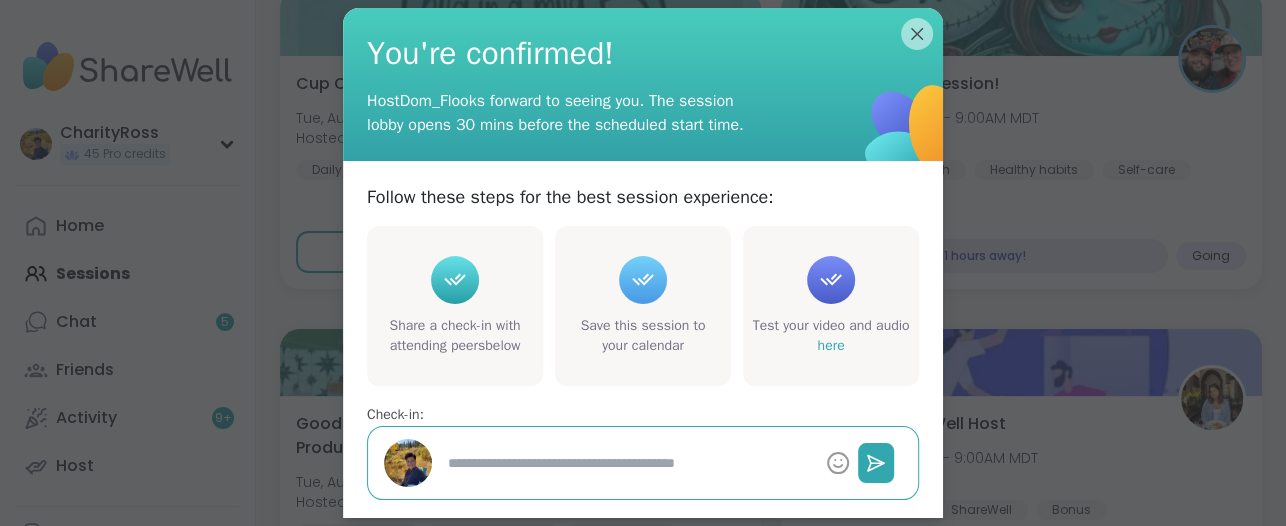 type on "*" 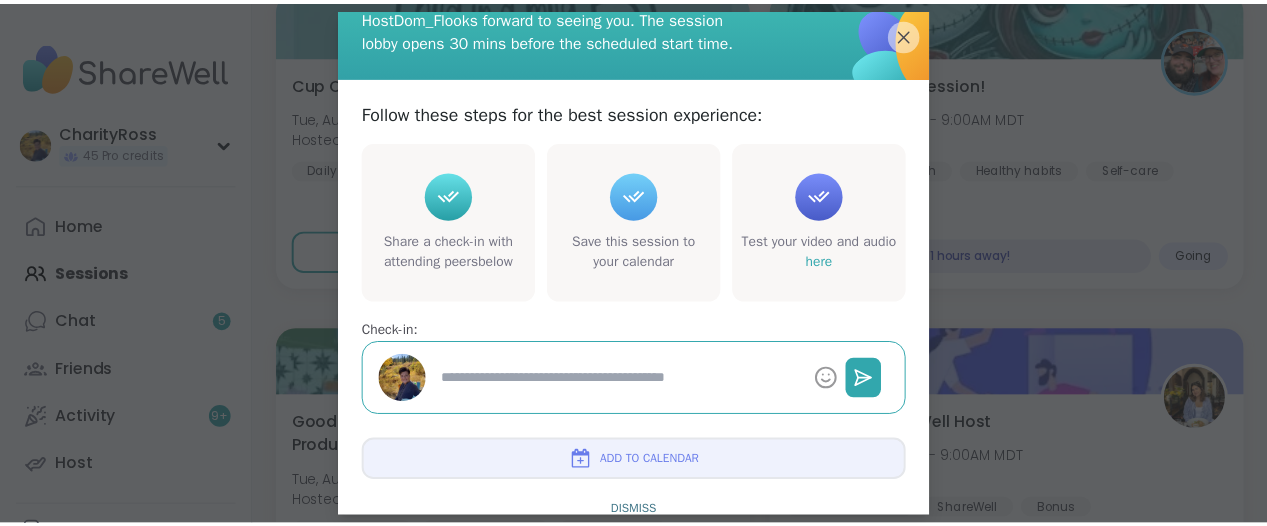 scroll, scrollTop: 121, scrollLeft: 0, axis: vertical 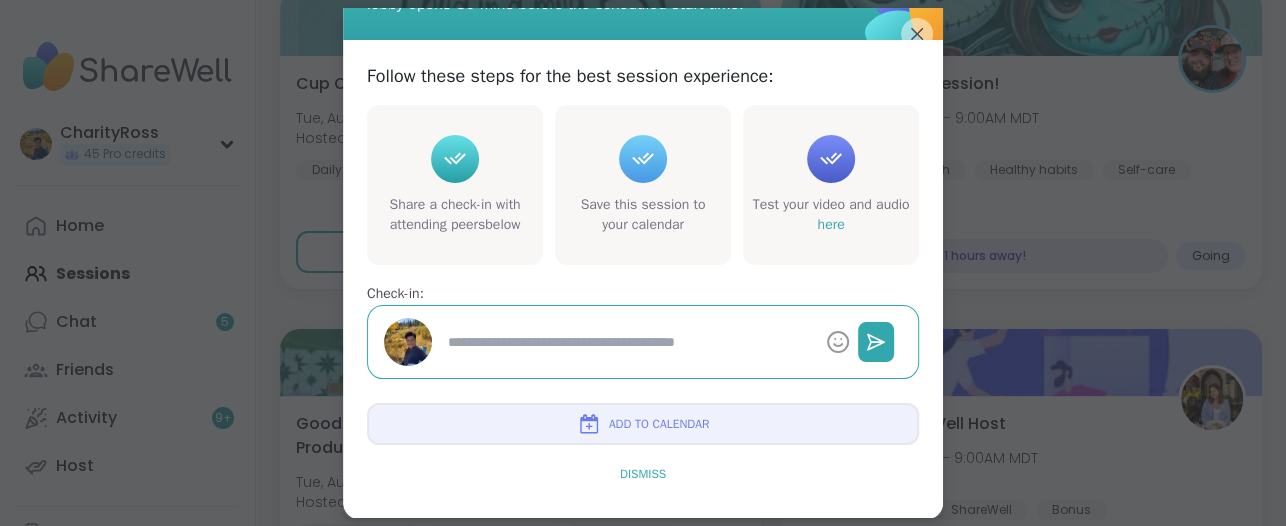 click on "Dismiss" at bounding box center (643, 474) 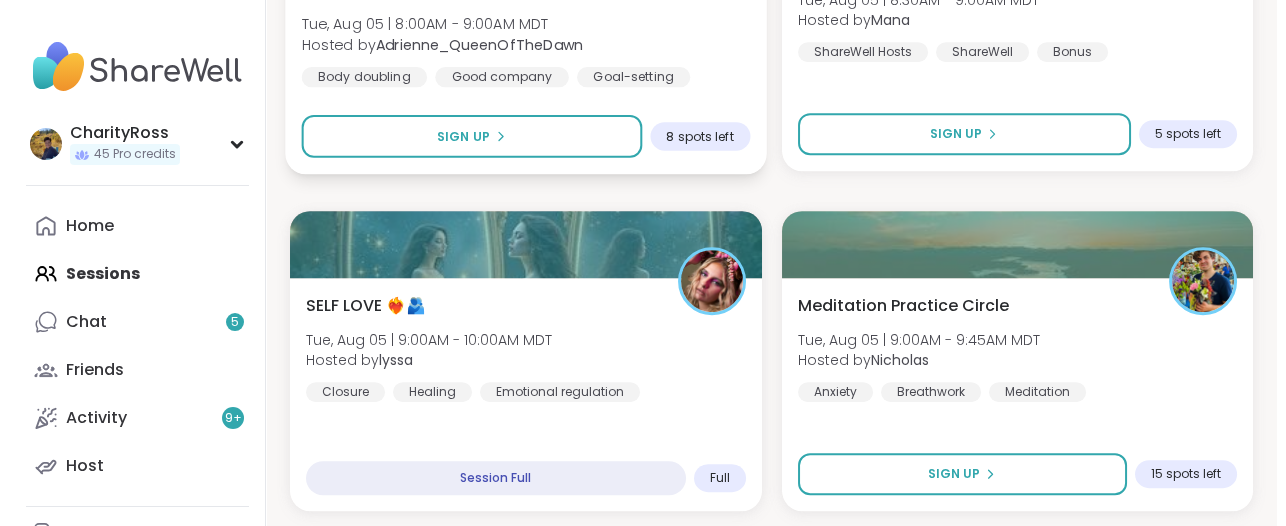 scroll, scrollTop: 2625, scrollLeft: 0, axis: vertical 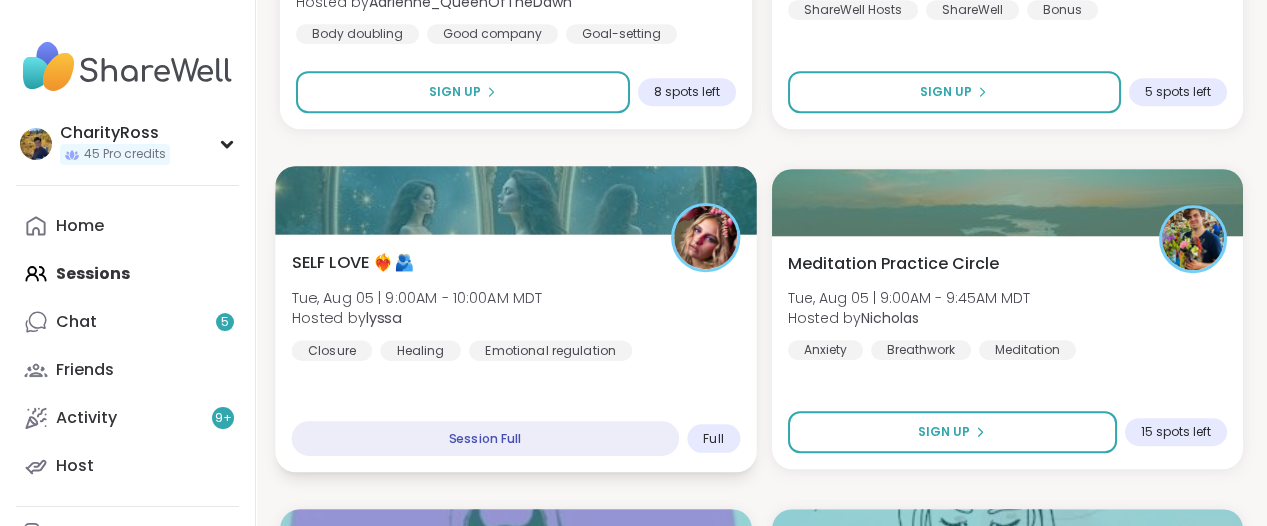 click on "SELF LOVE ❤️‍🔥🫂 [DAY], [MONTH] [DAY_NUM] | [TIME] - [TIME] [TIMEZONE] Hosted by [NAME] Closure Healing Emotional regulation Session Full Full" at bounding box center (515, 353) 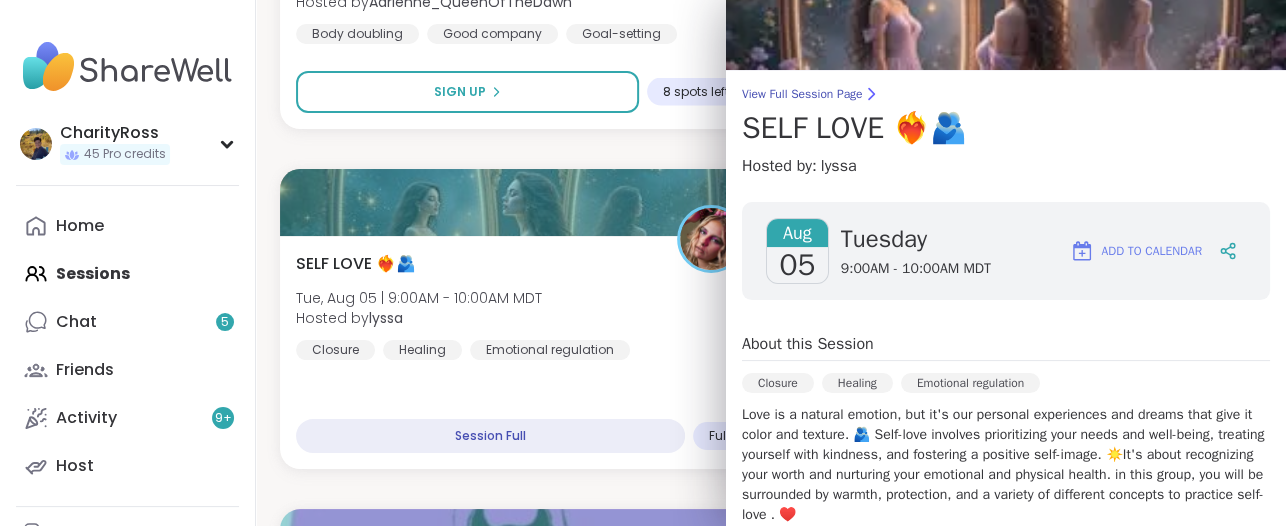 scroll, scrollTop: 250, scrollLeft: 0, axis: vertical 